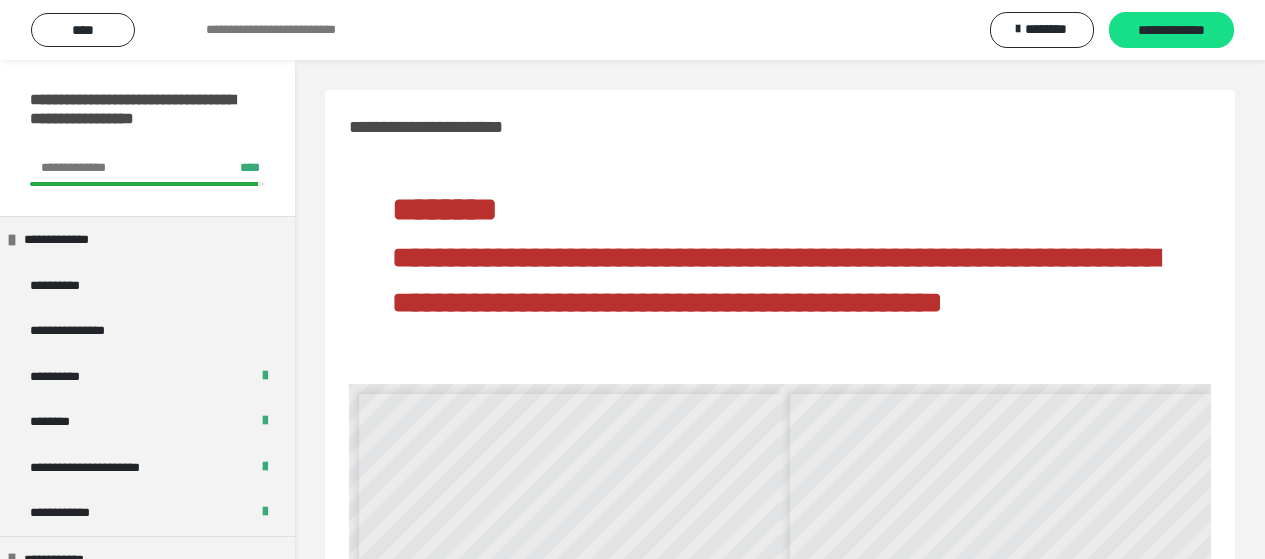 scroll, scrollTop: 0, scrollLeft: 0, axis: both 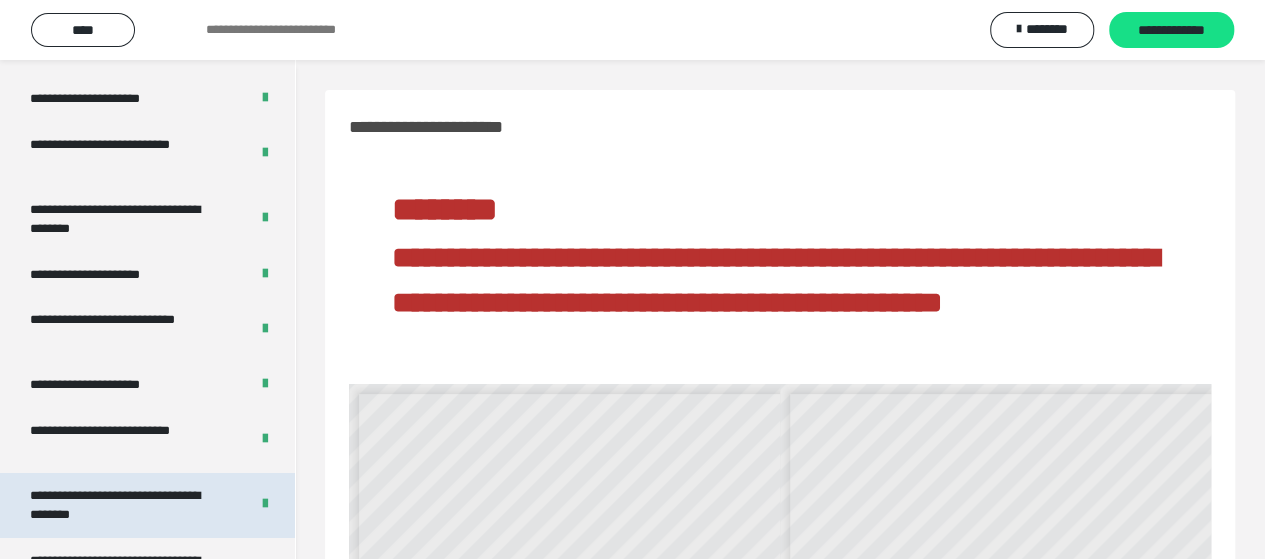 click on "**********" at bounding box center [124, 505] 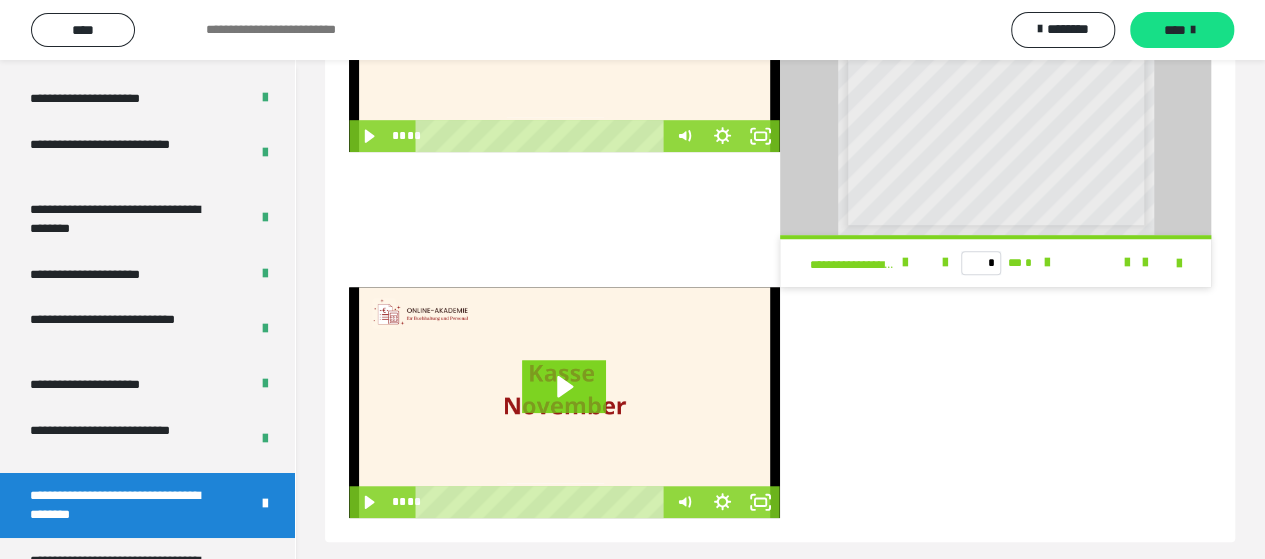 scroll, scrollTop: 598, scrollLeft: 0, axis: vertical 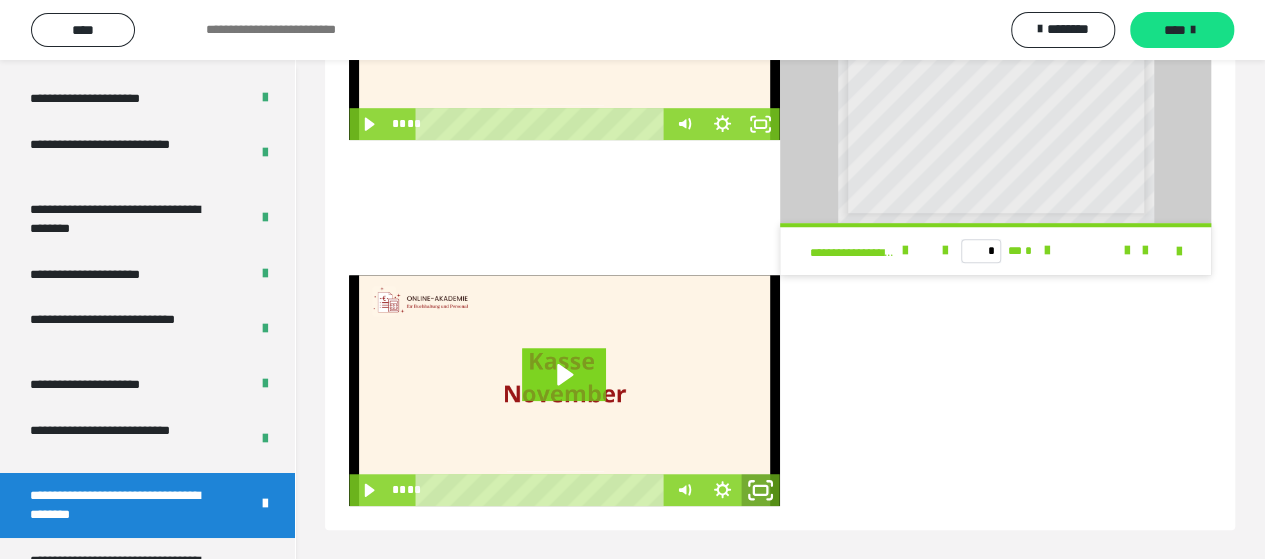 click 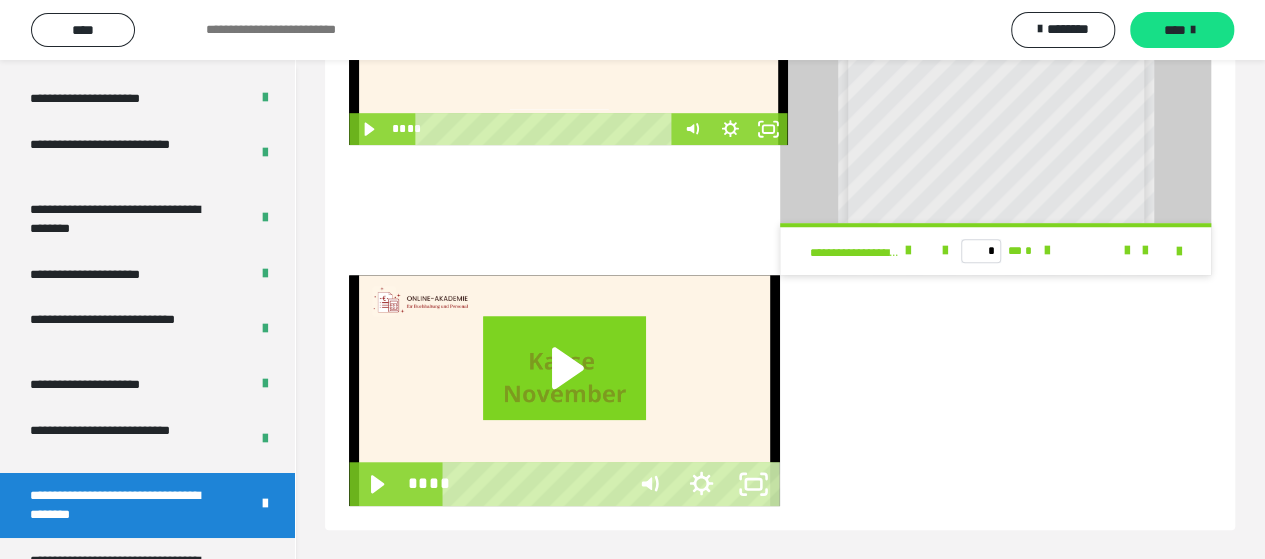 scroll, scrollTop: 446, scrollLeft: 0, axis: vertical 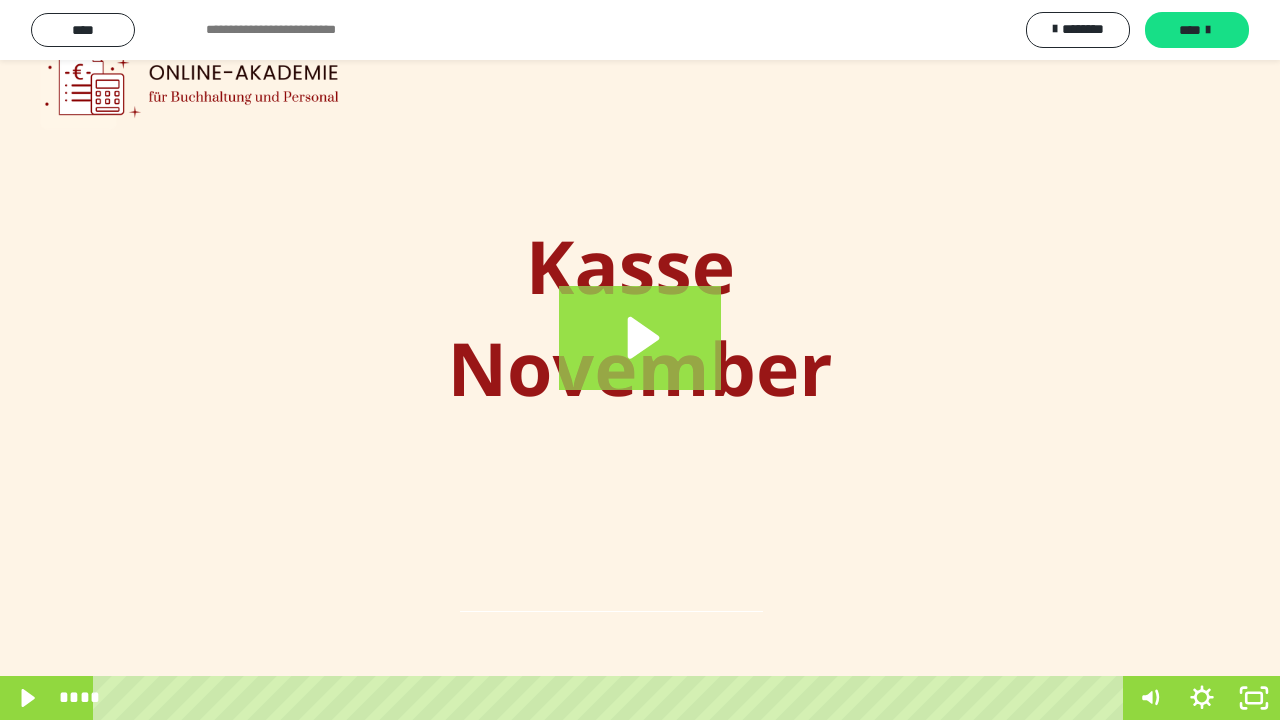 click 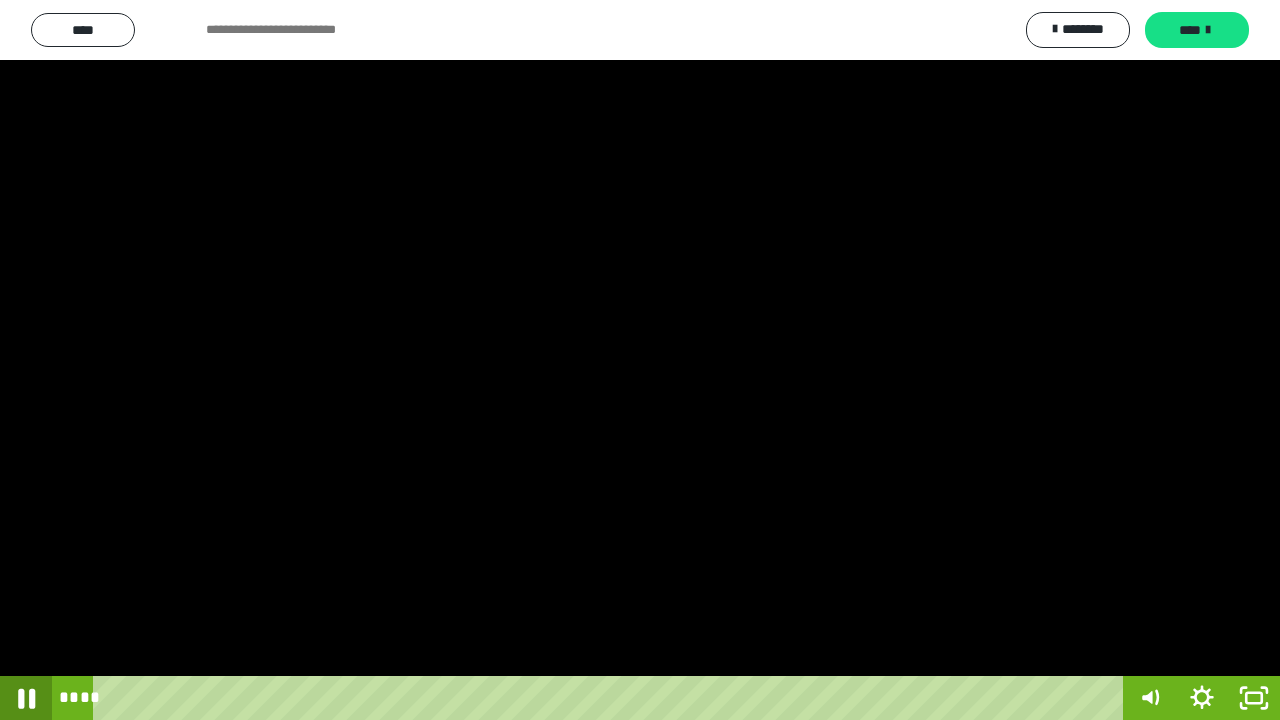 click 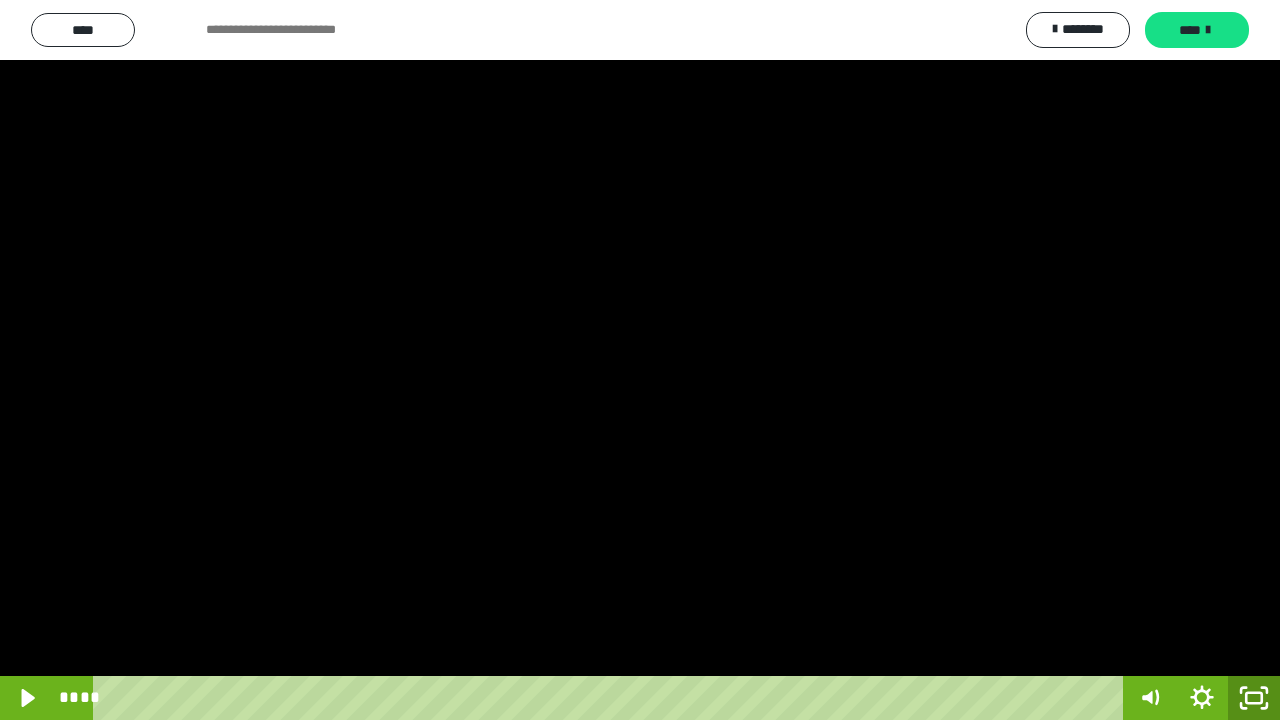 click 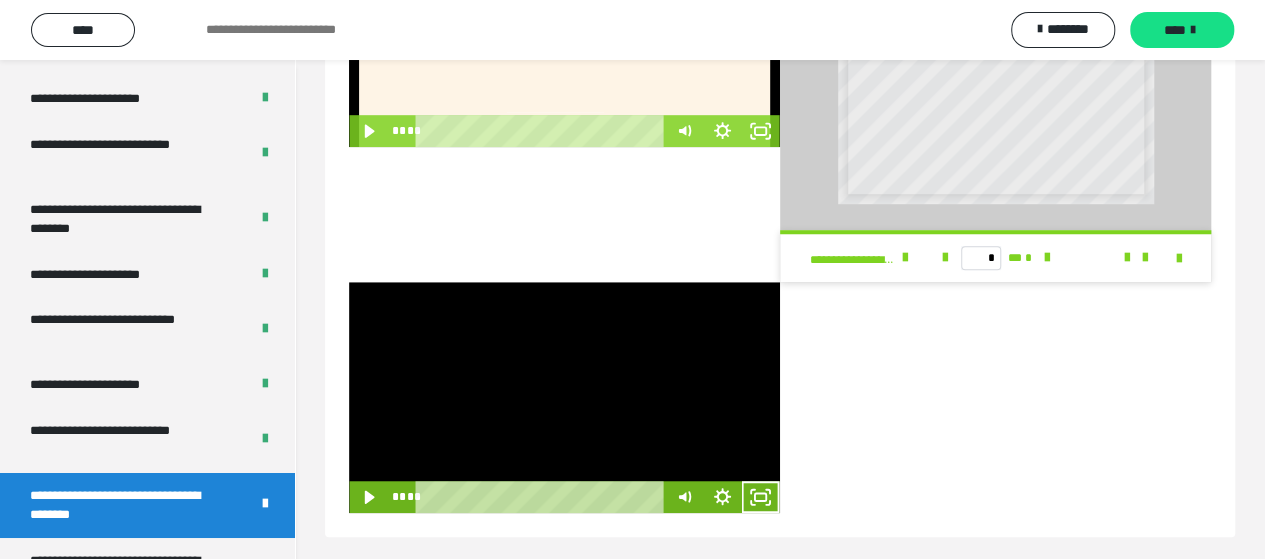 scroll, scrollTop: 598, scrollLeft: 0, axis: vertical 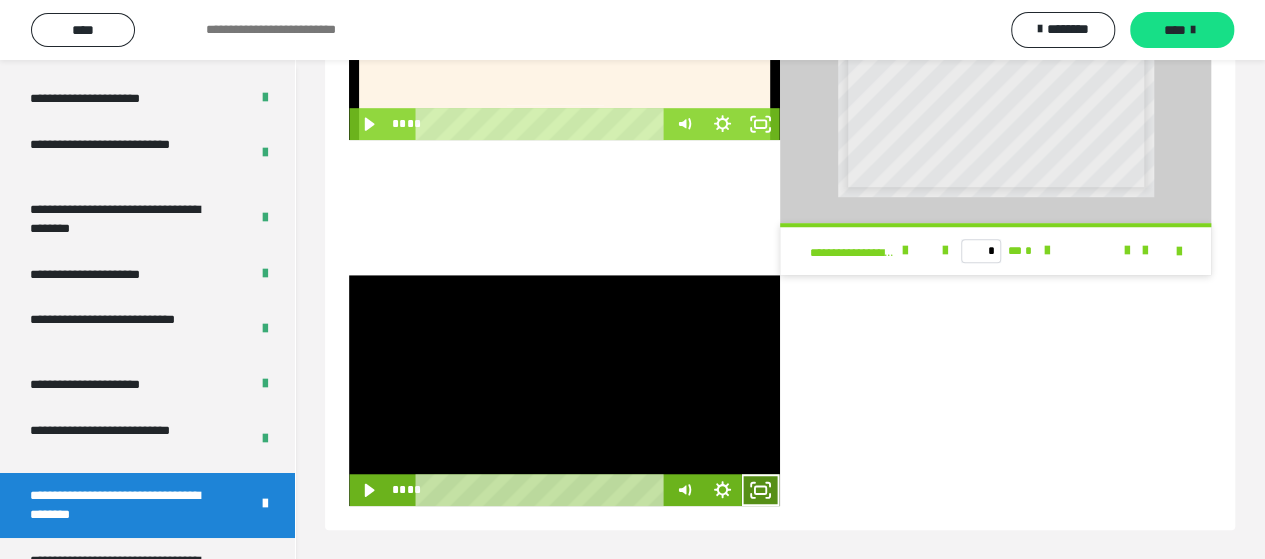 click 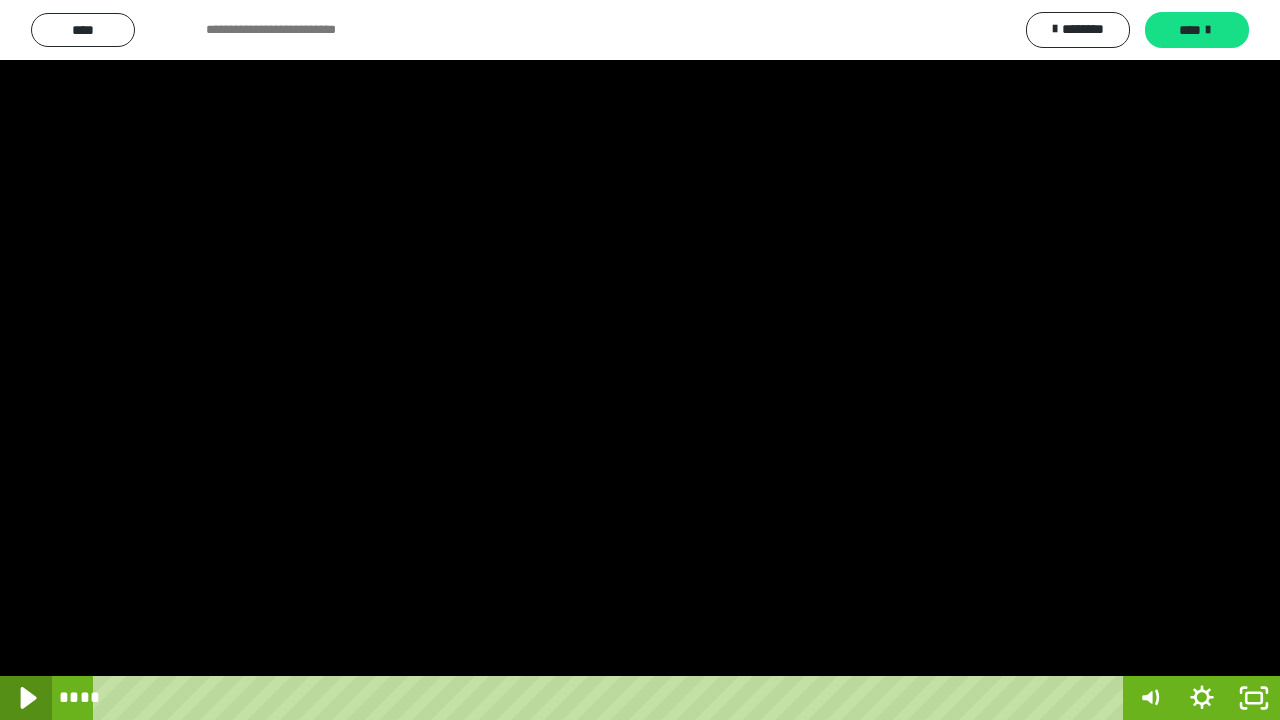 click 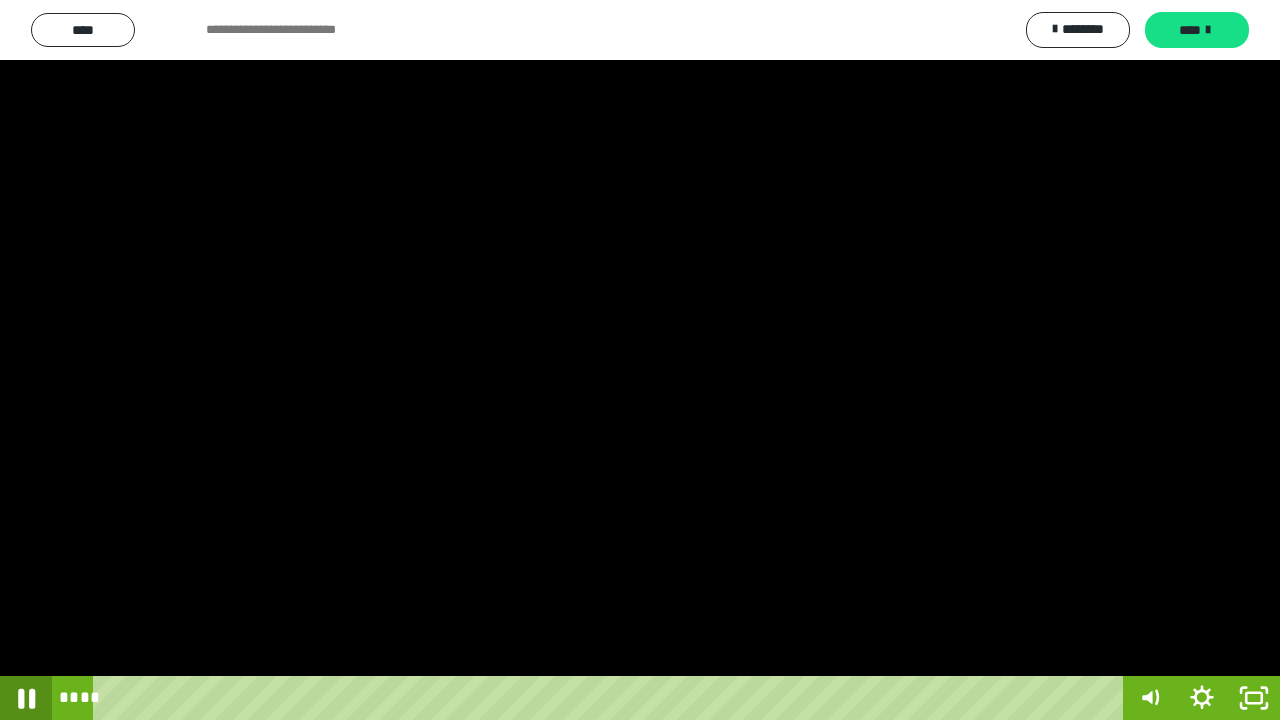 click 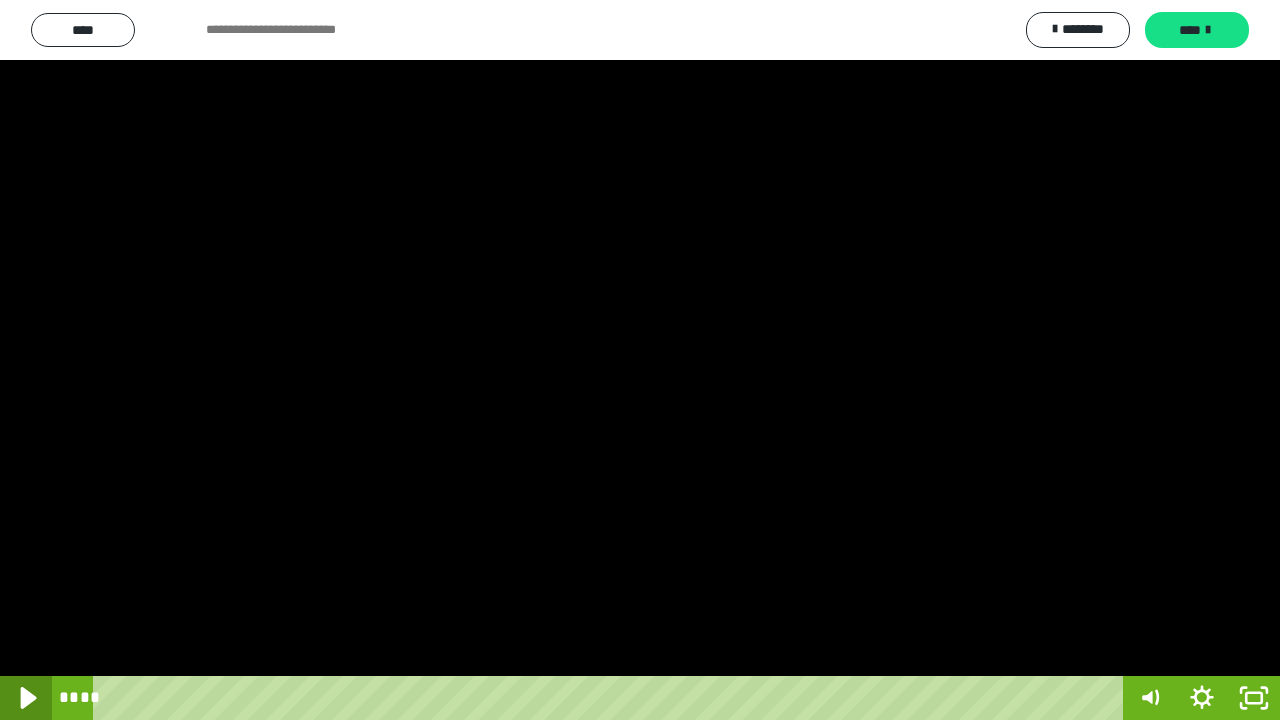 click 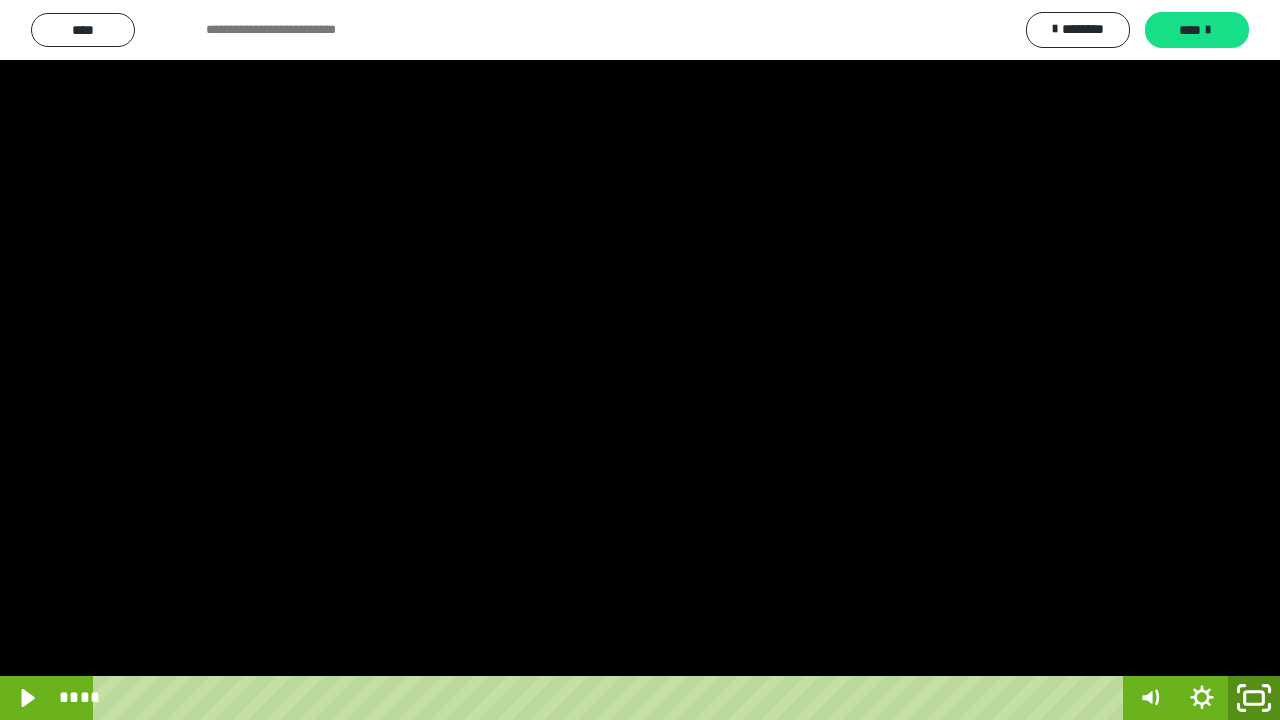 click 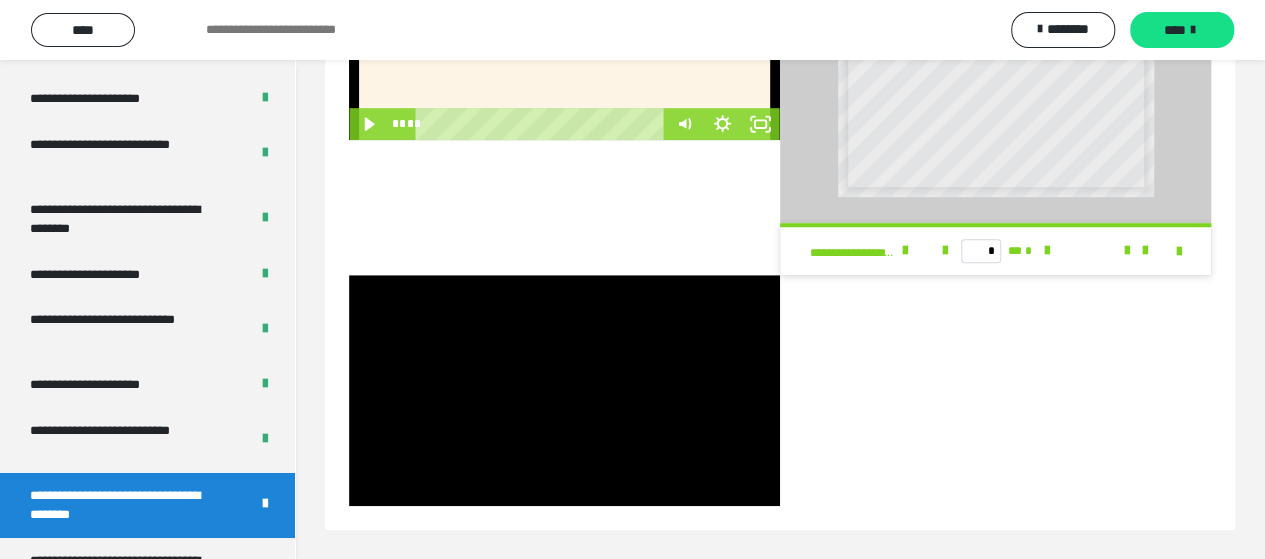 scroll, scrollTop: 598, scrollLeft: 0, axis: vertical 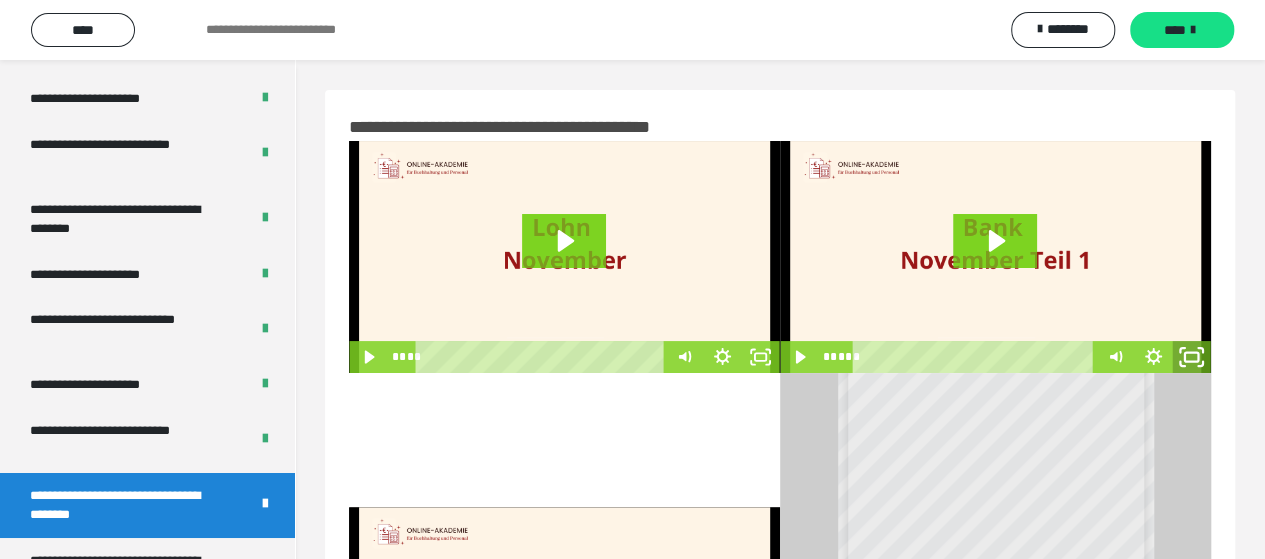 click 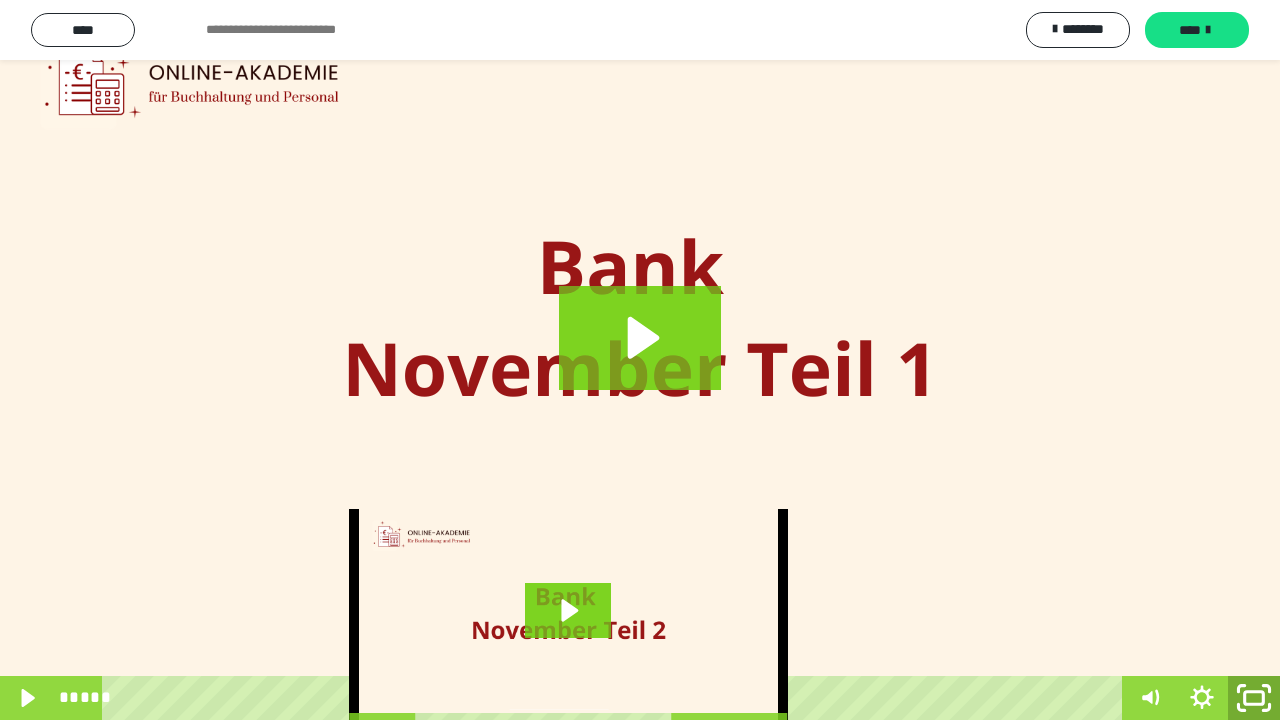 click 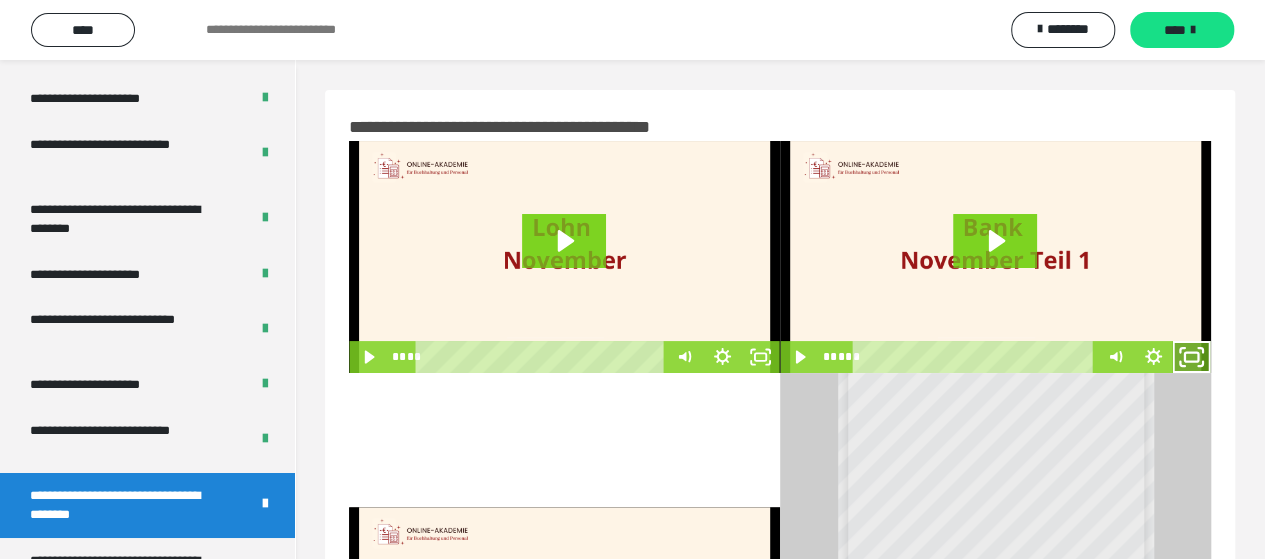 click 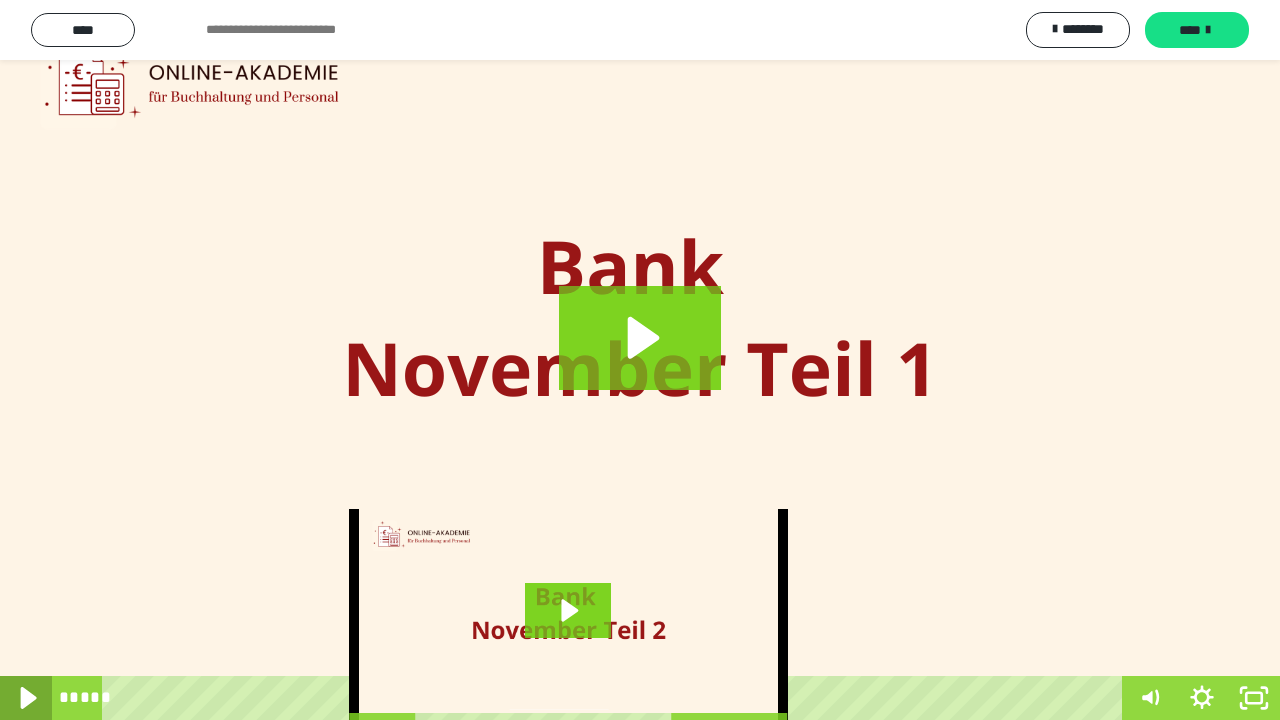 click 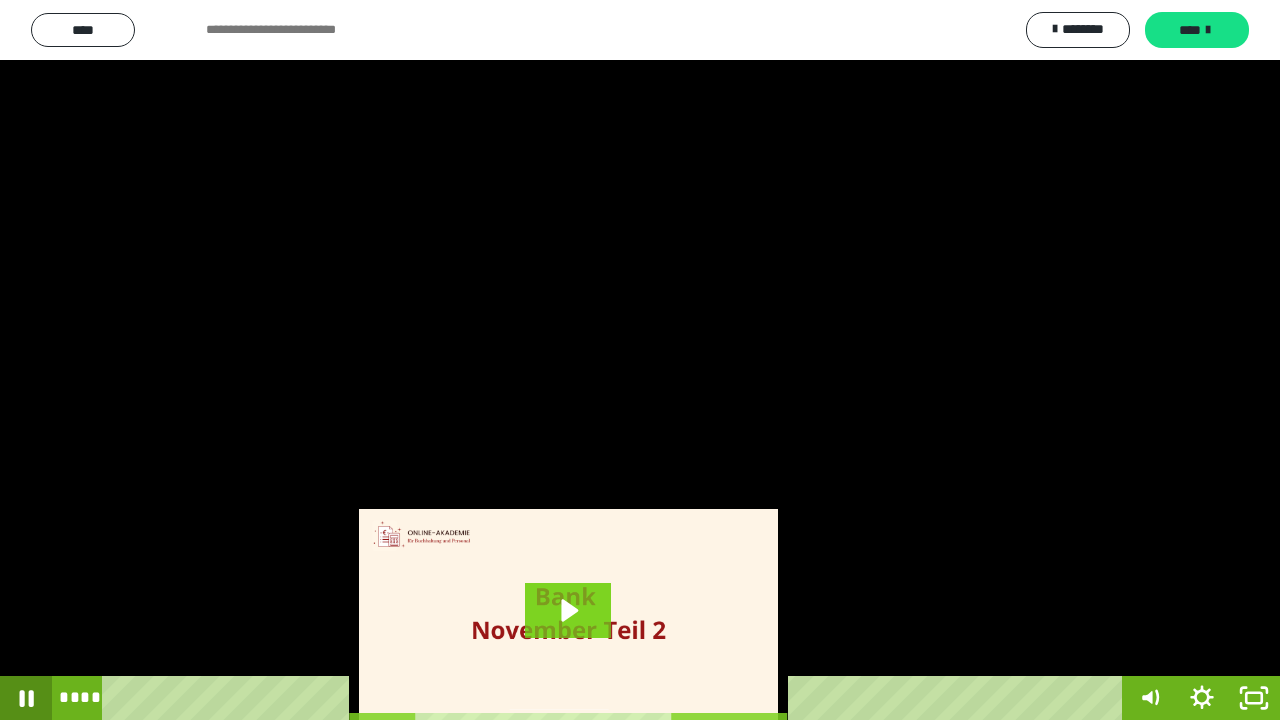 click 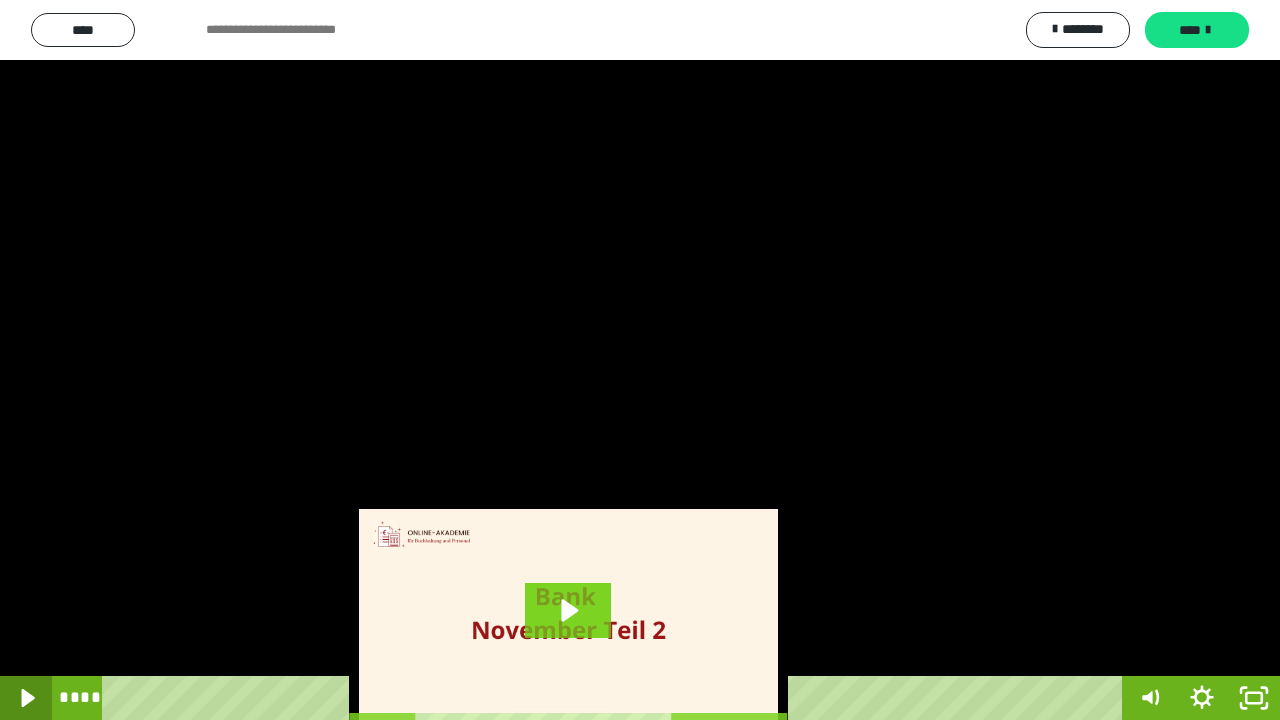 click 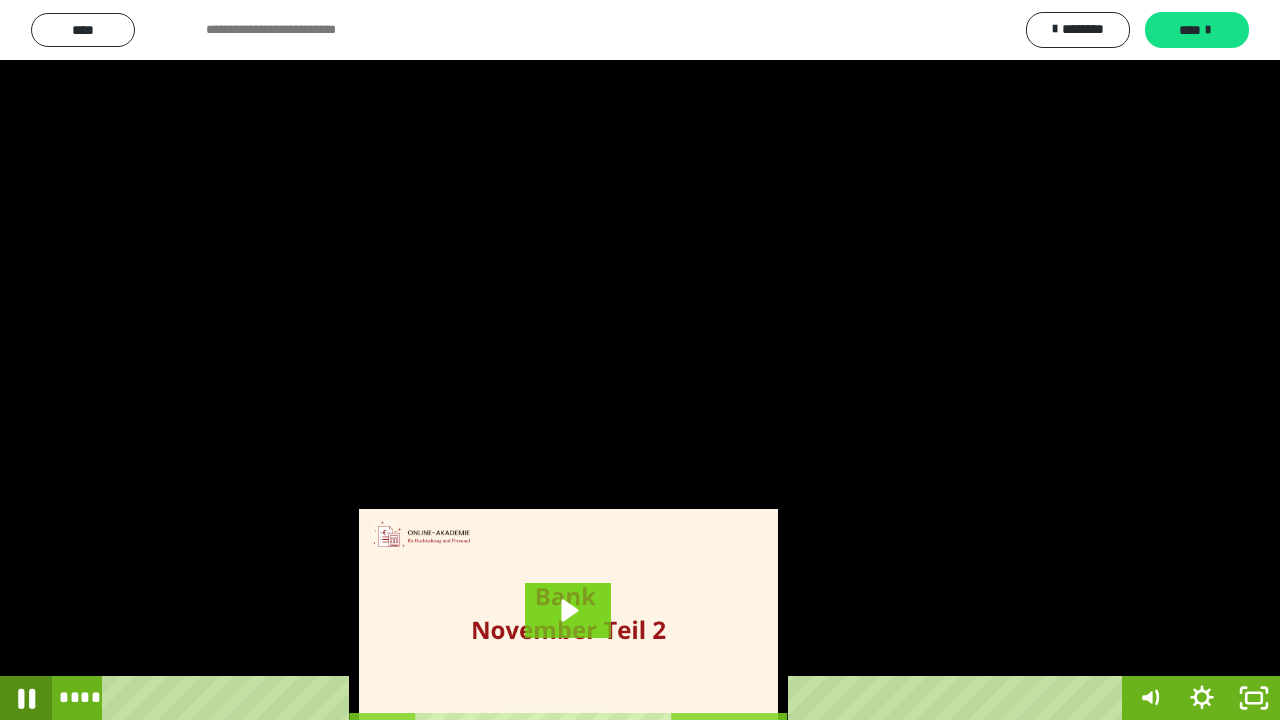 click 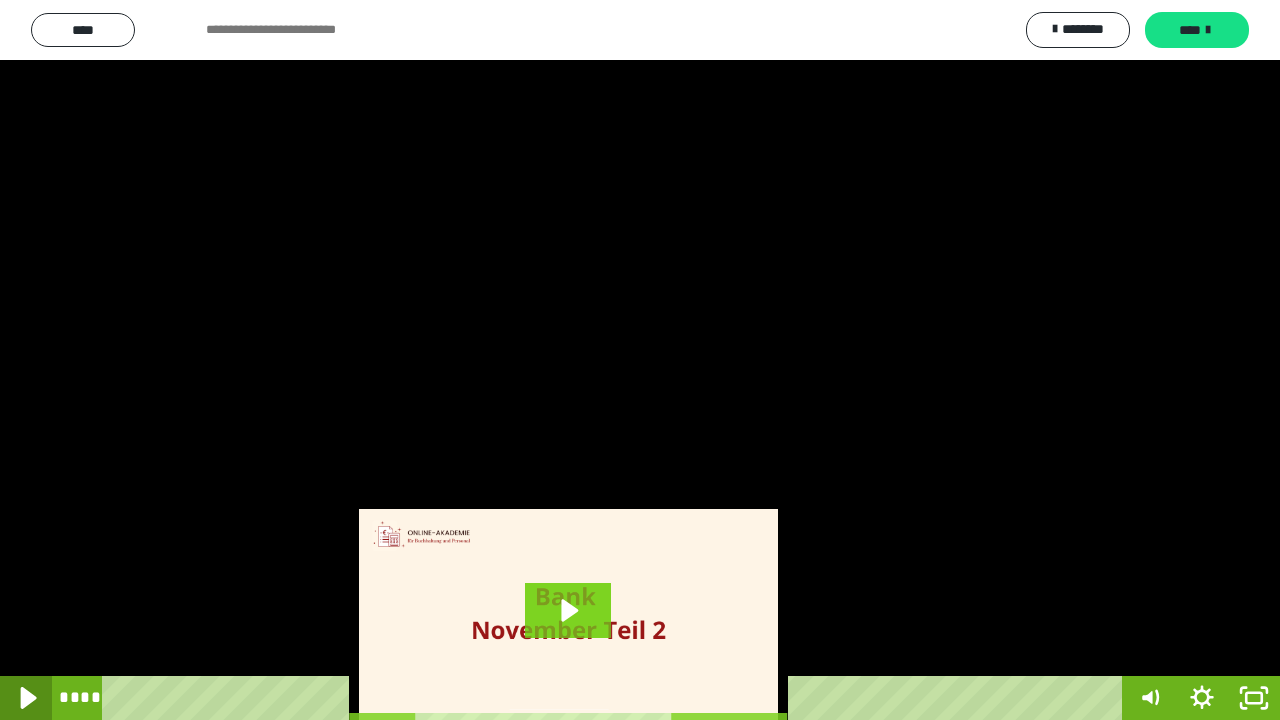 click 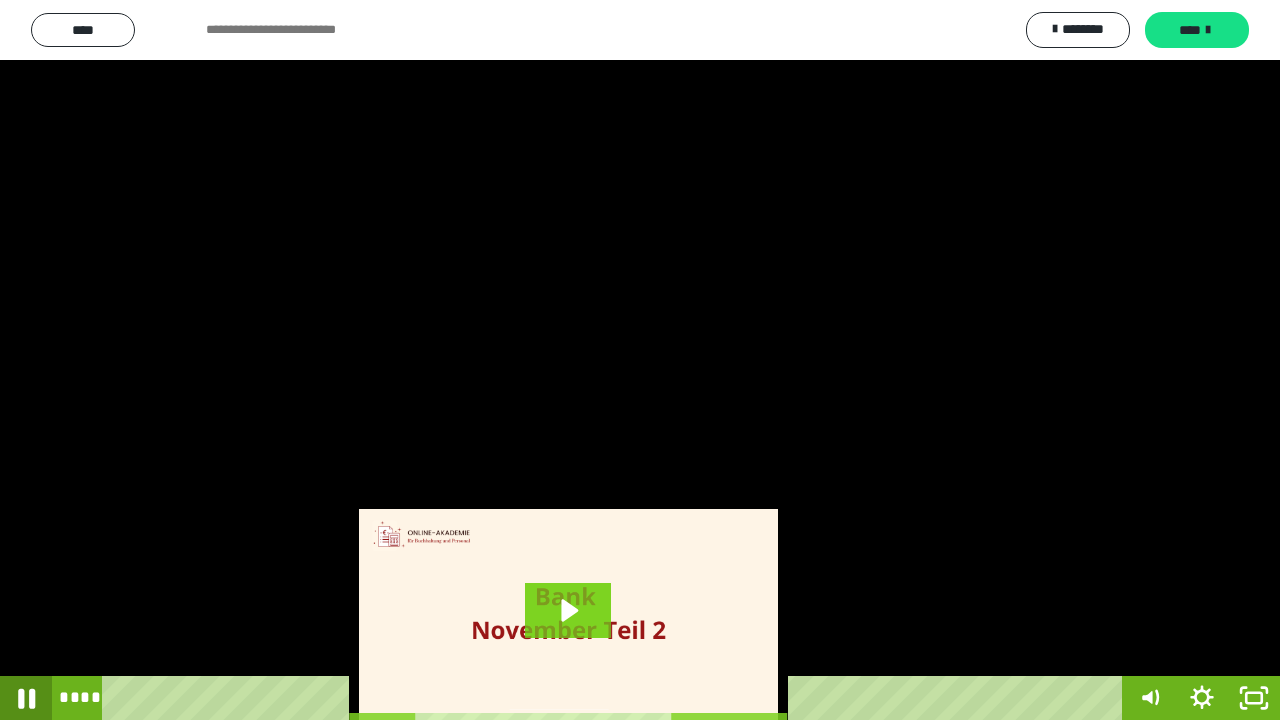 click 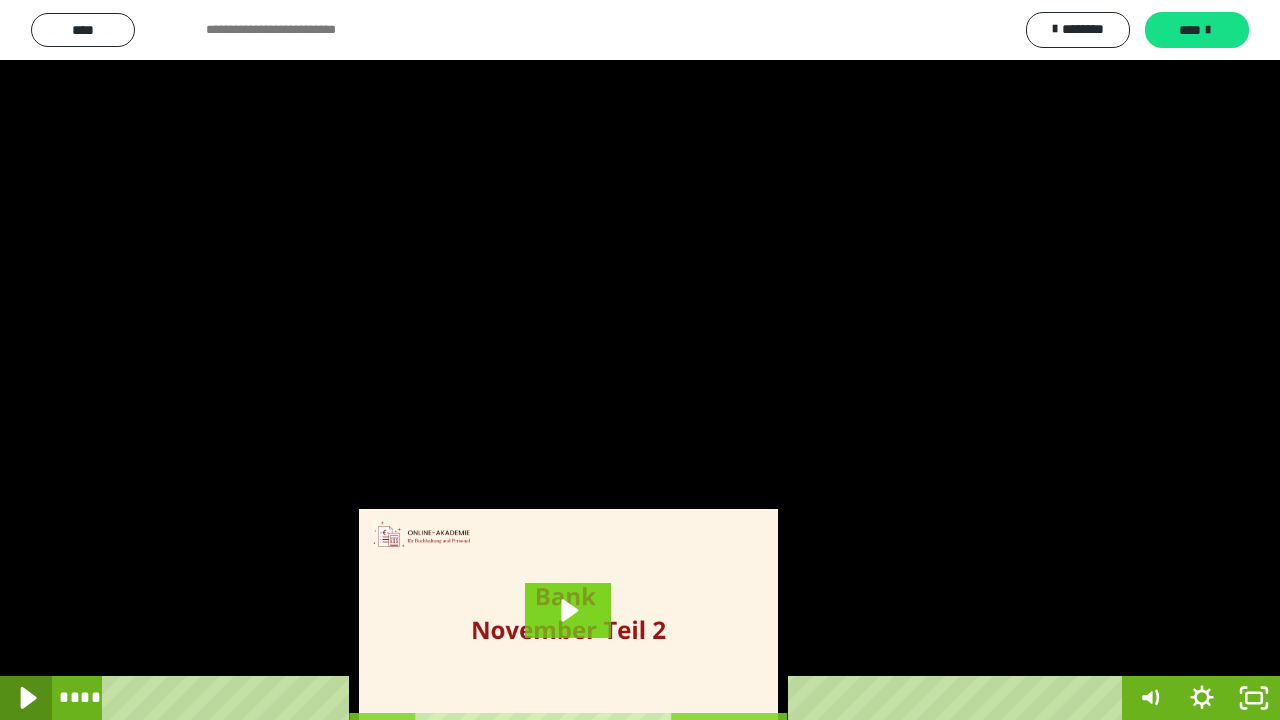 click 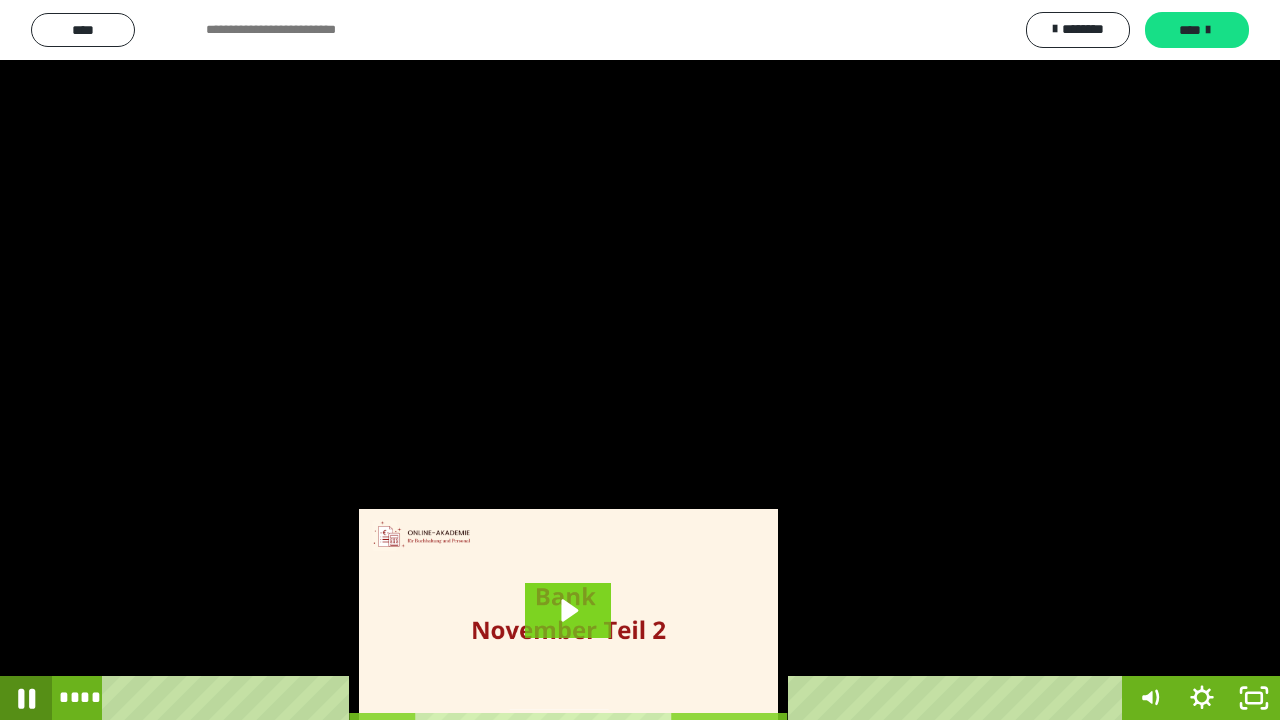 click 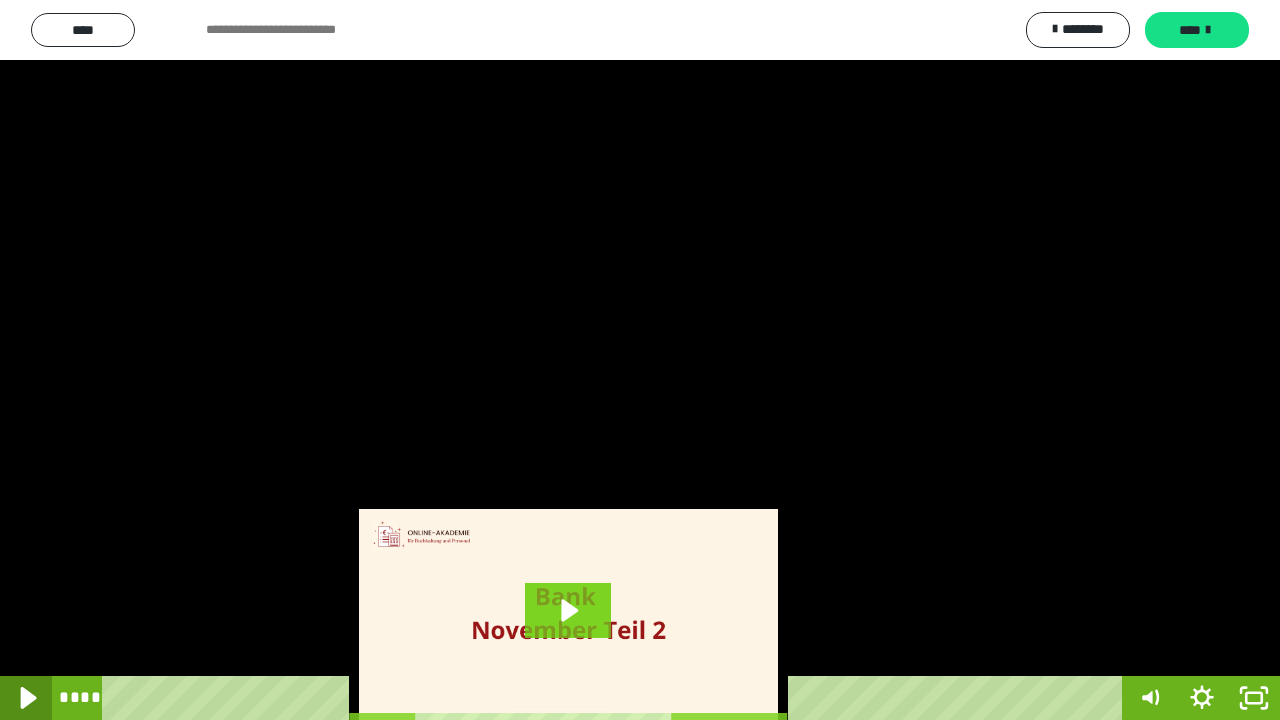 click 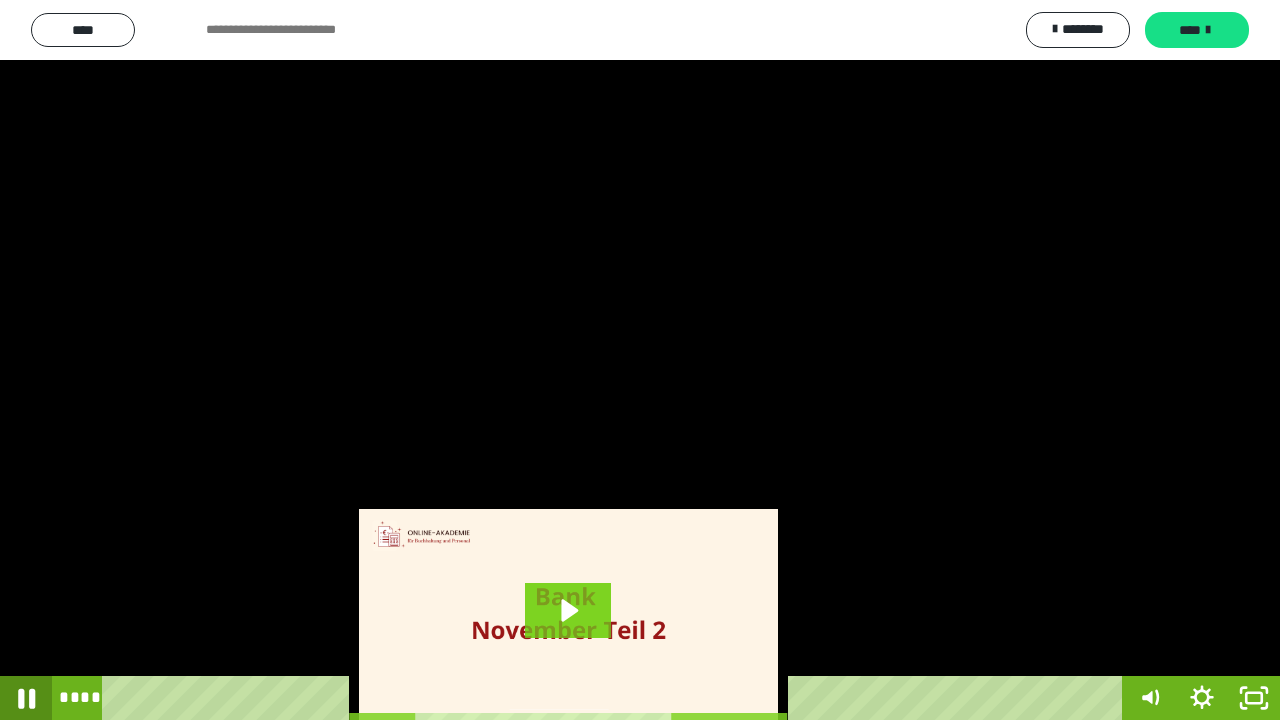 click 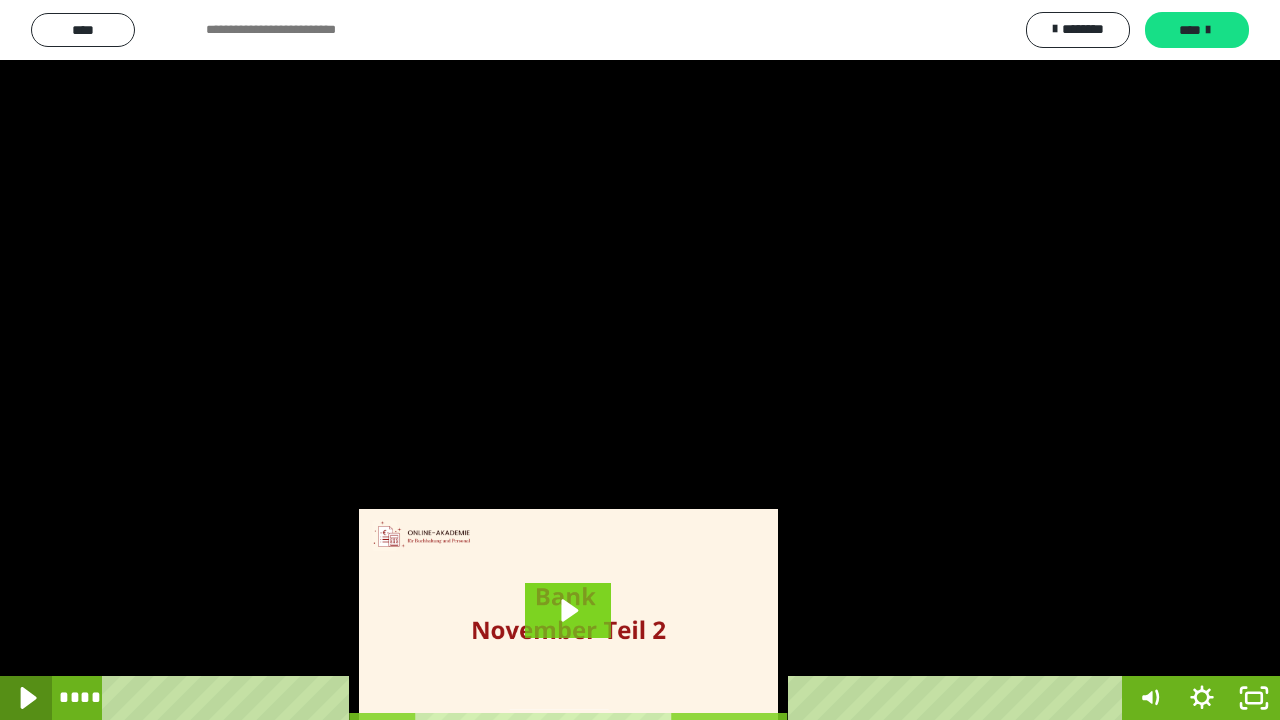 click 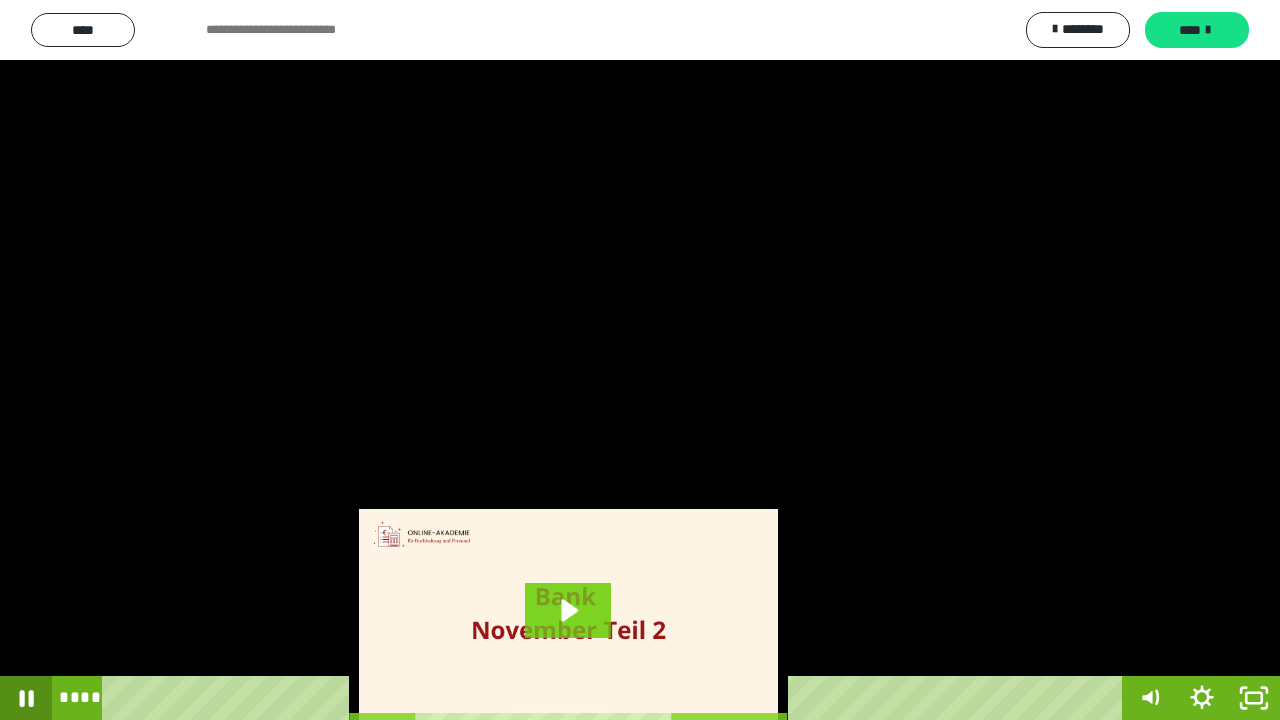 click 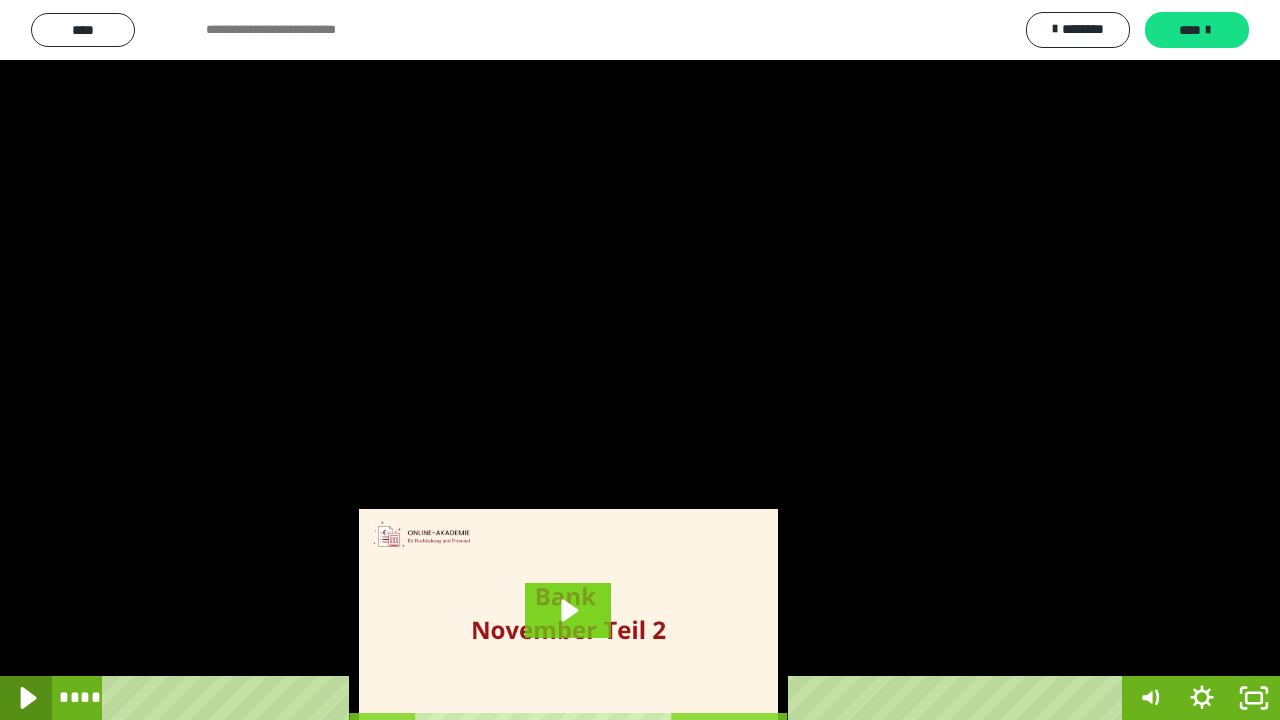 click 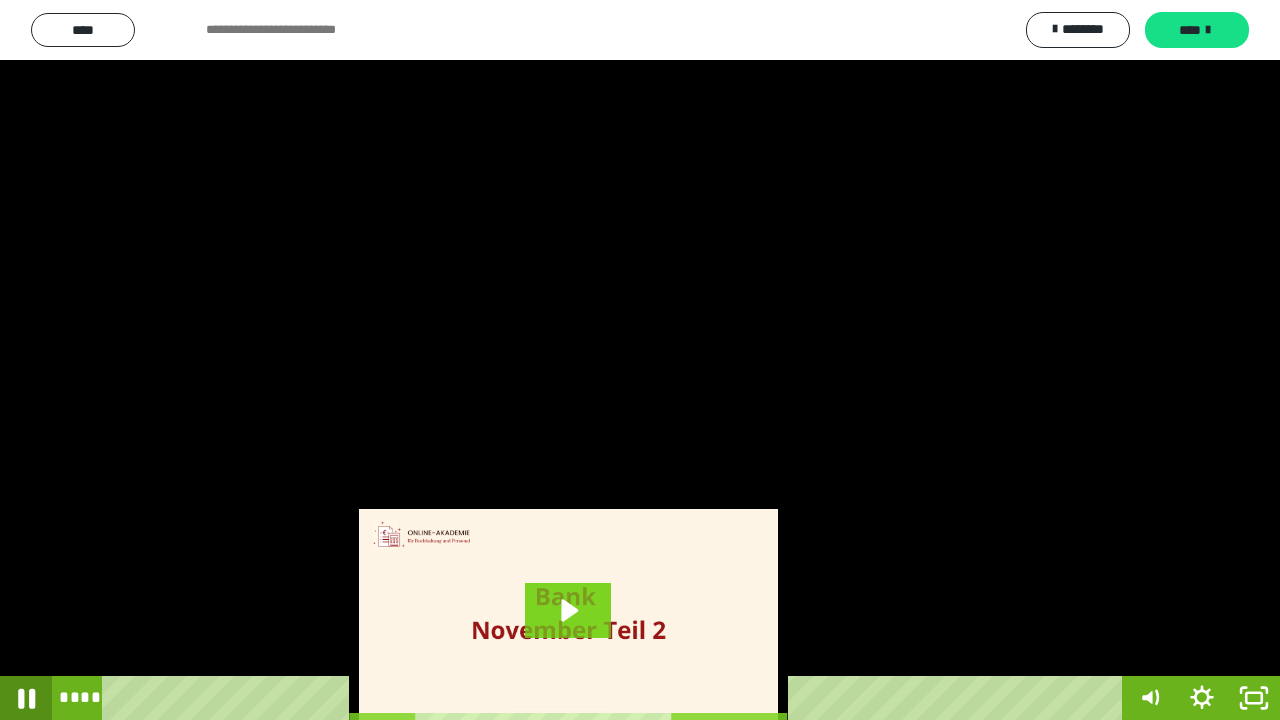 click 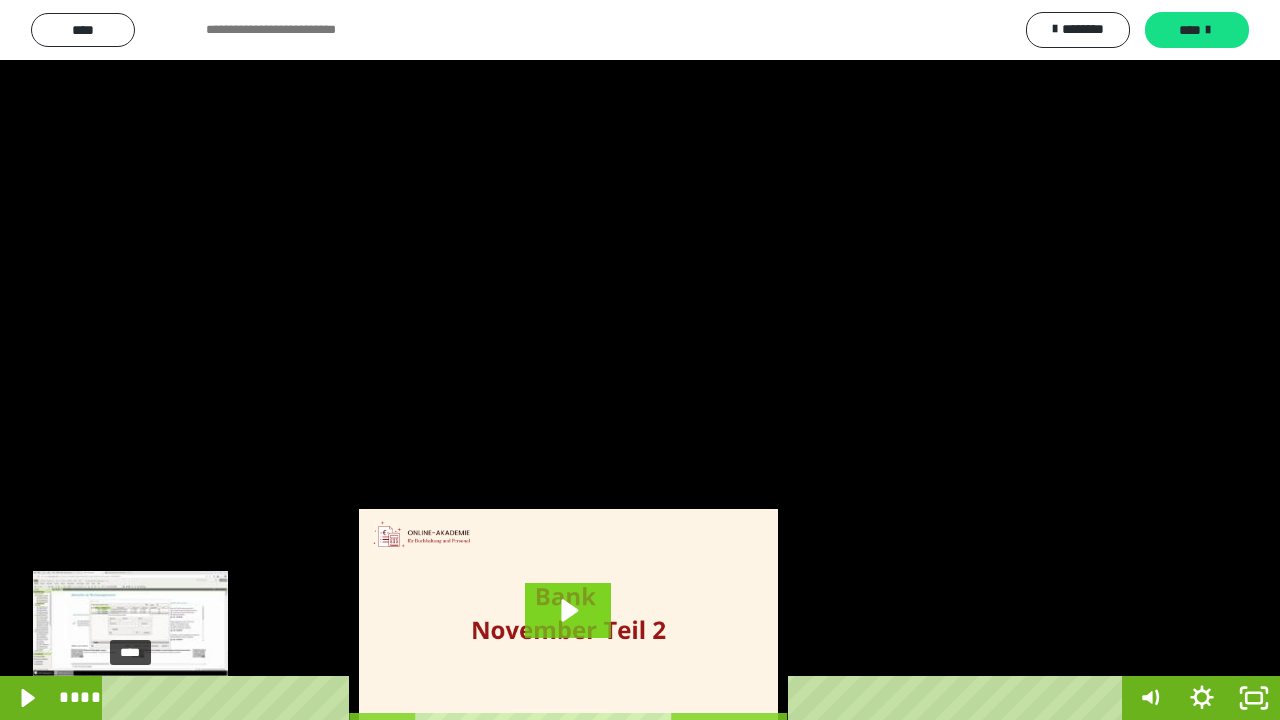 click on "****" at bounding box center [616, 698] 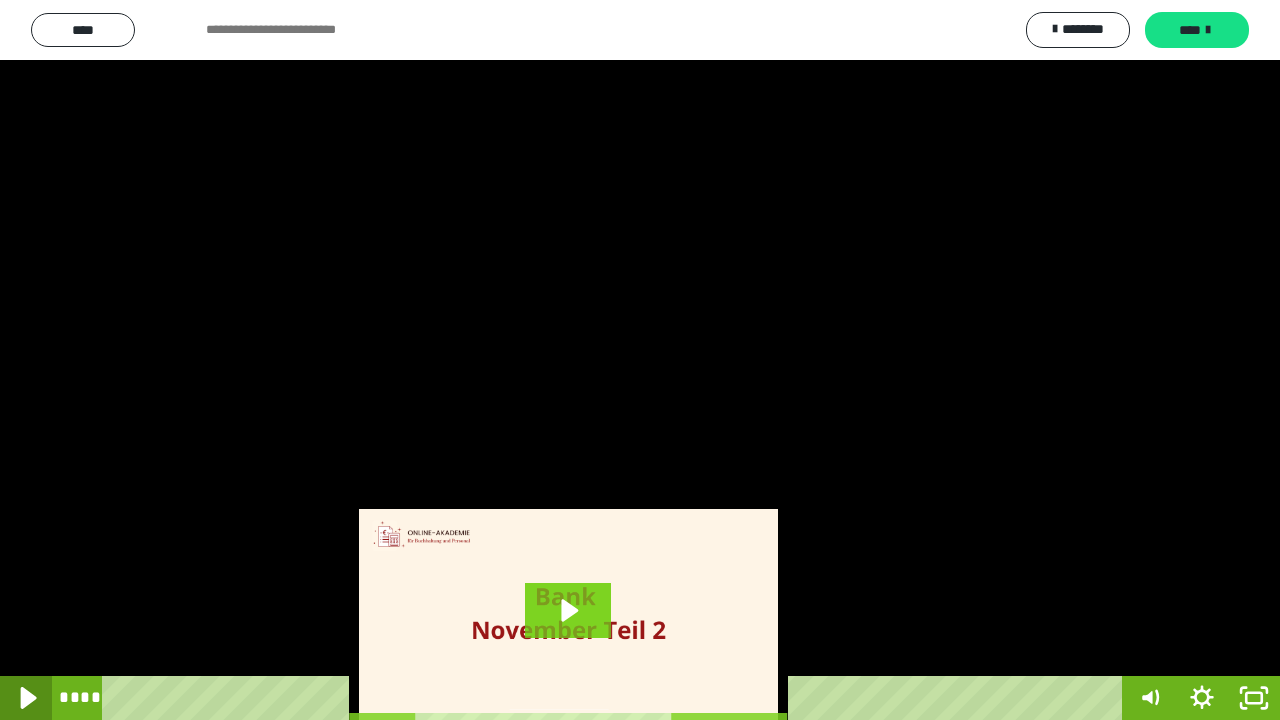 click 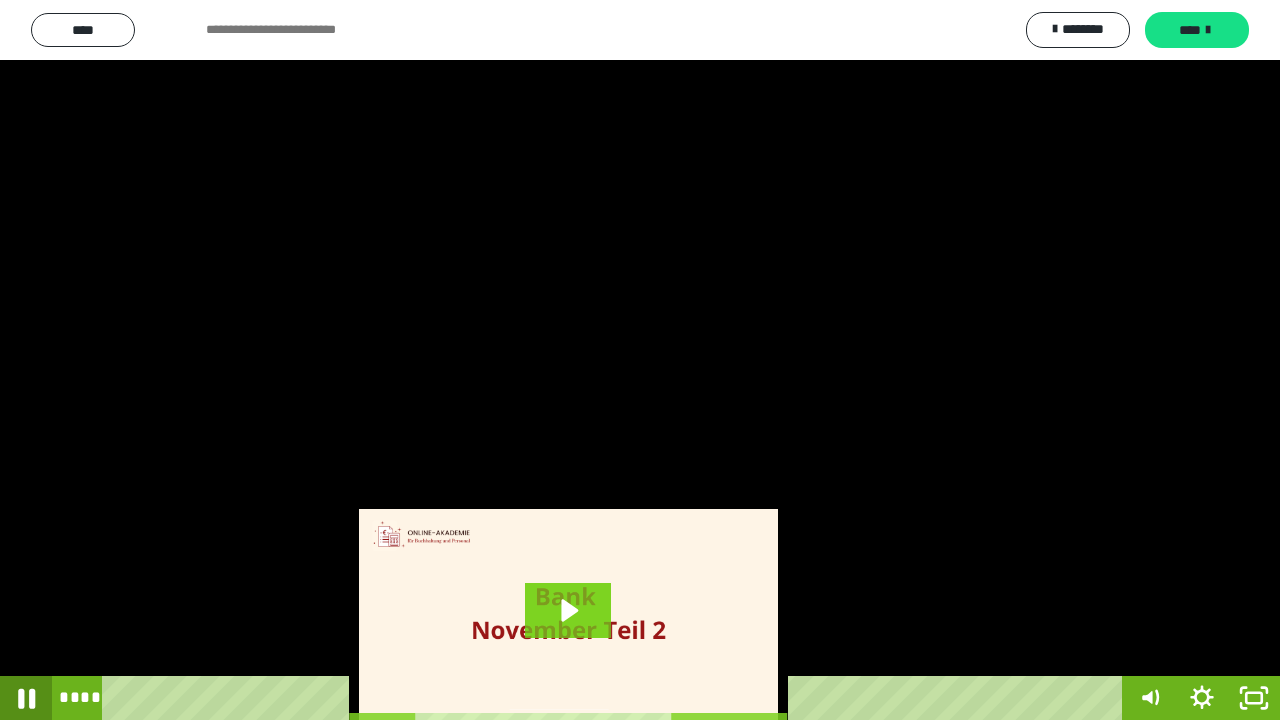 click 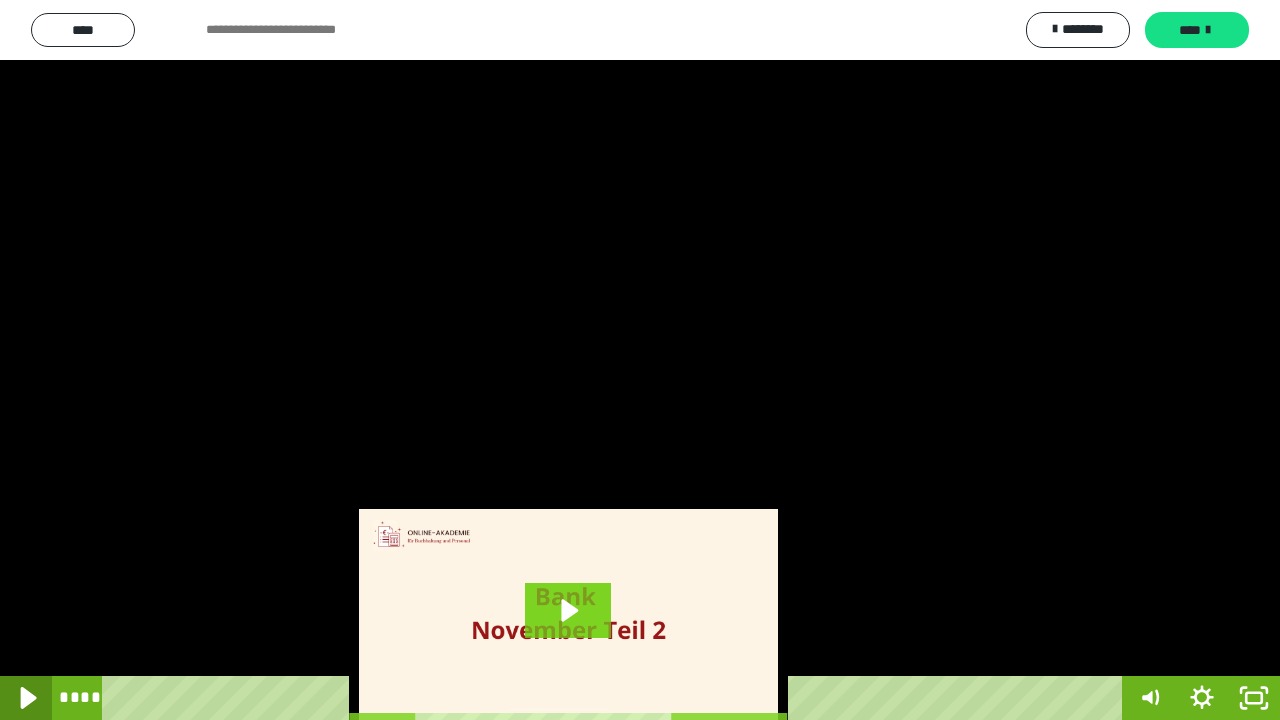 click 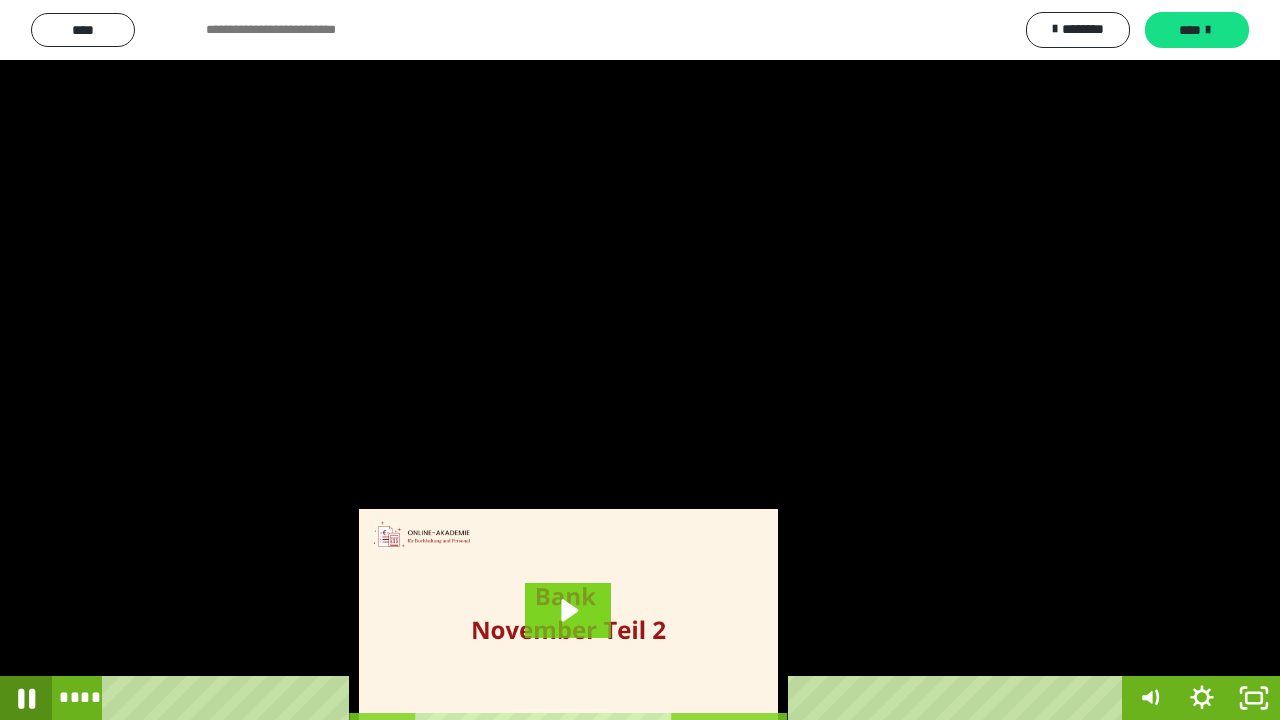 click 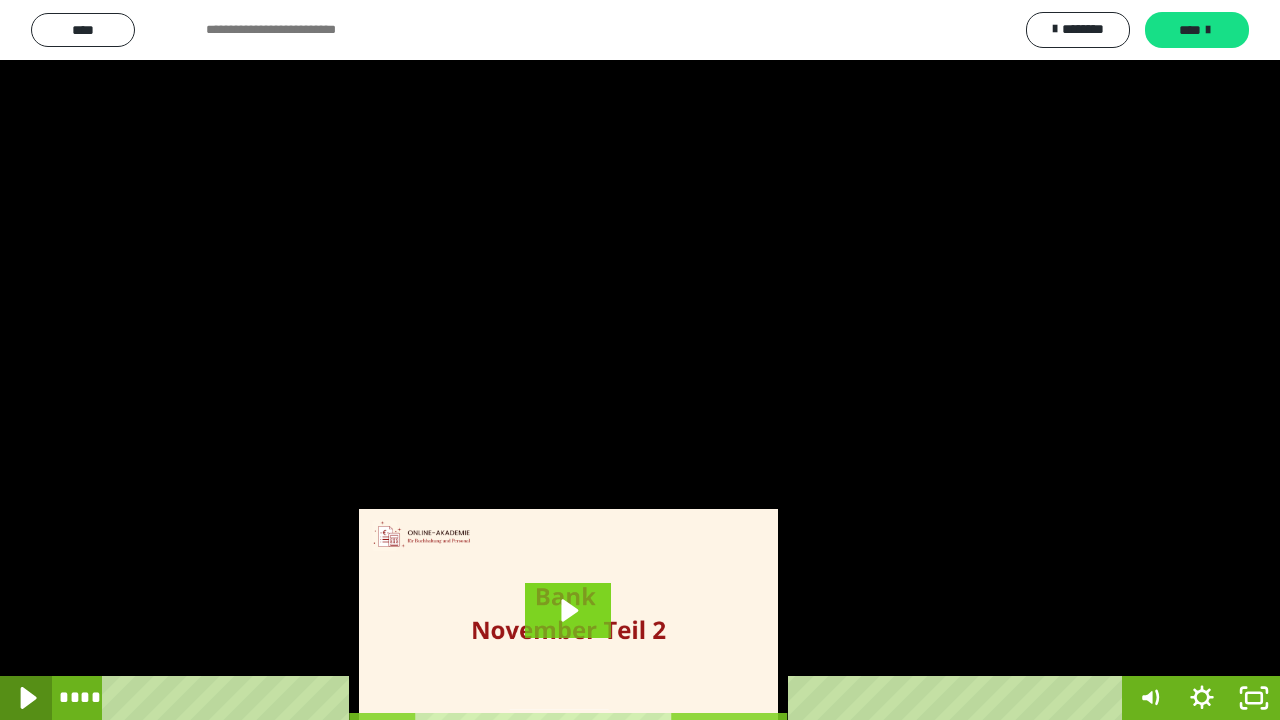 click 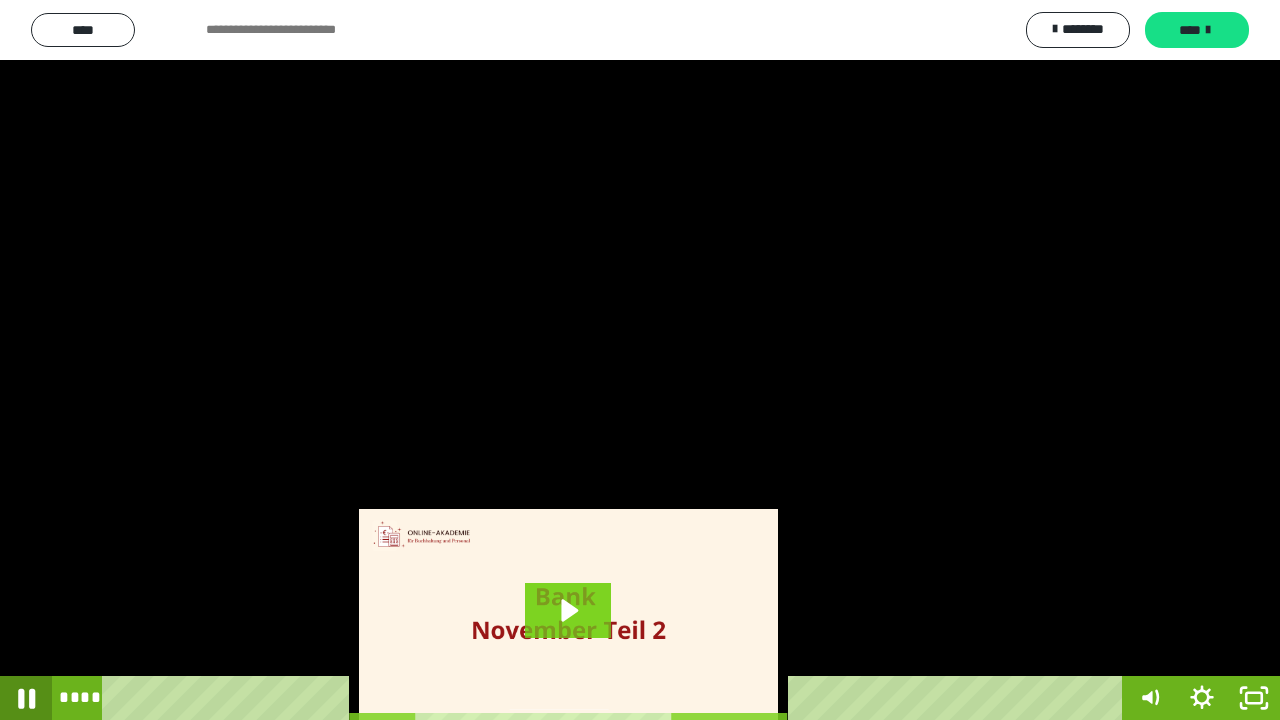 click 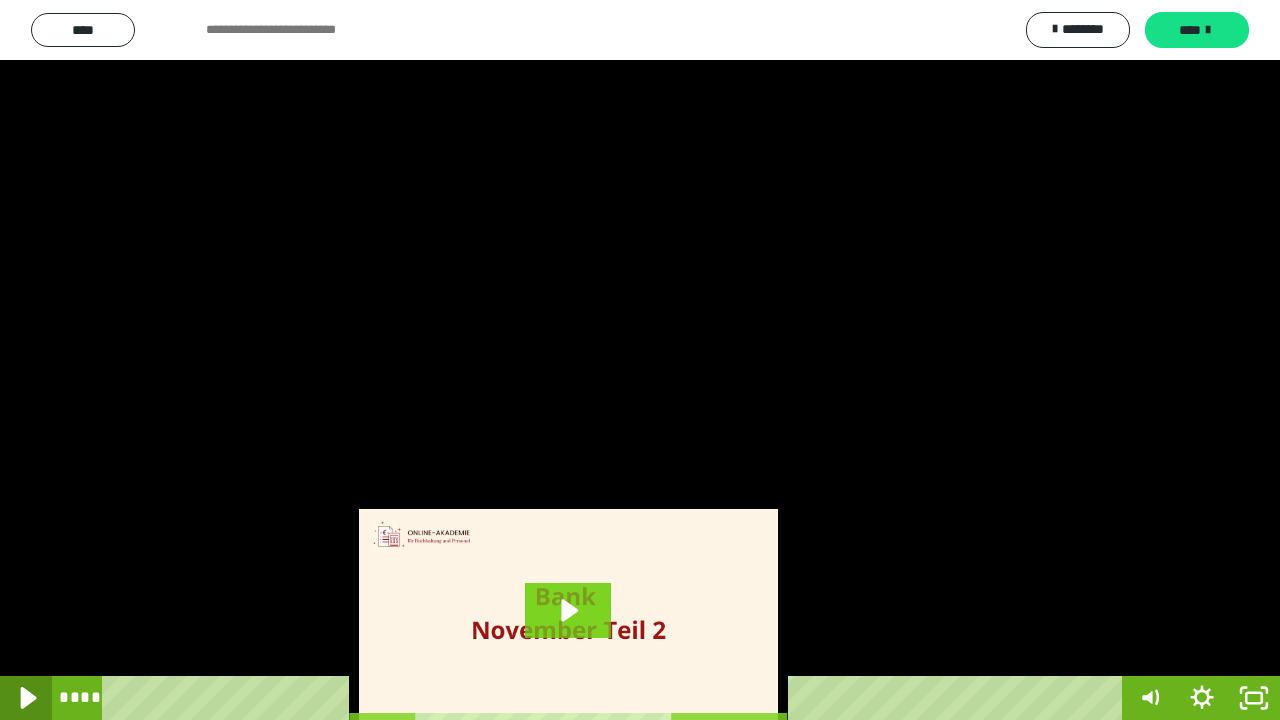 click 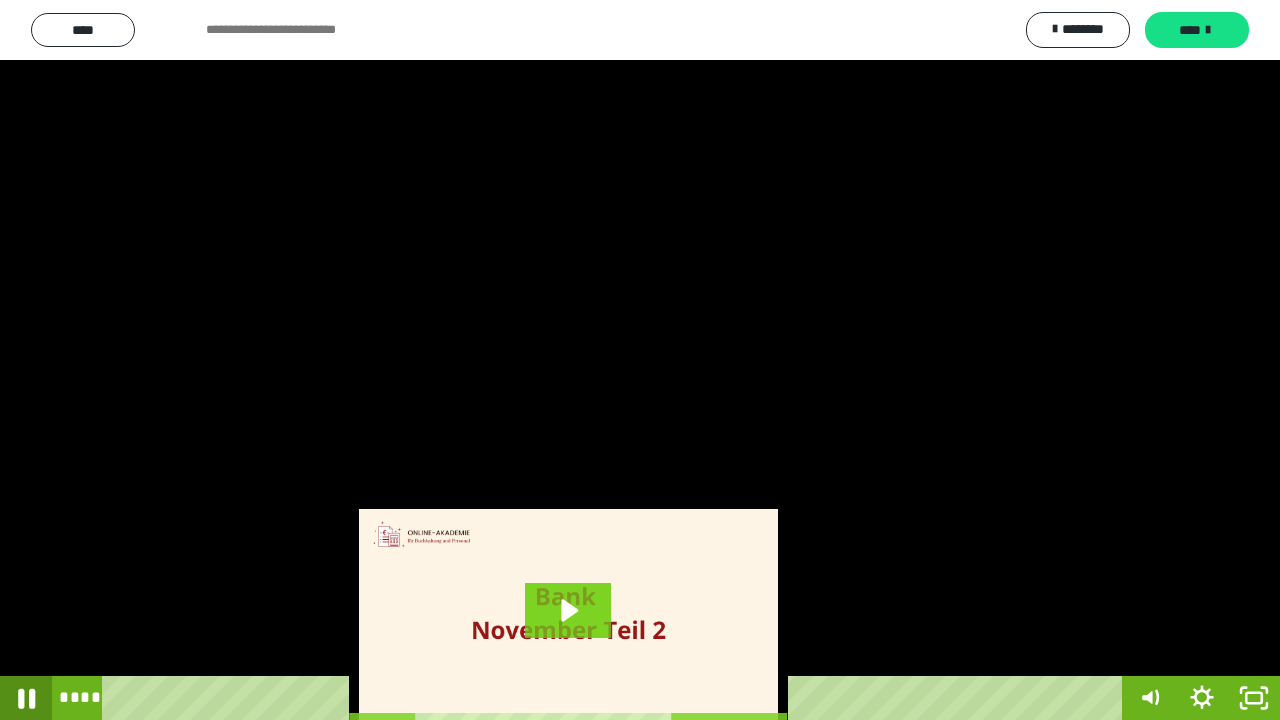 click 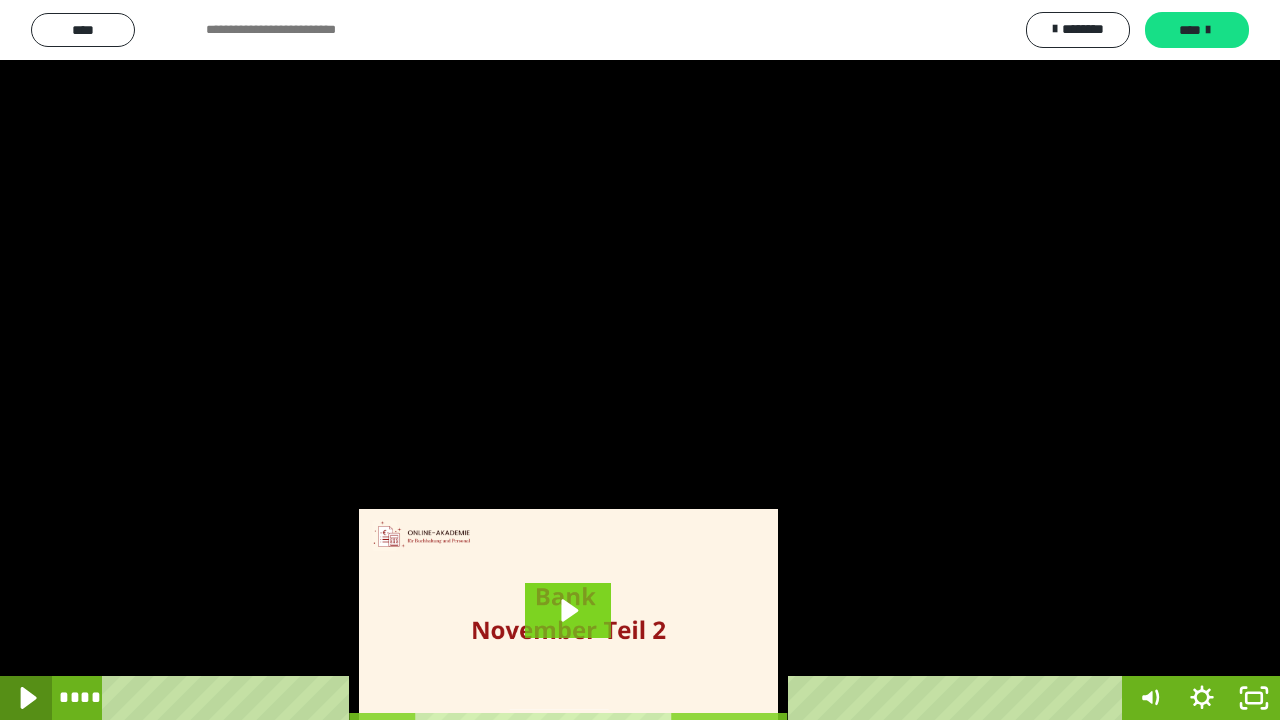 click 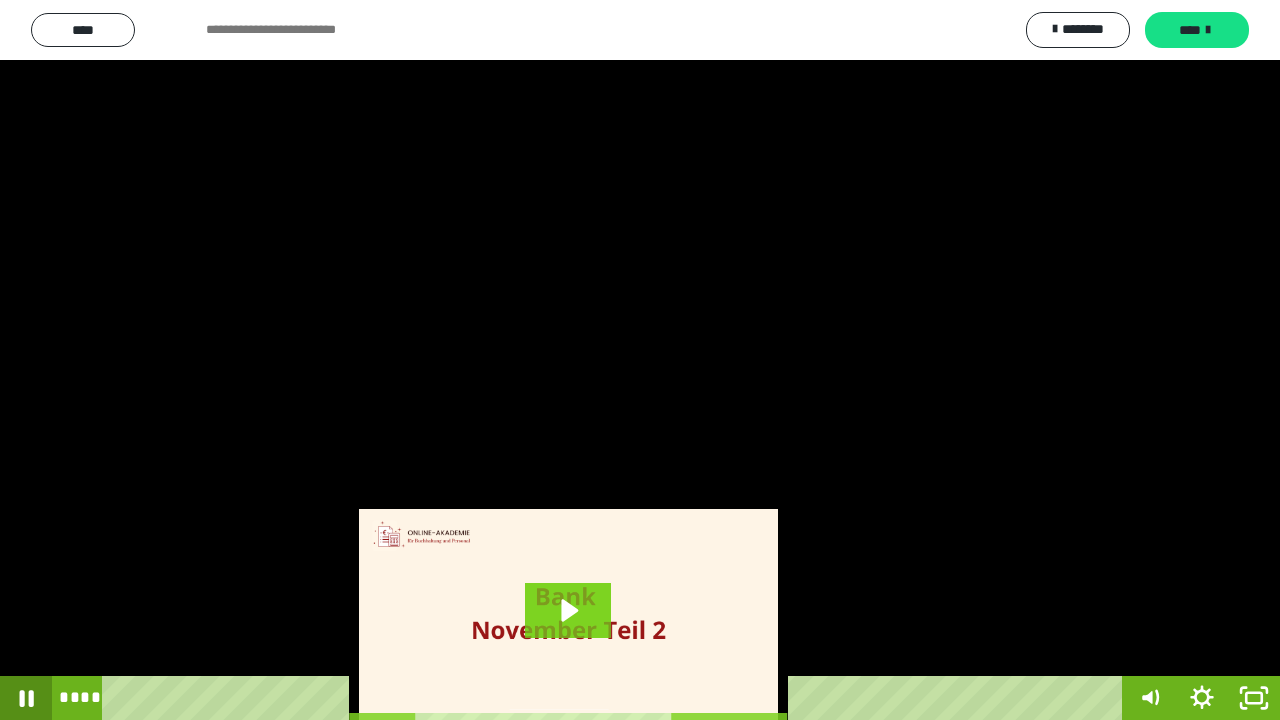 click 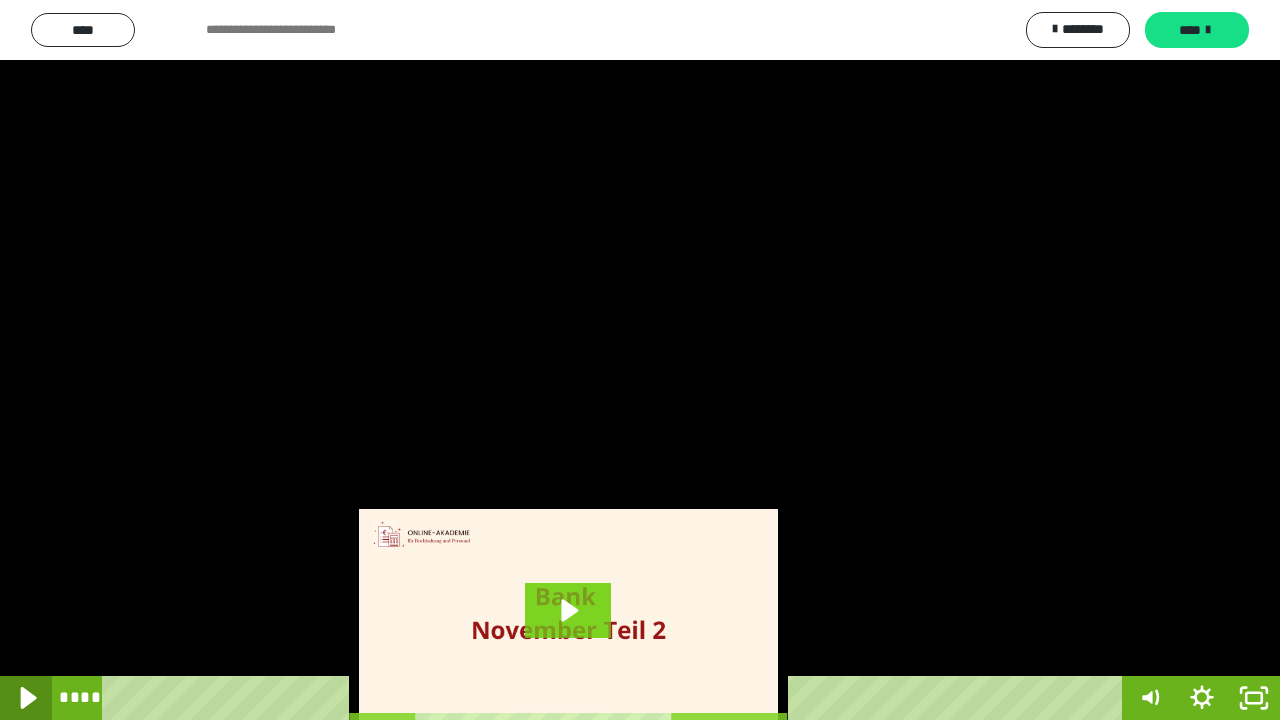 click 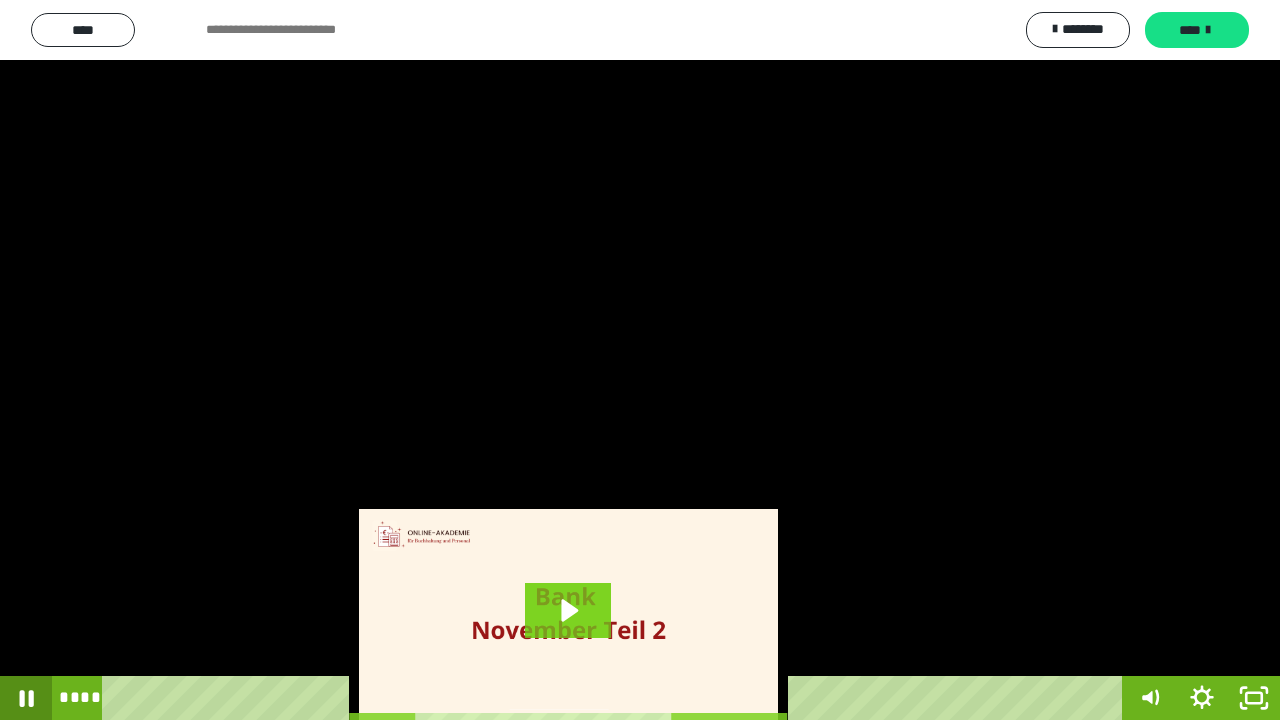 click 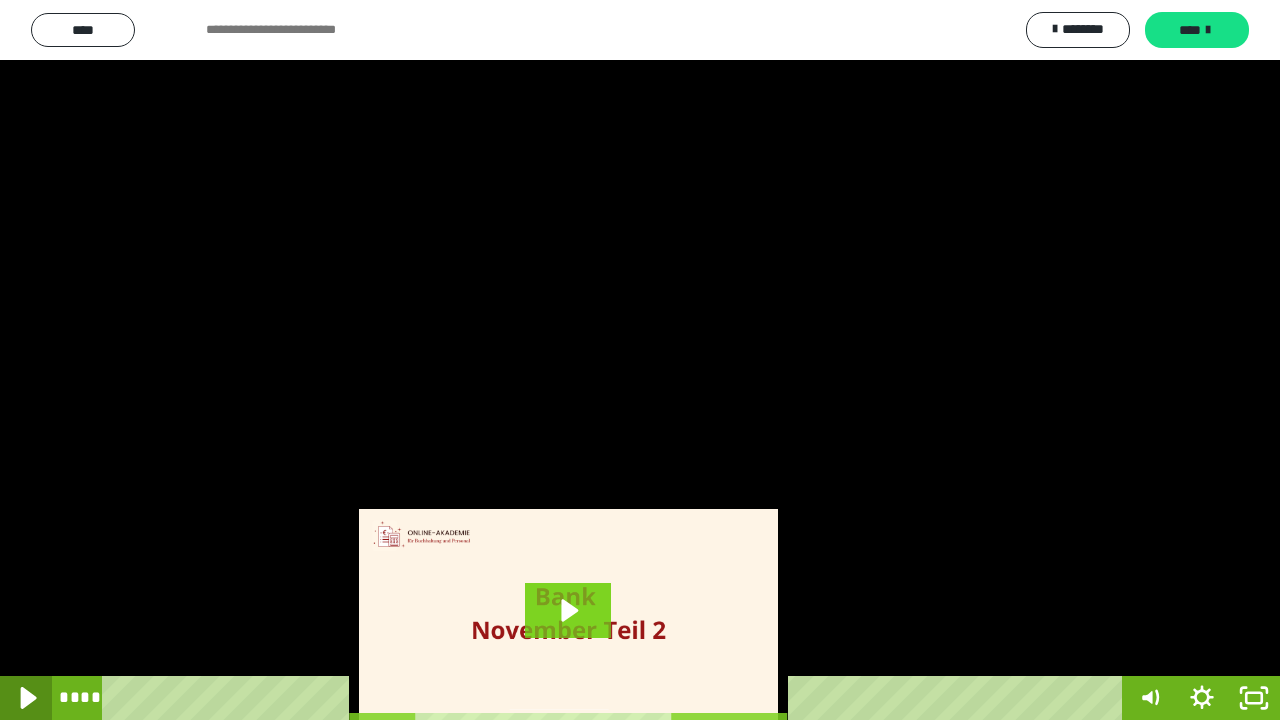 click 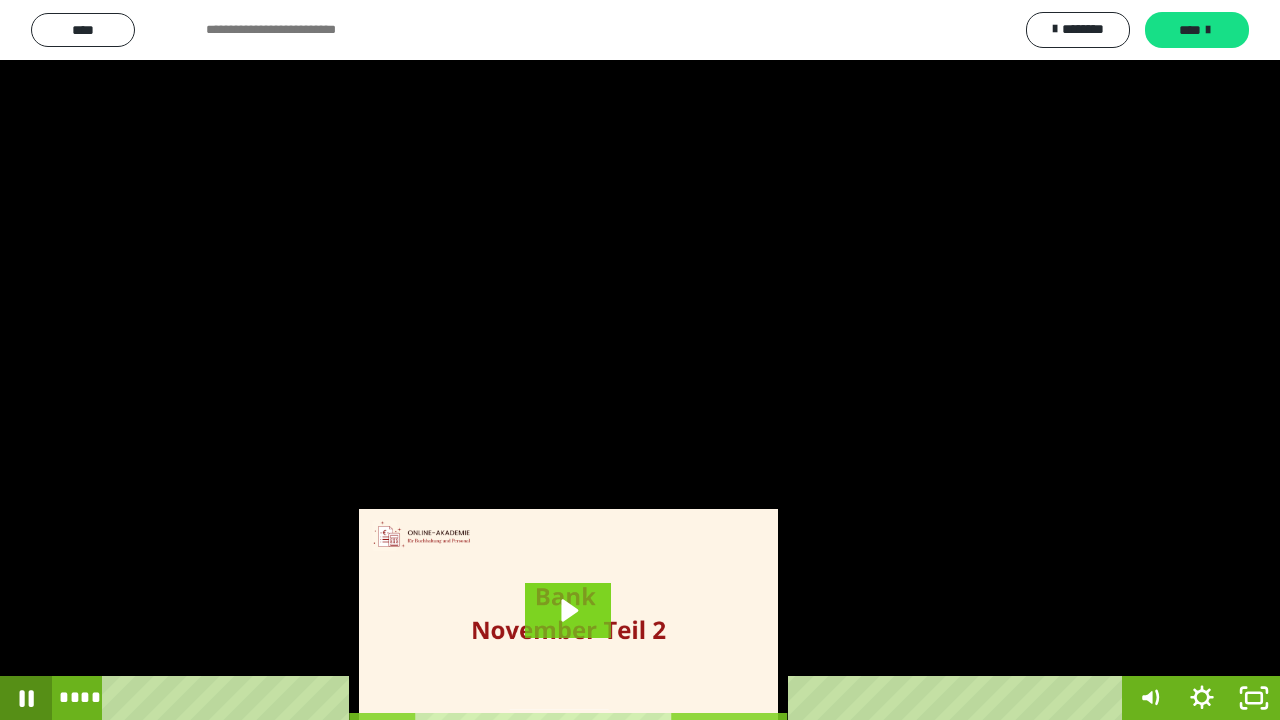 click 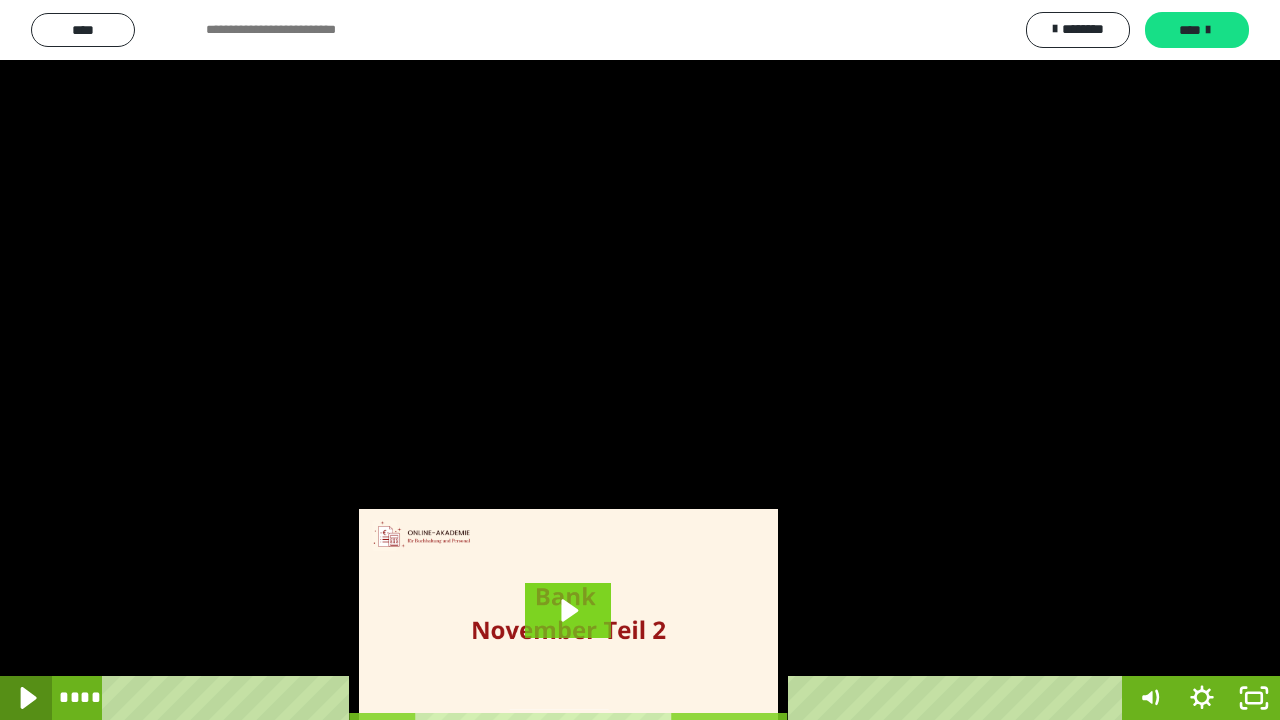 click 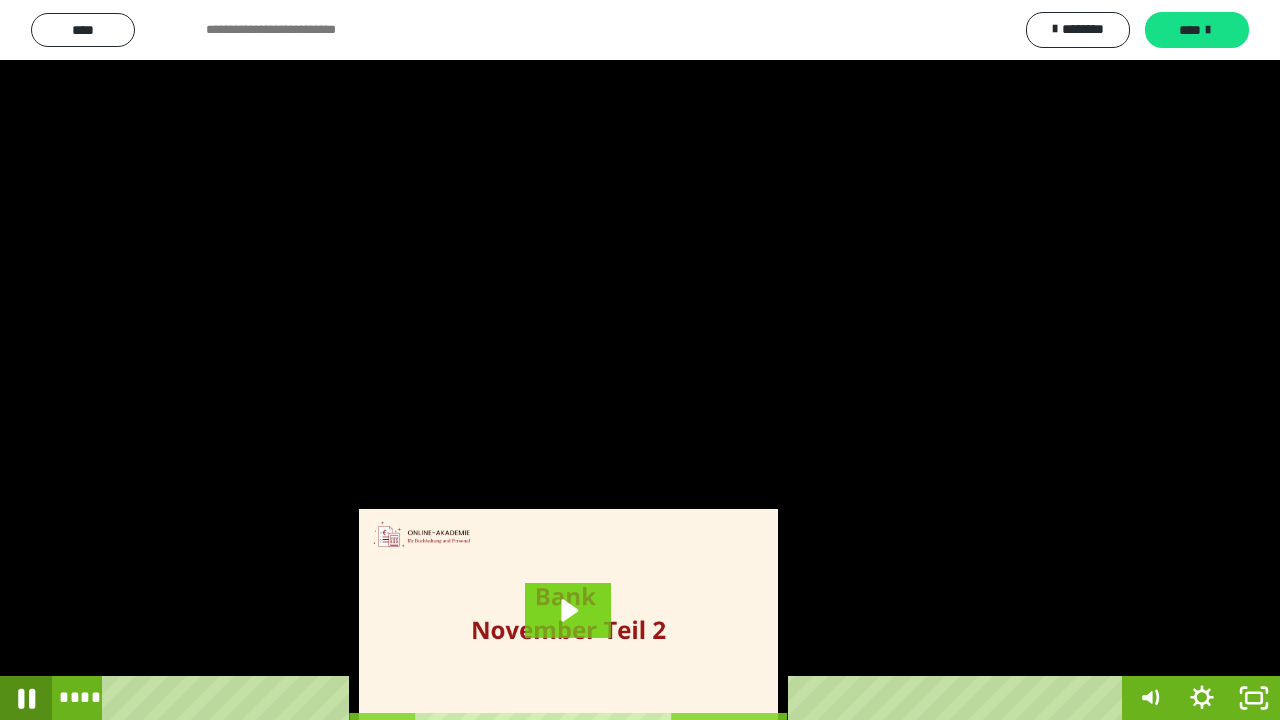 click 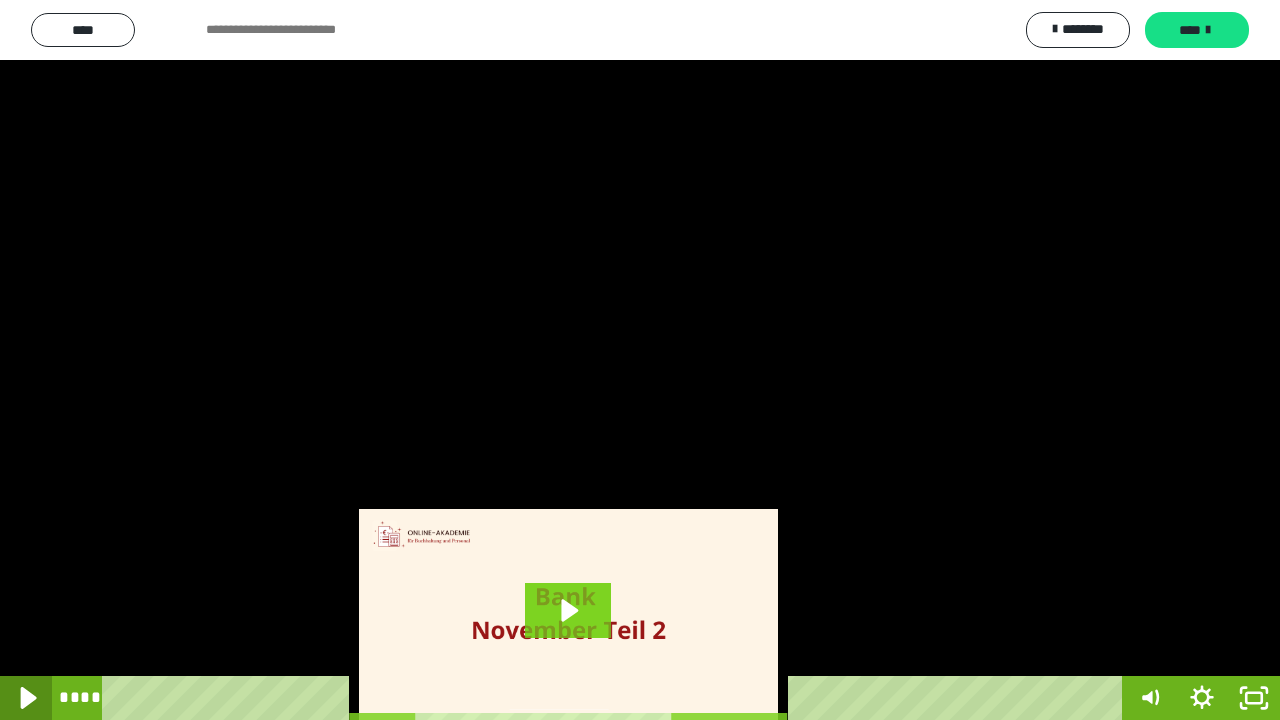 click 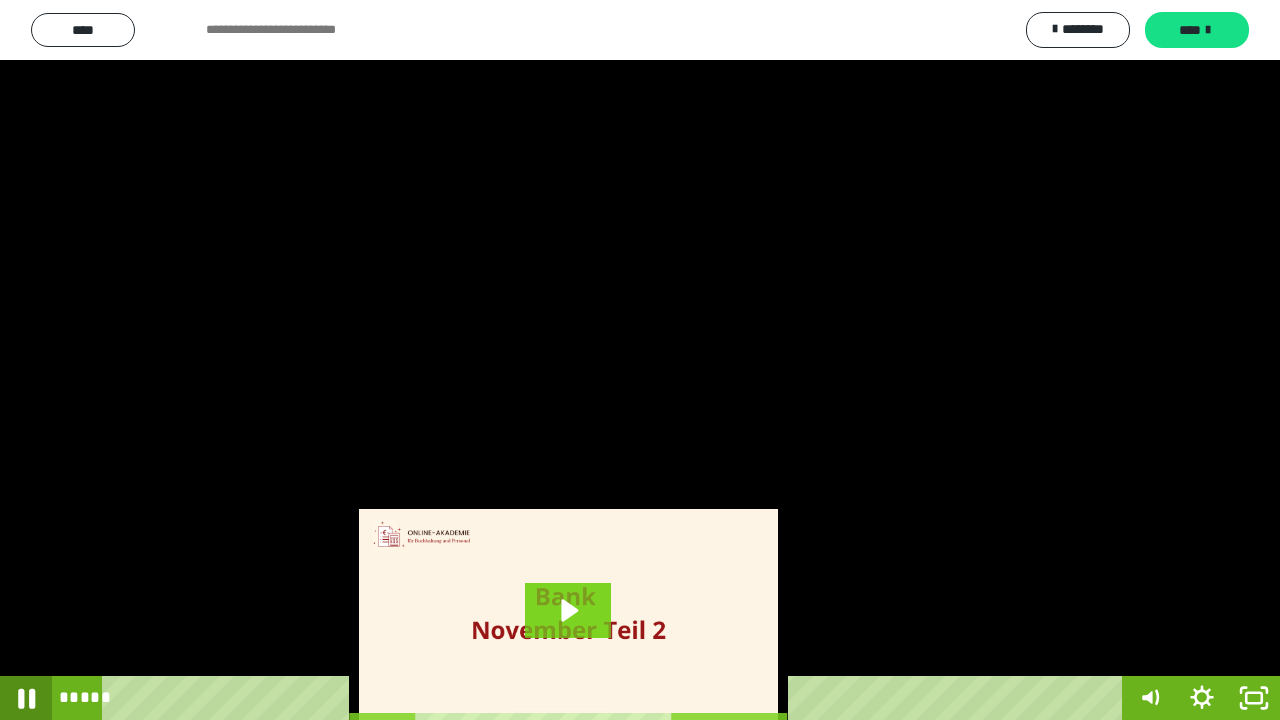 click 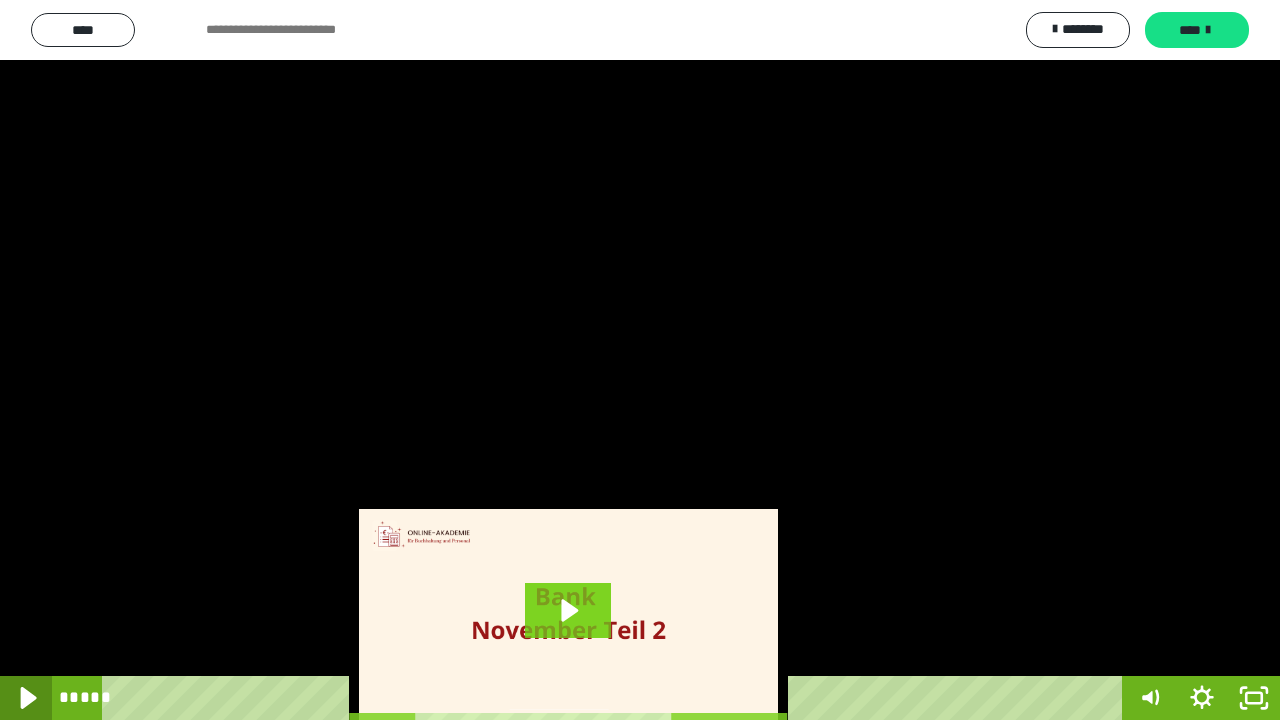 click 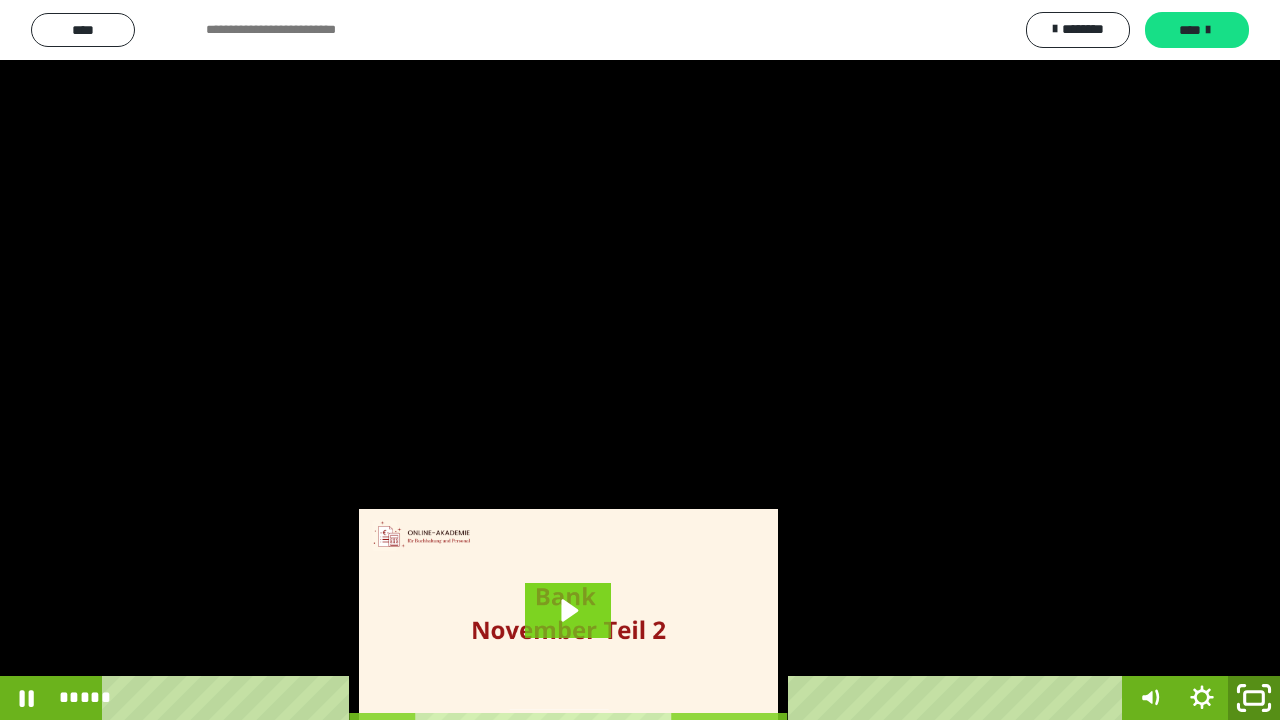 click 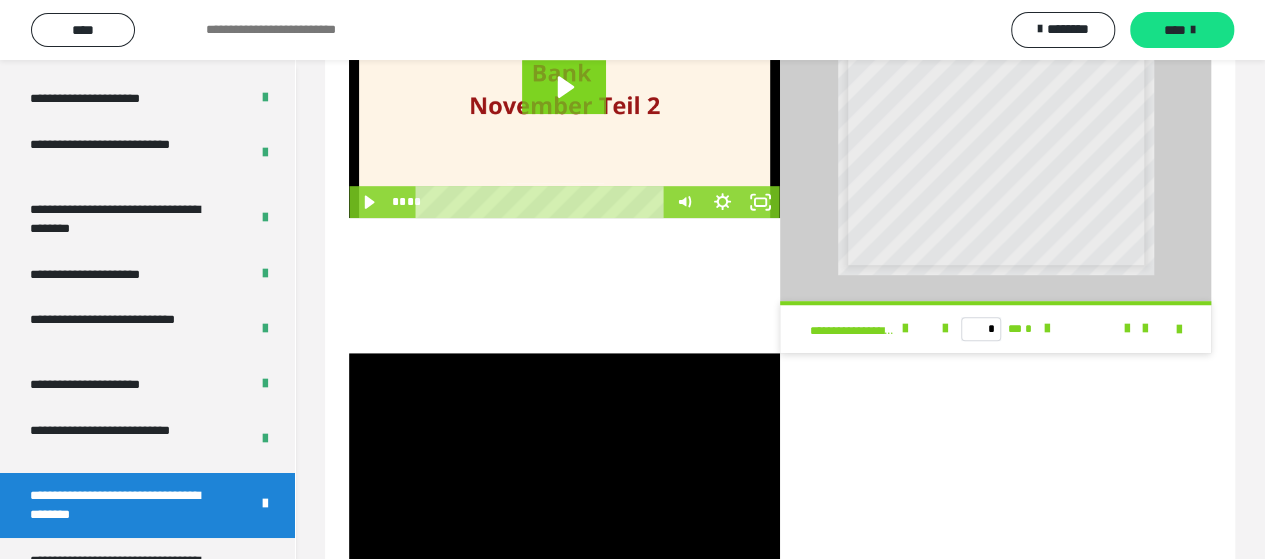scroll, scrollTop: 598, scrollLeft: 0, axis: vertical 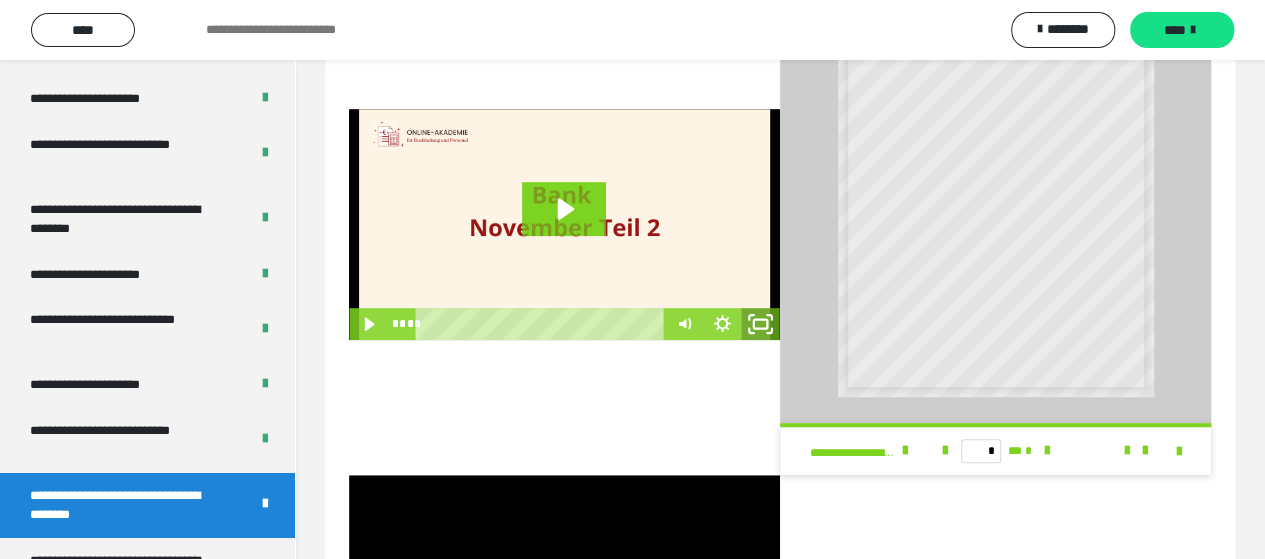 click 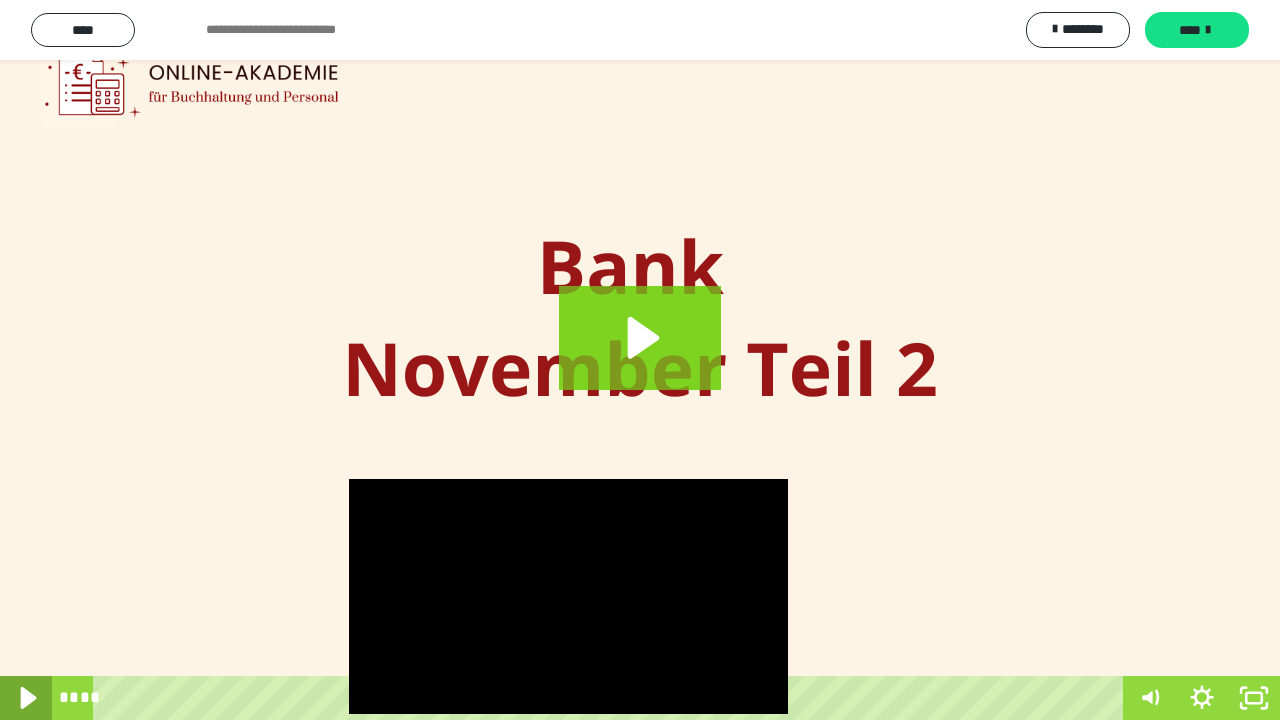 click 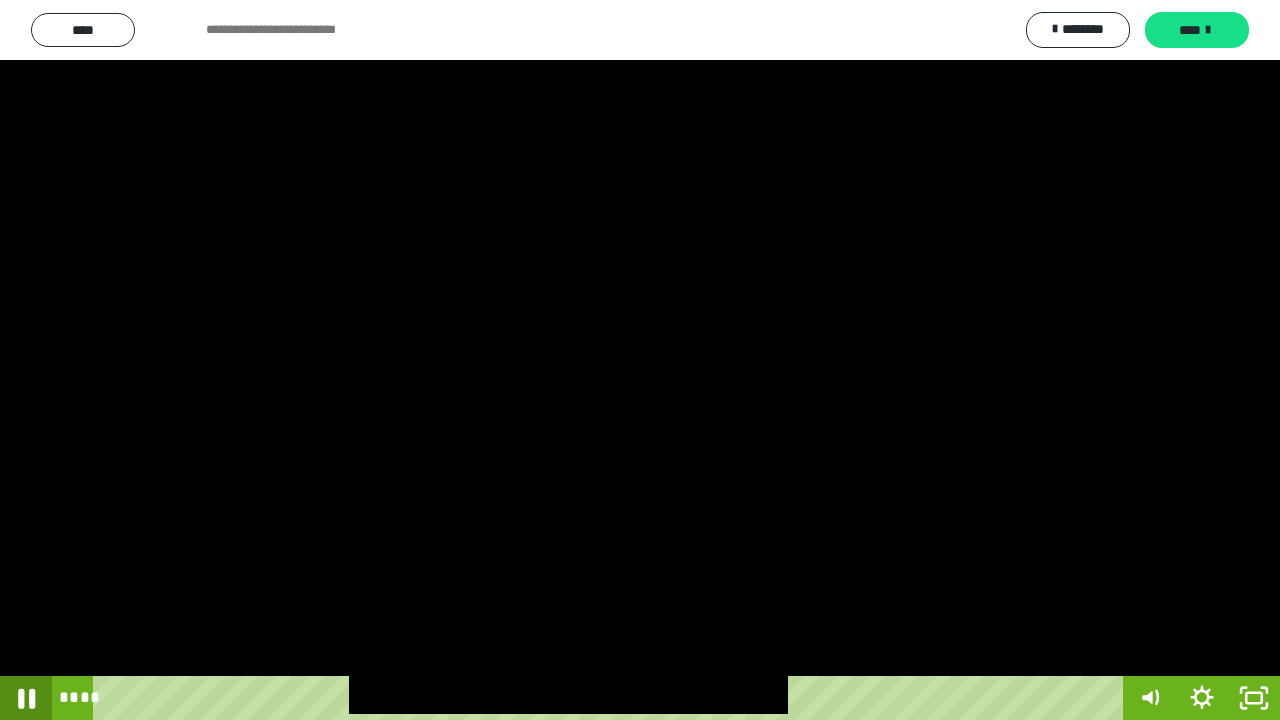 click 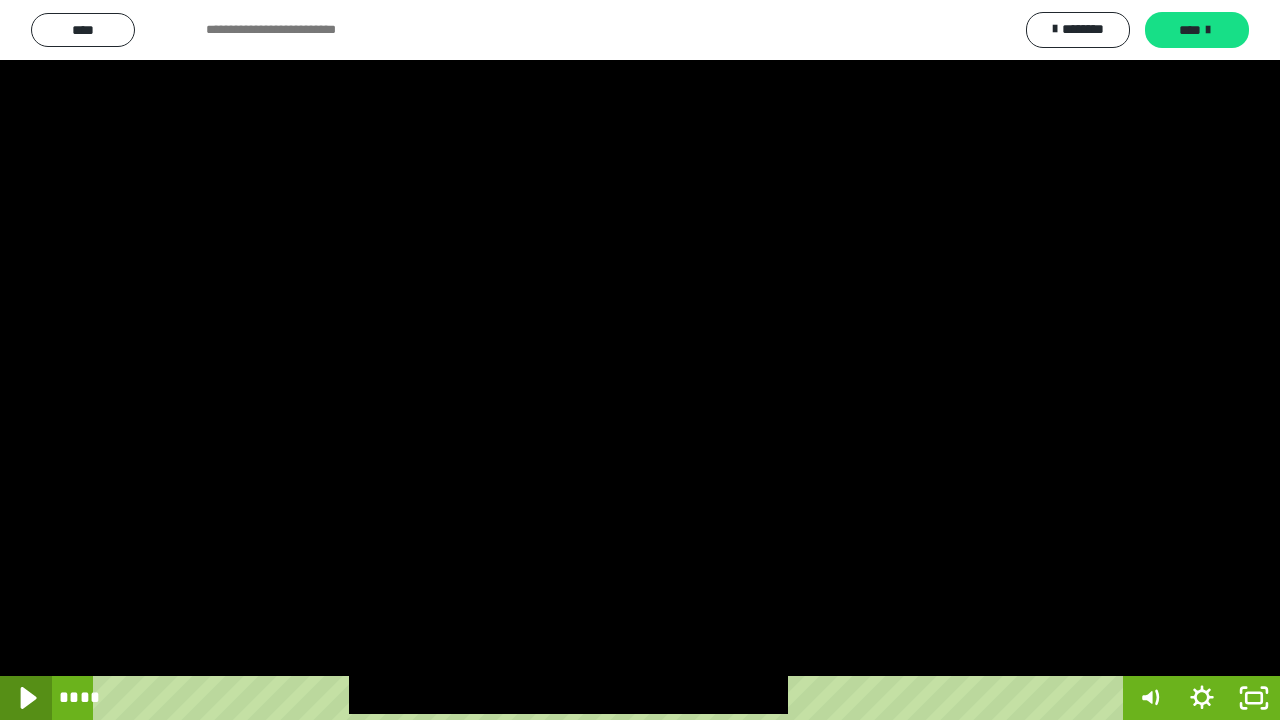click 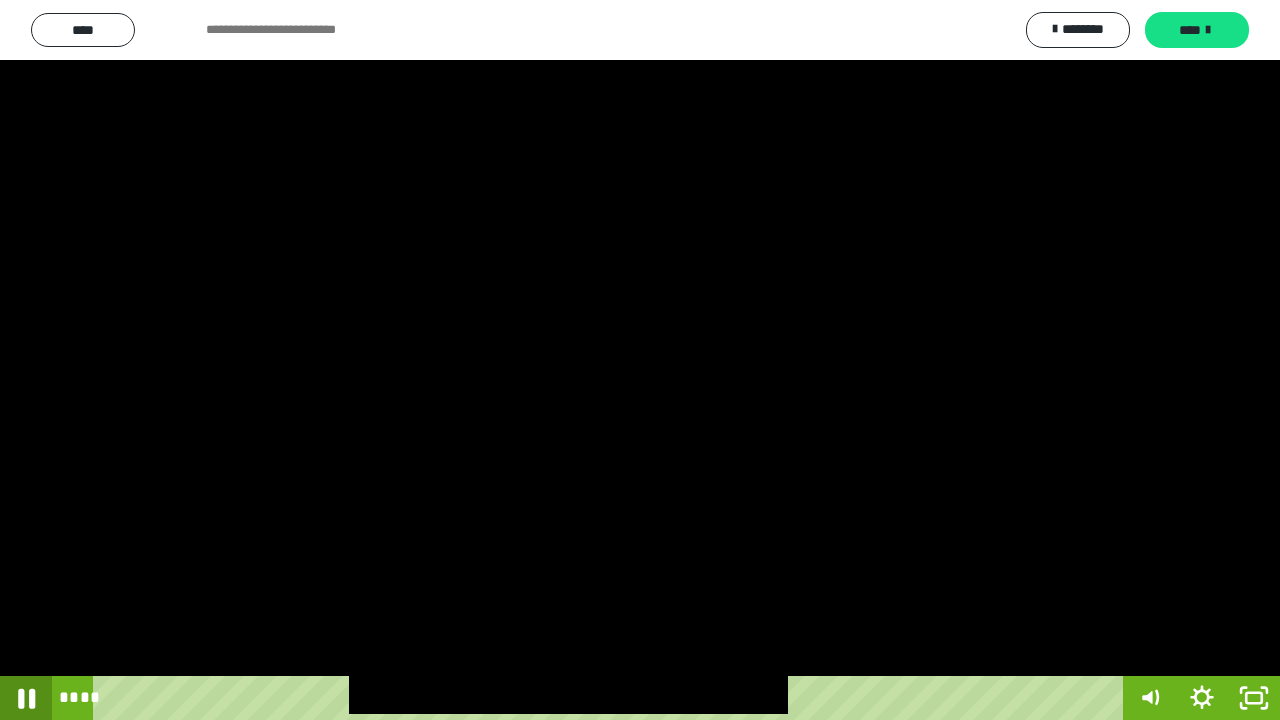 click 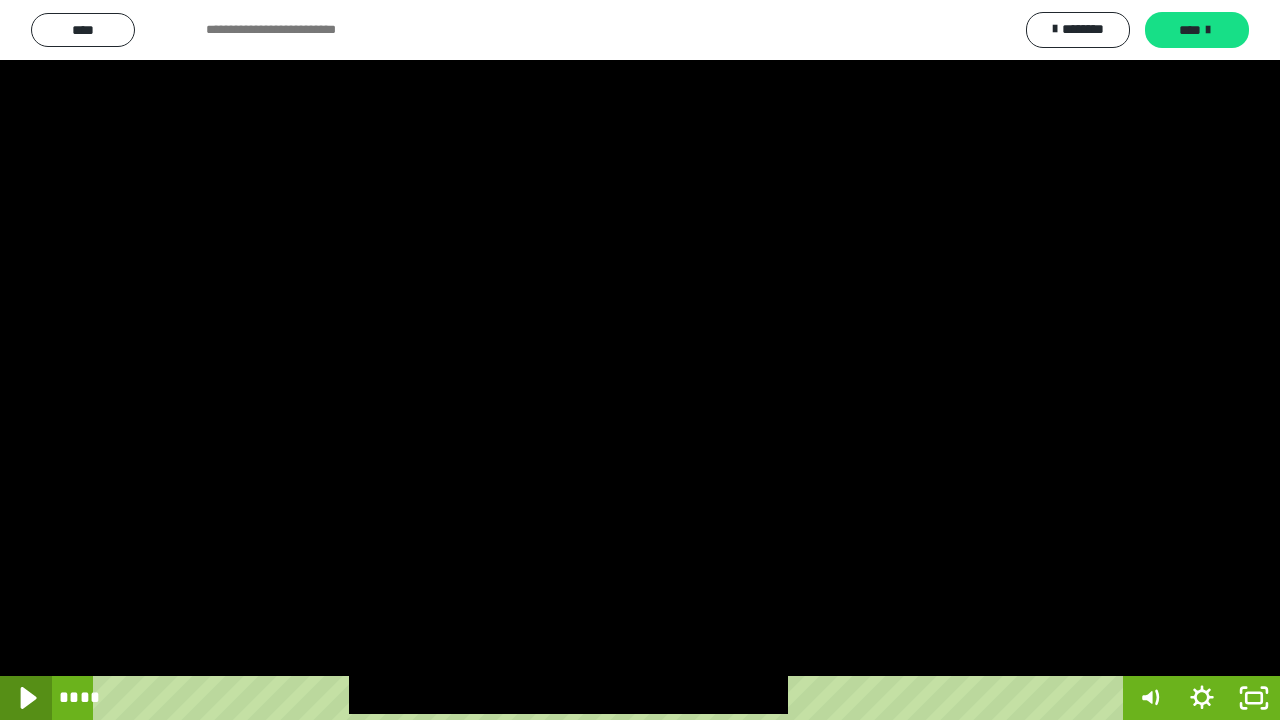 click 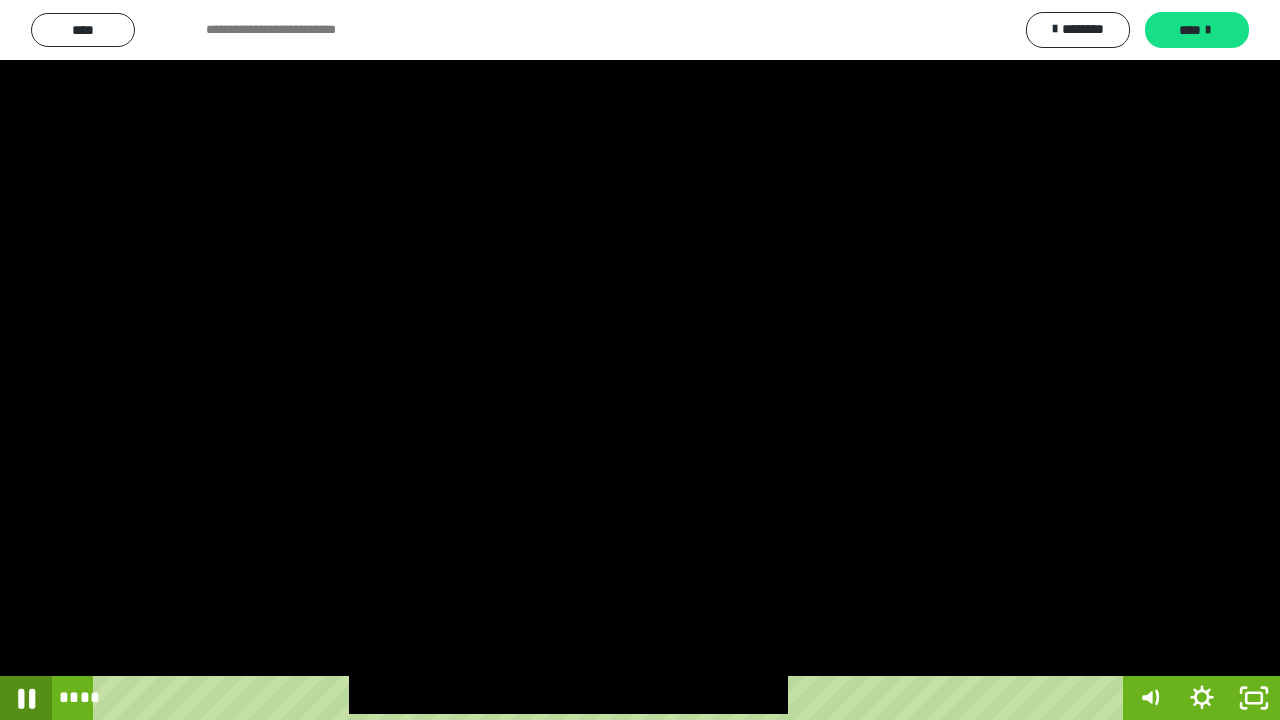 click 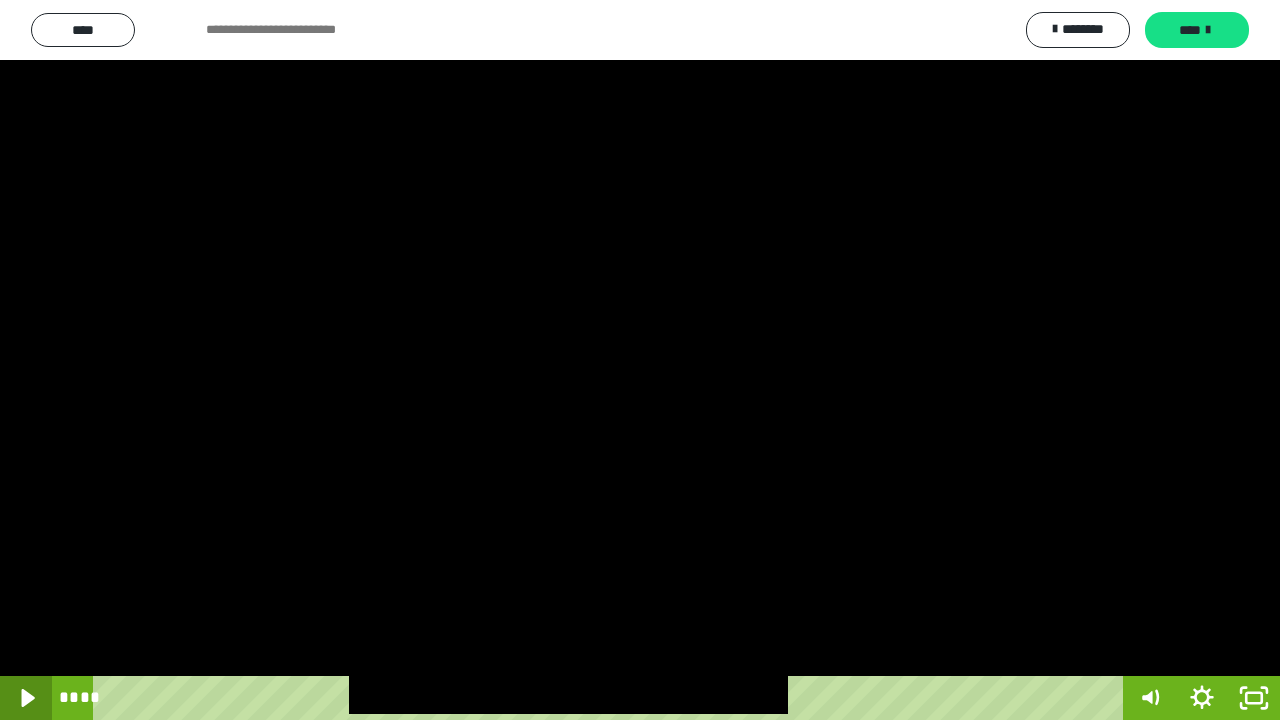 click 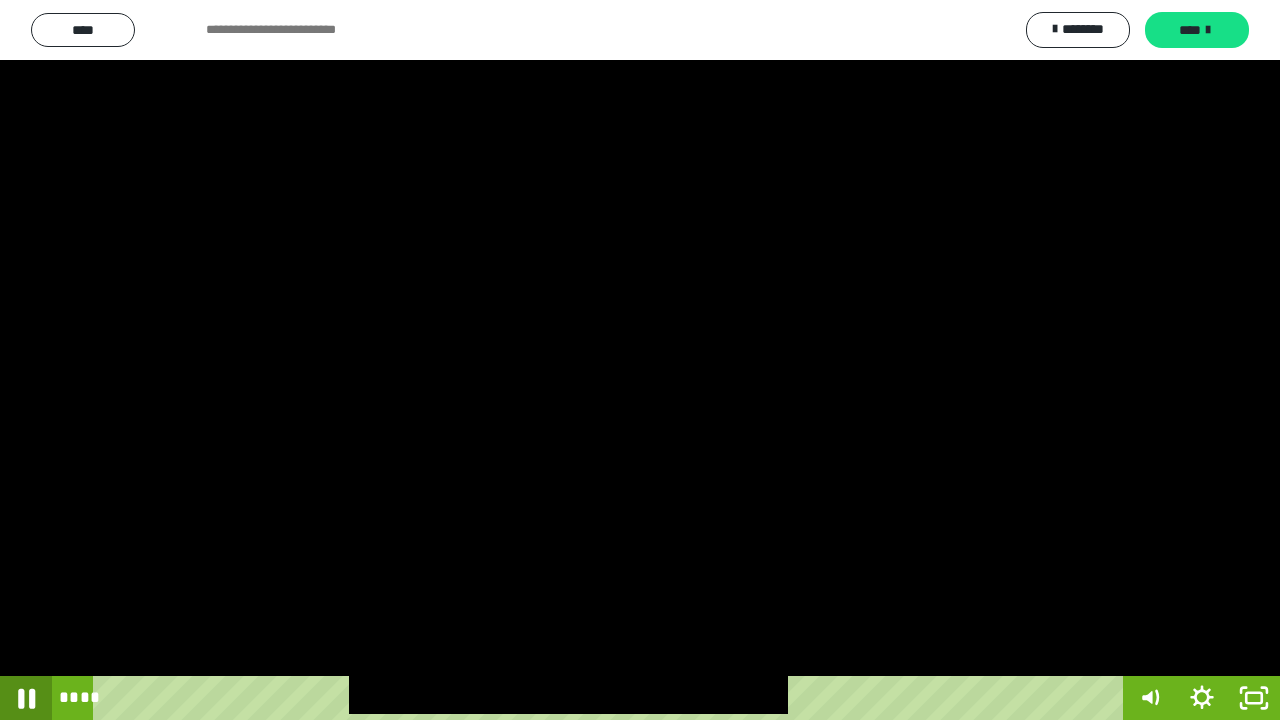 click 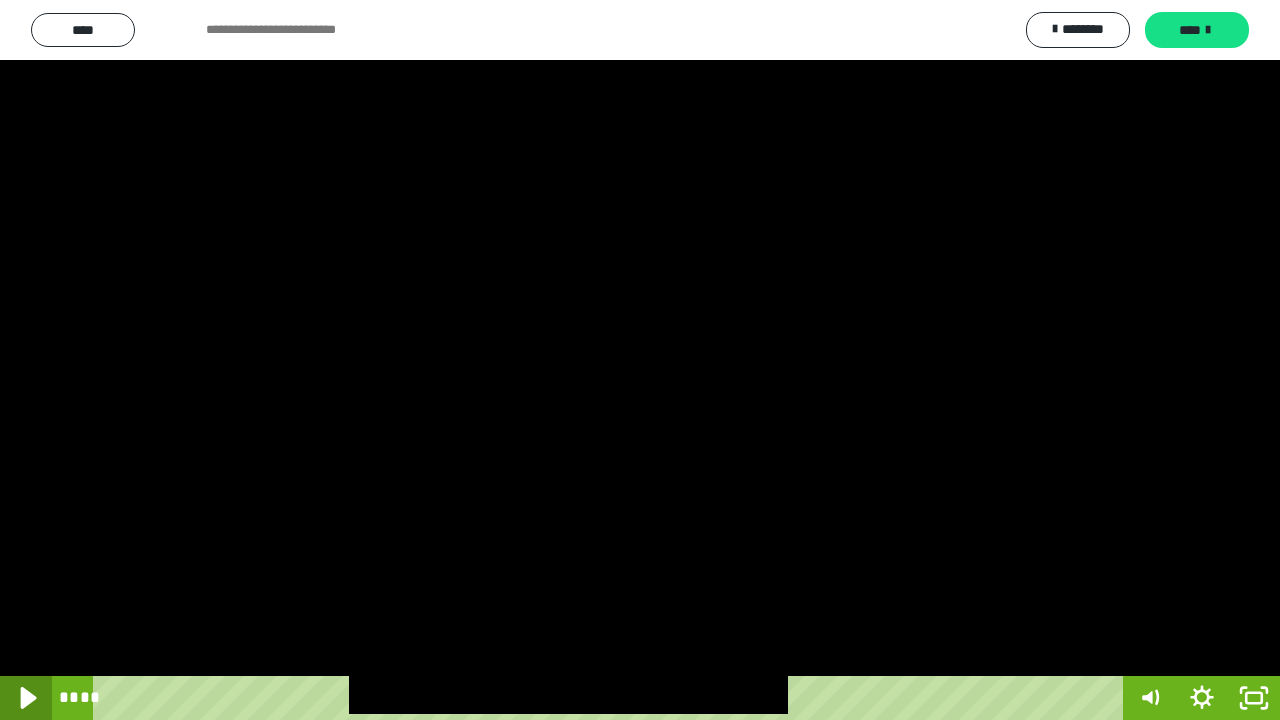 click 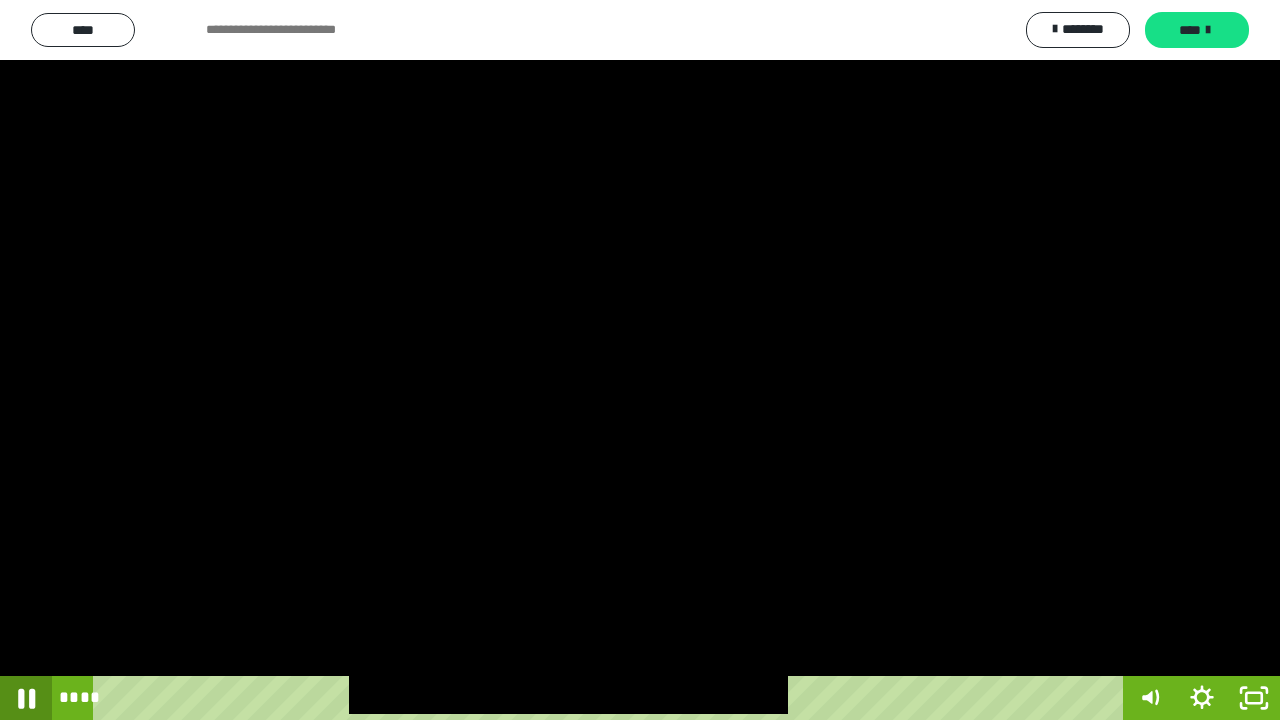 click 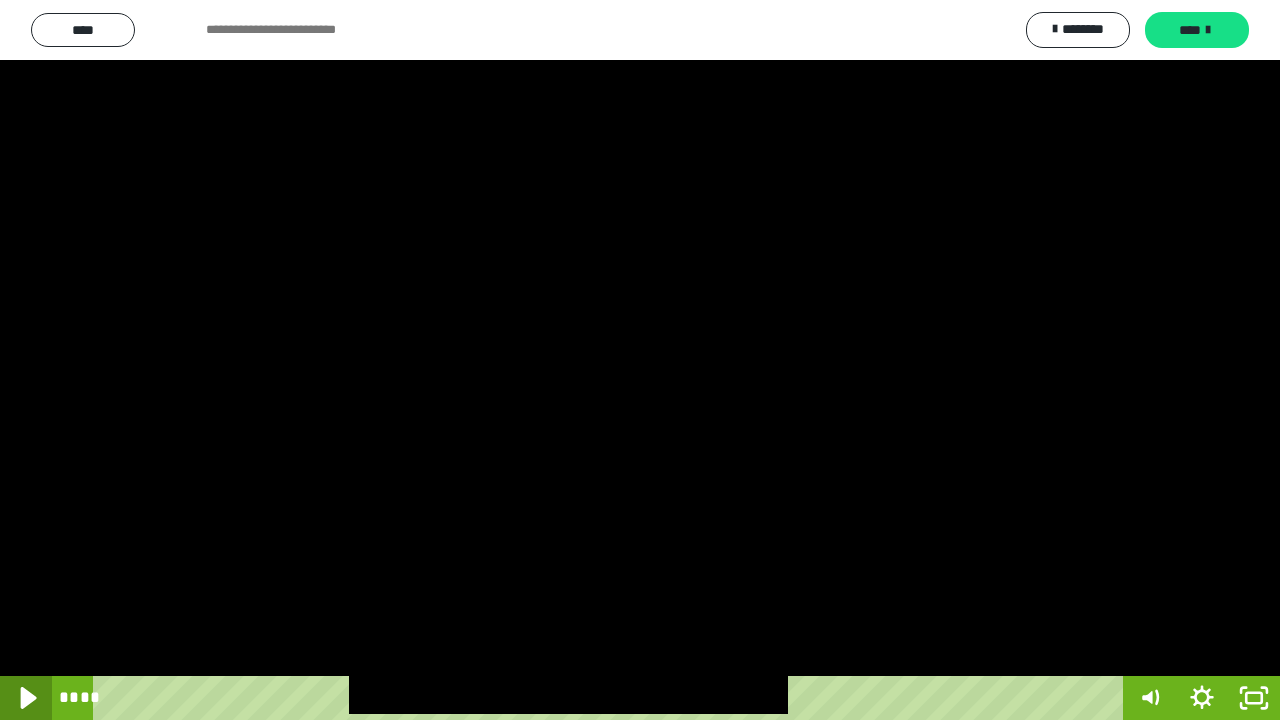 click 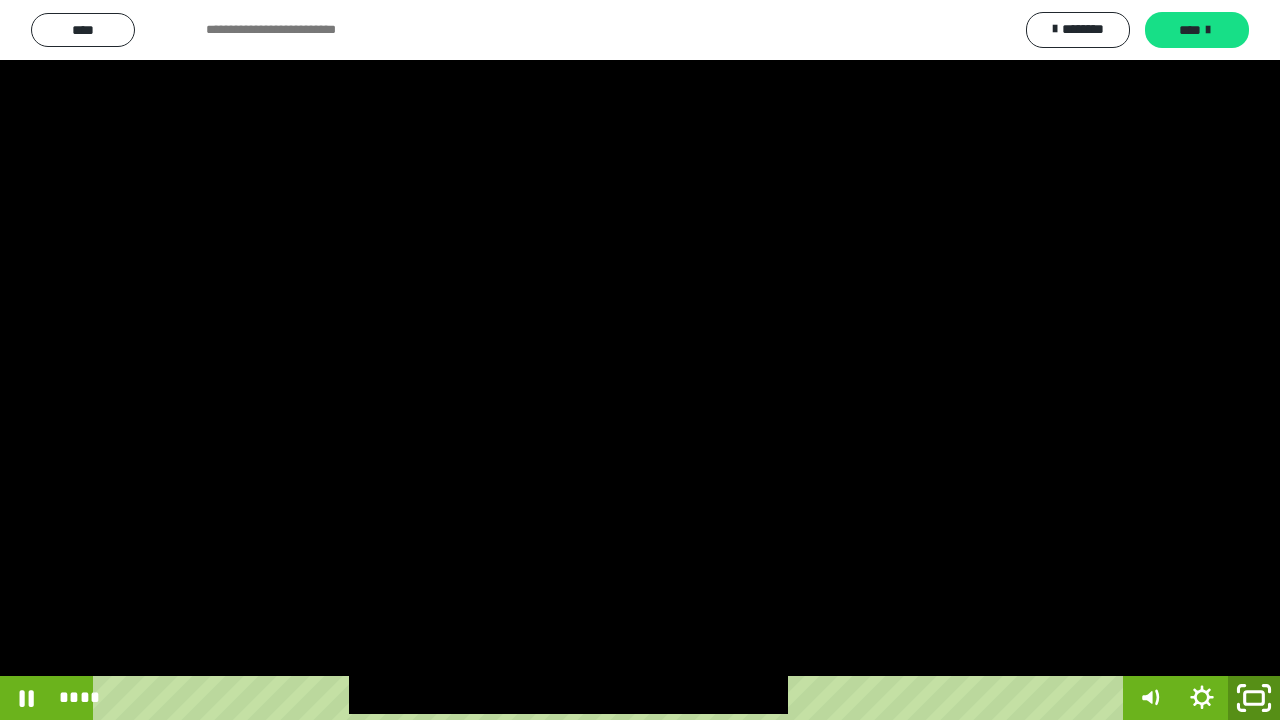 click 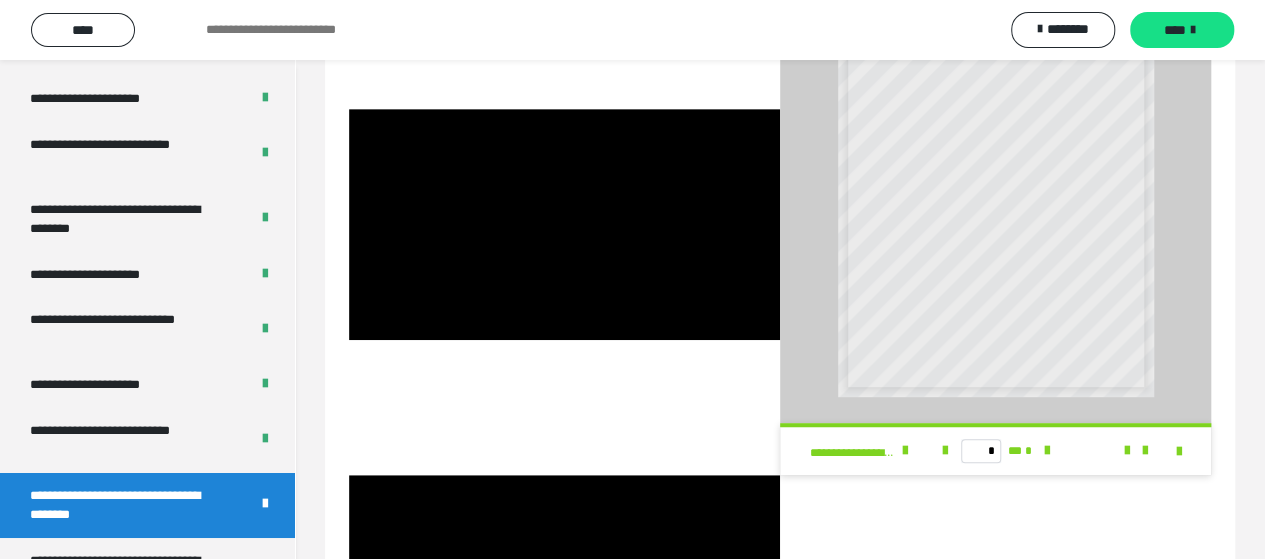 scroll, scrollTop: 3914, scrollLeft: 0, axis: vertical 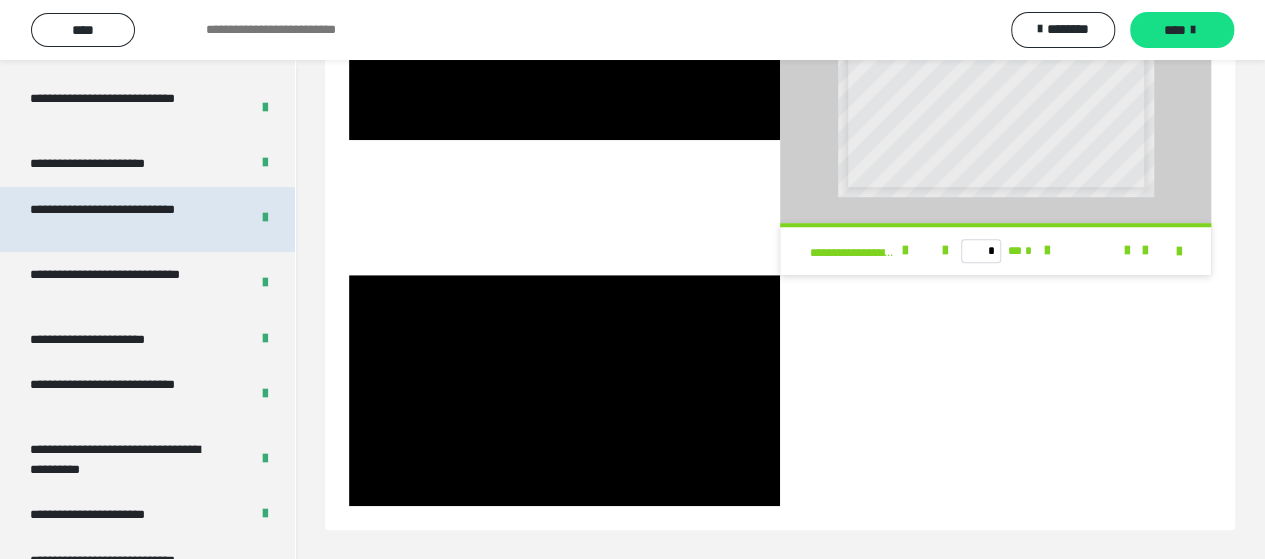 click on "**********" at bounding box center [124, 219] 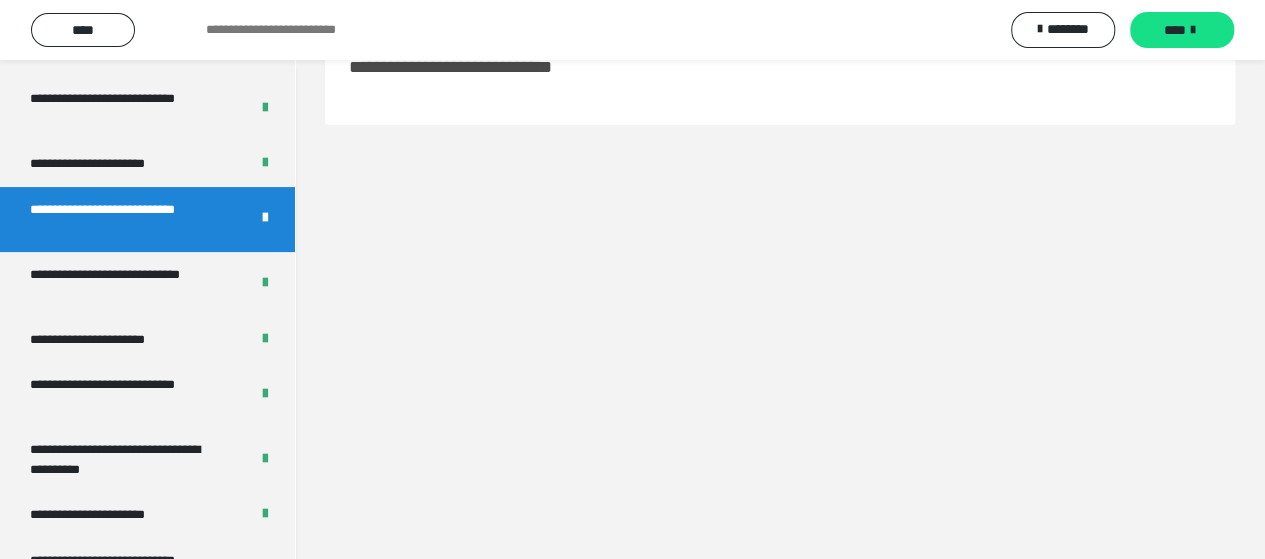 scroll, scrollTop: 60, scrollLeft: 0, axis: vertical 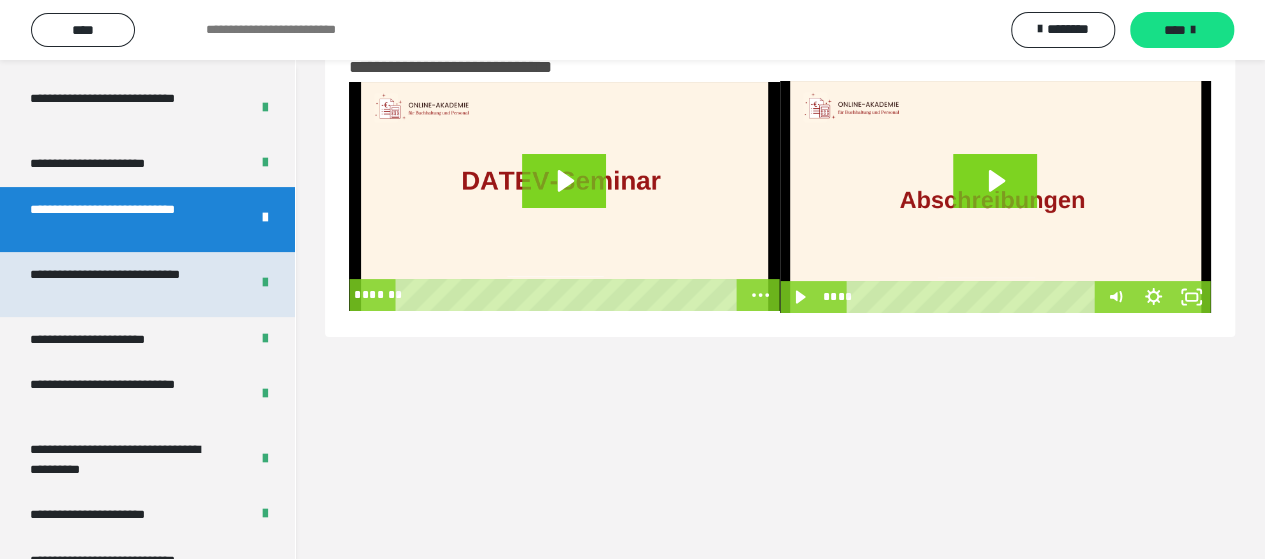 click on "**********" at bounding box center [124, 284] 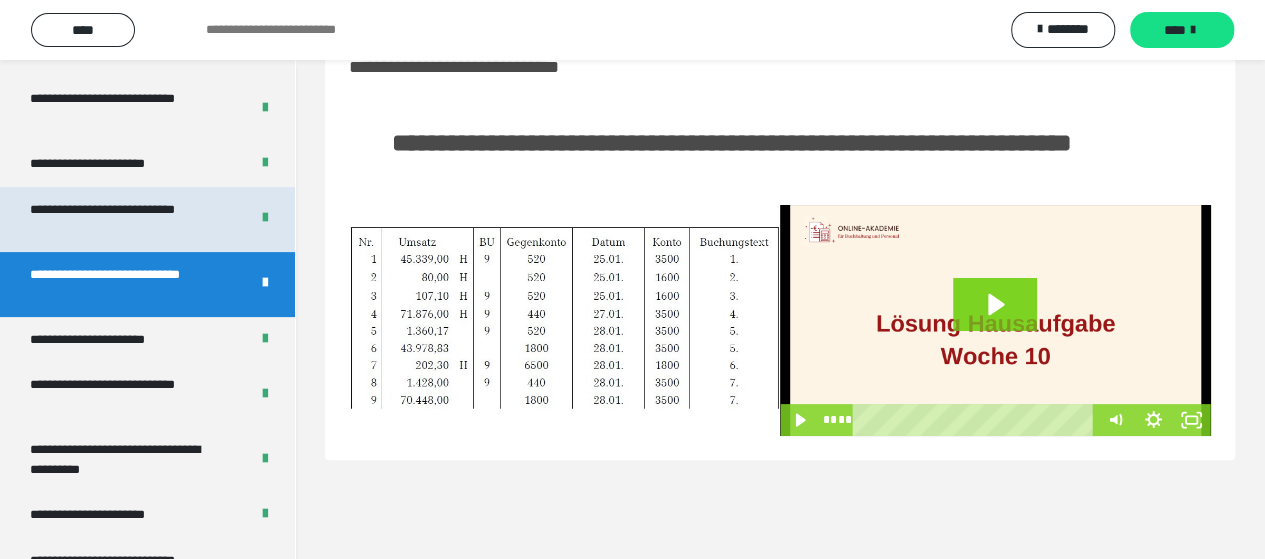 click on "**********" at bounding box center (124, 219) 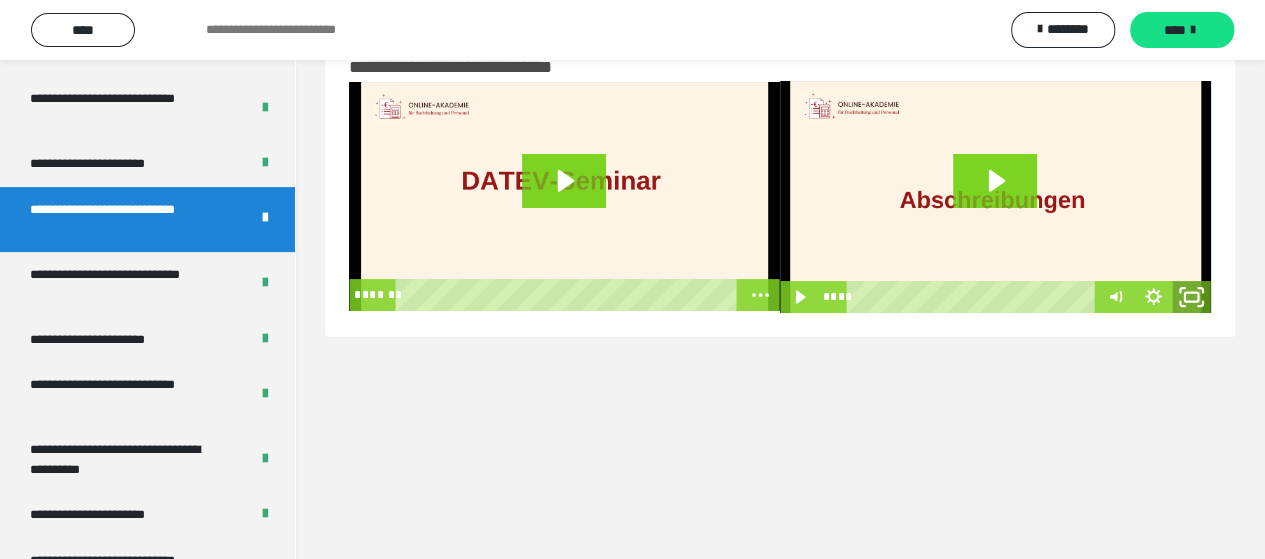 click 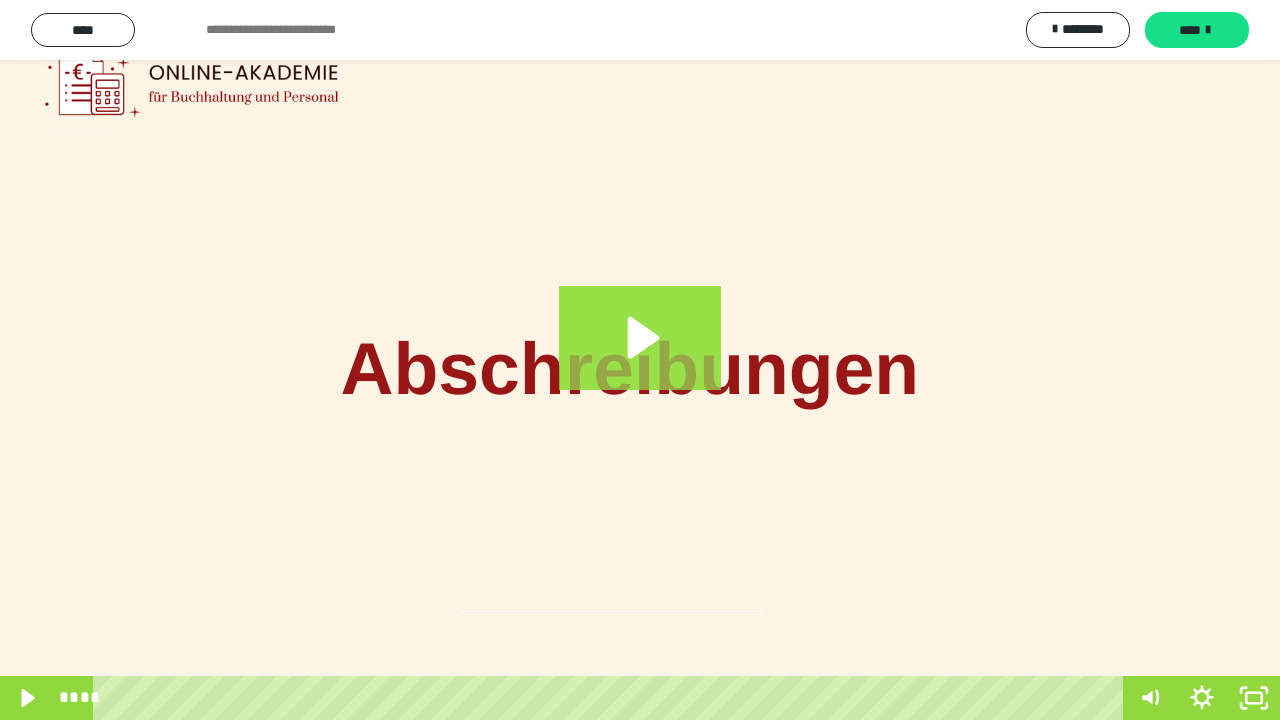 click 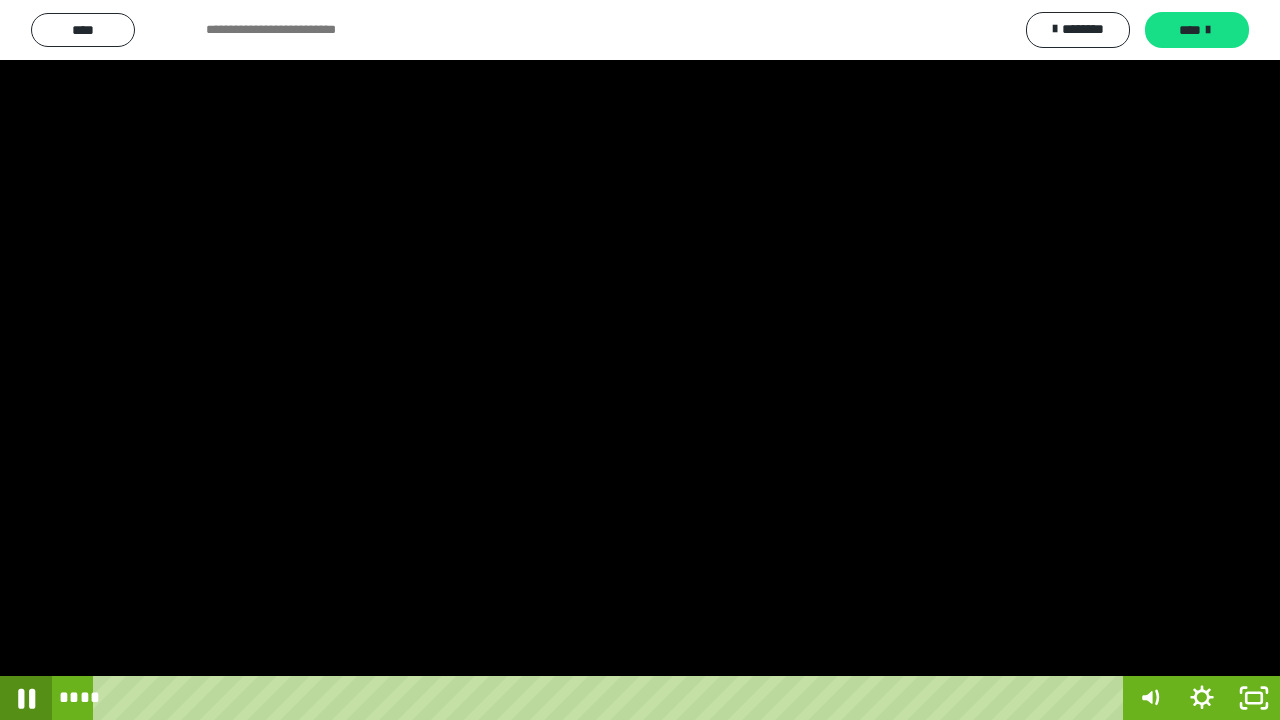 click 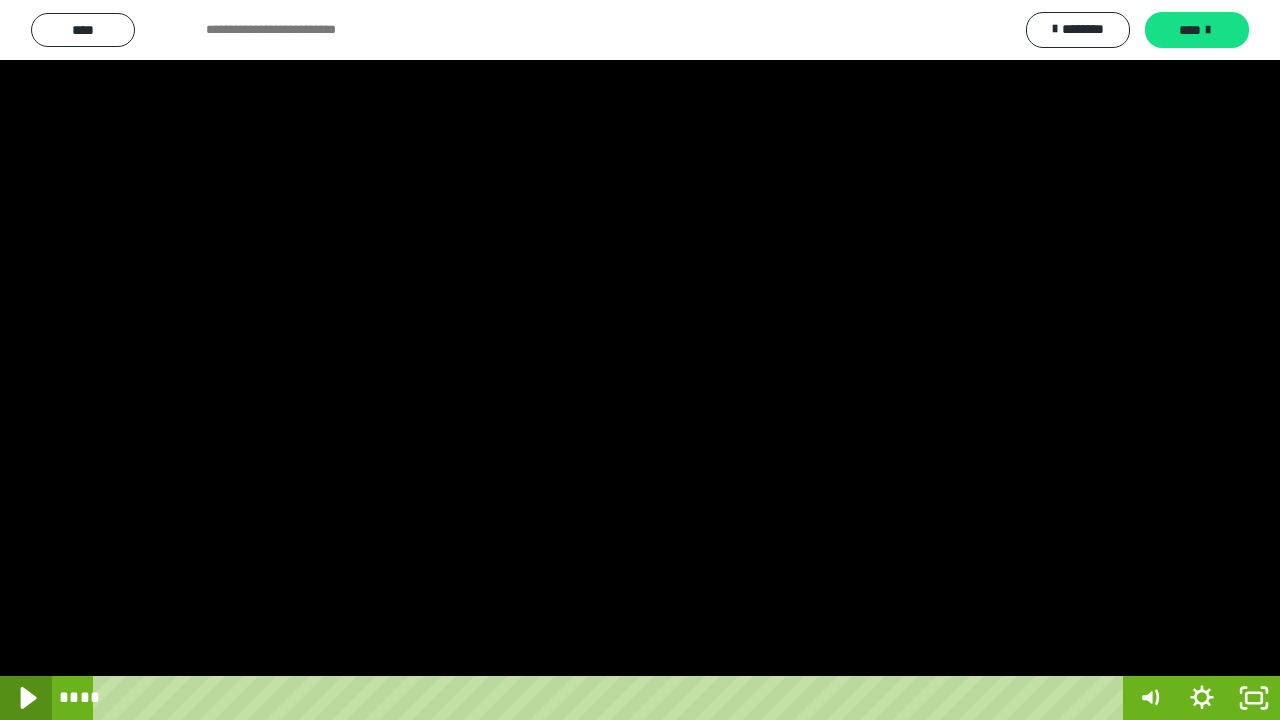 click 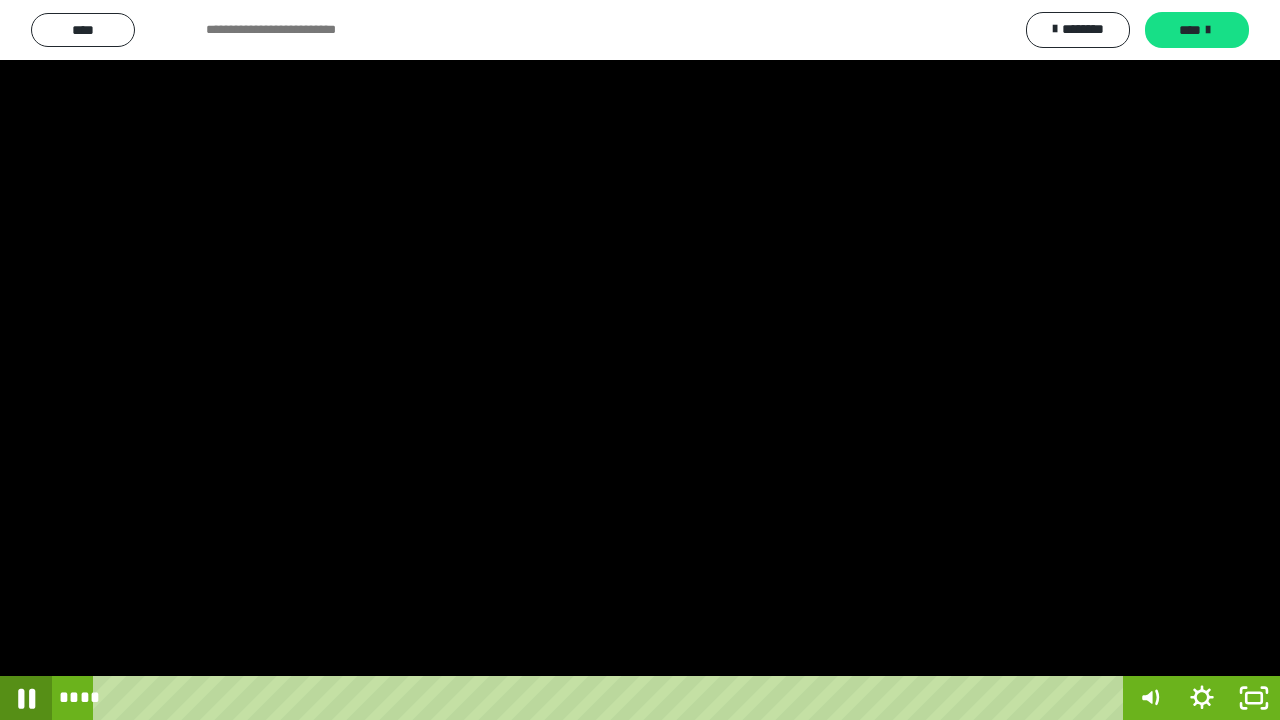 click 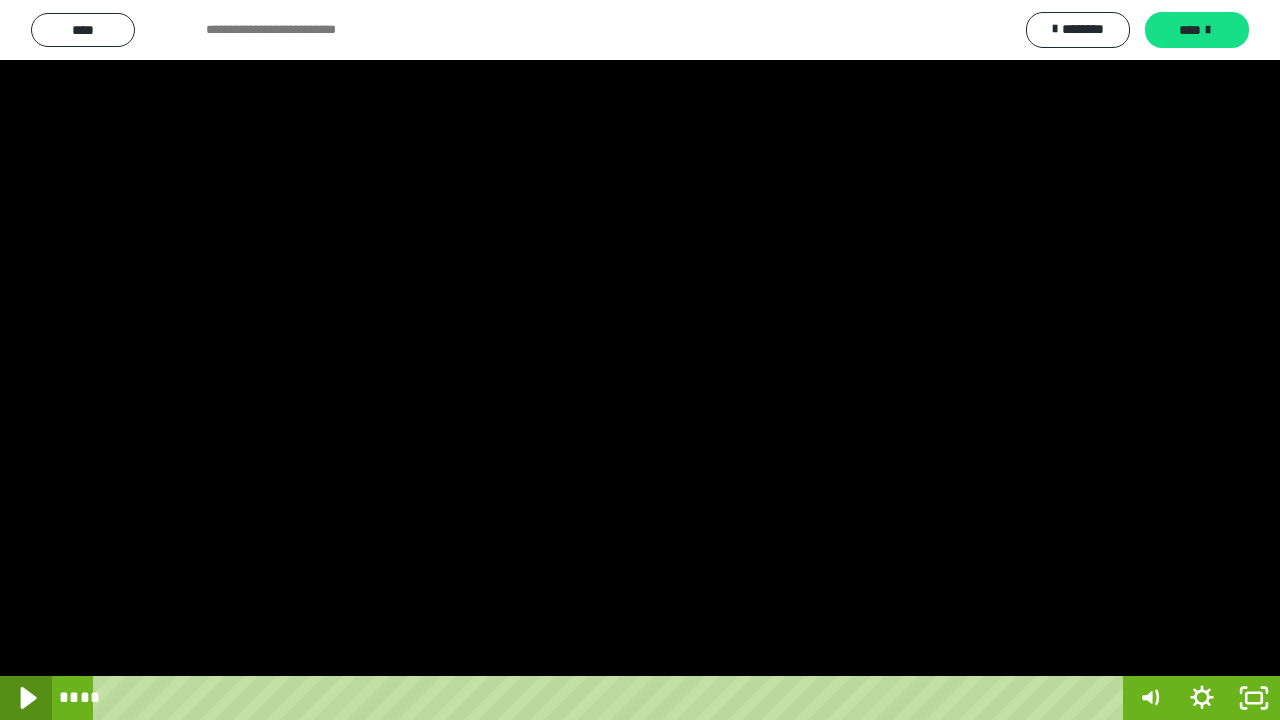 click 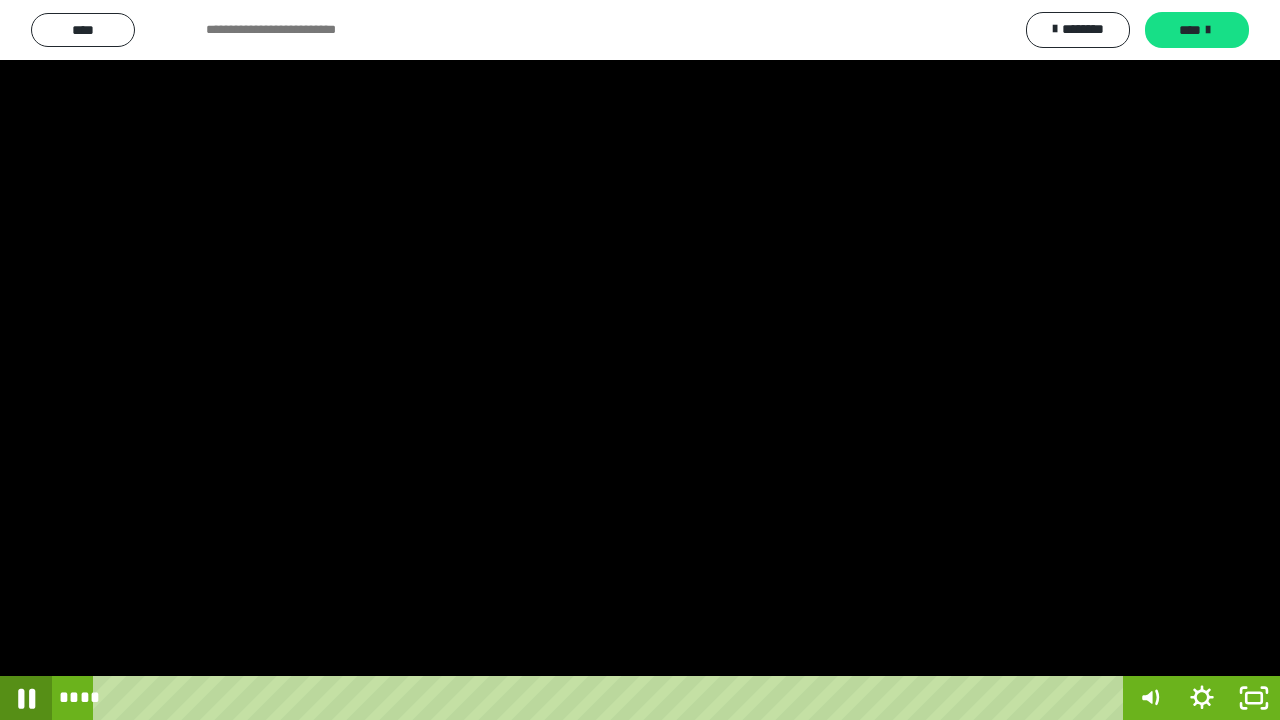 click 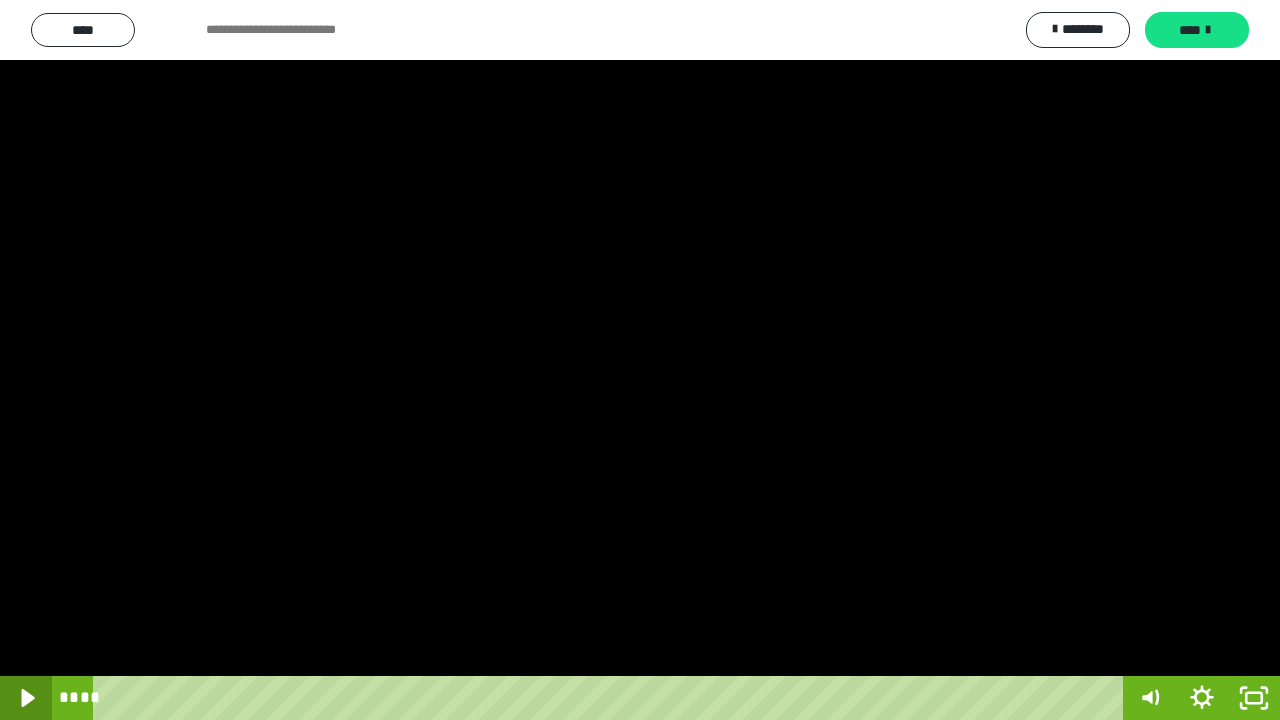 click 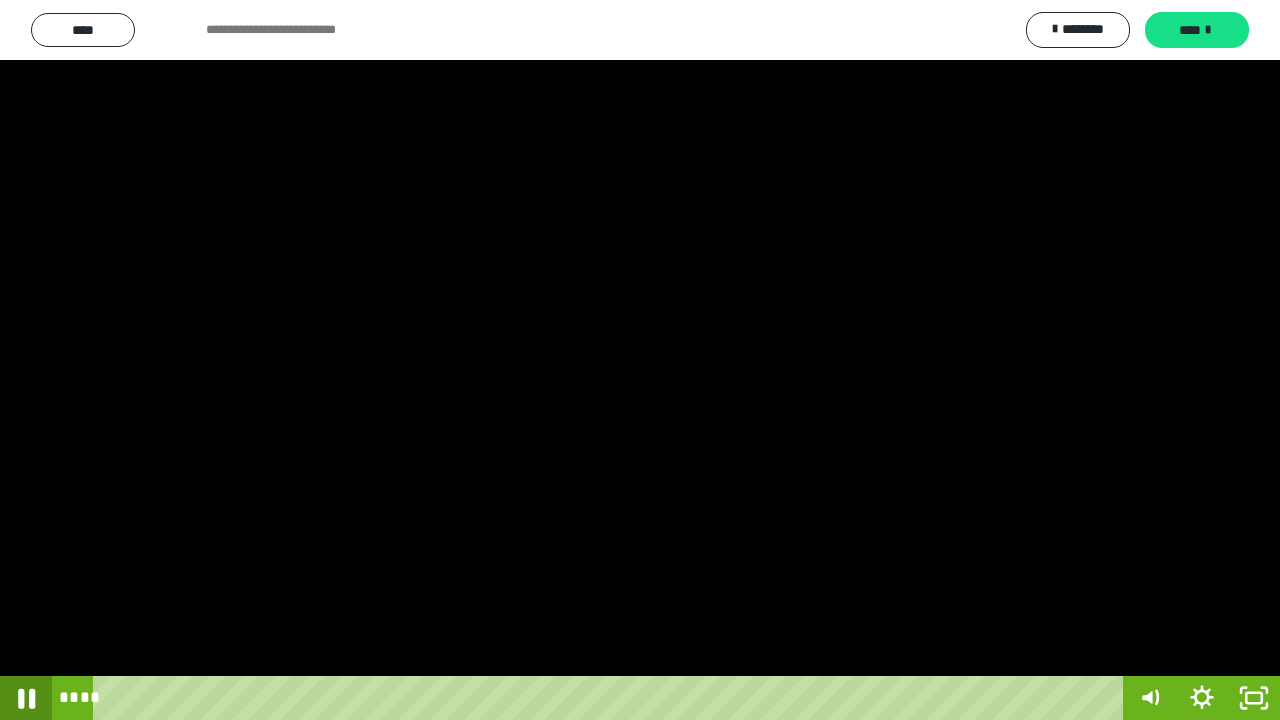 click 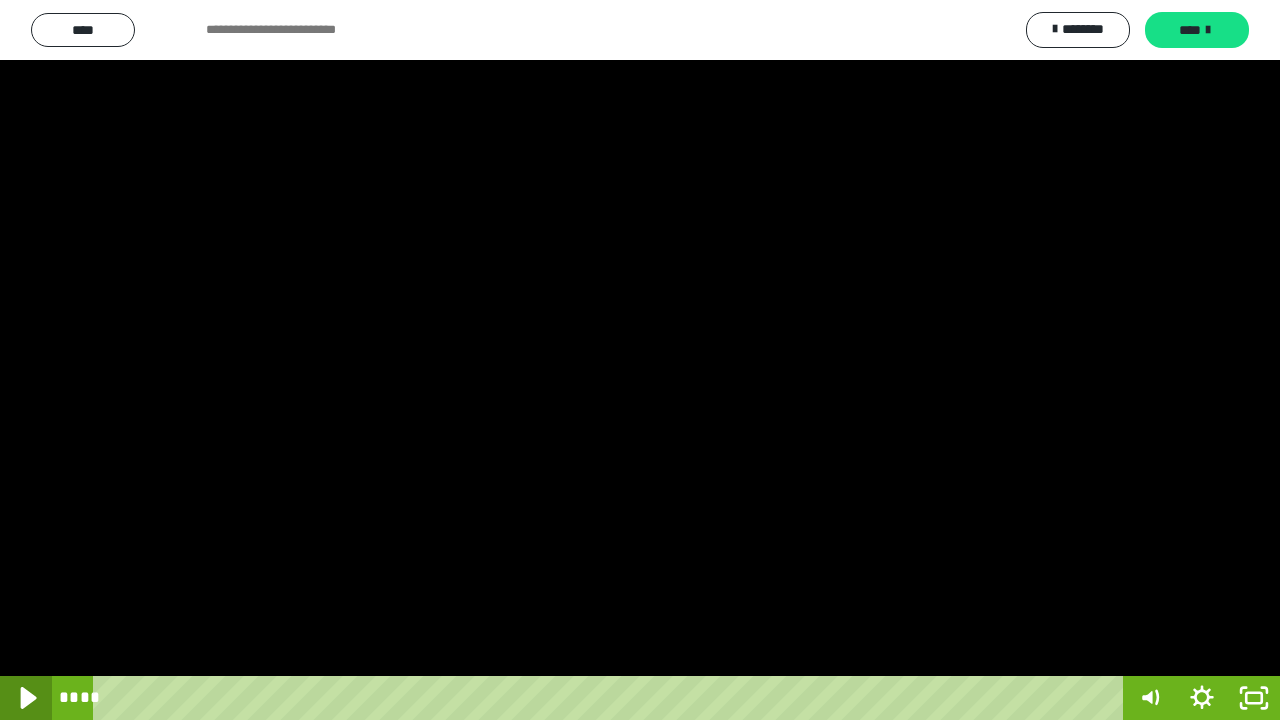 click 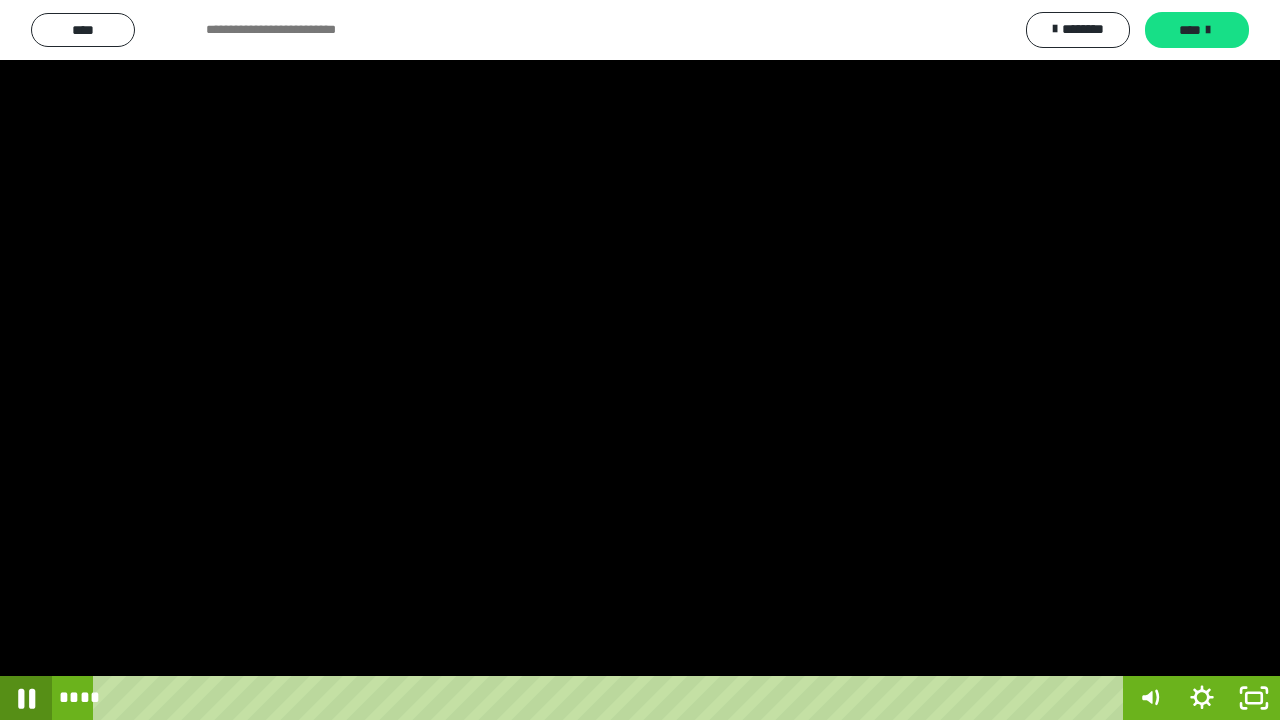click 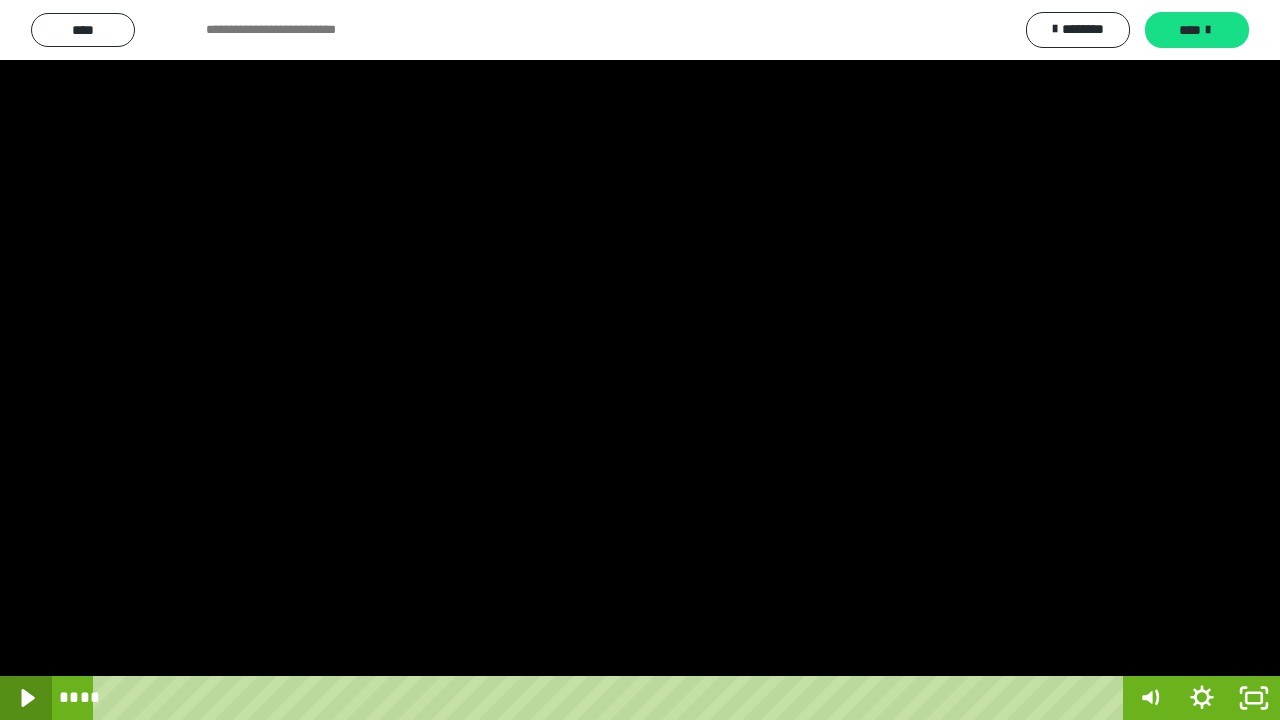 click 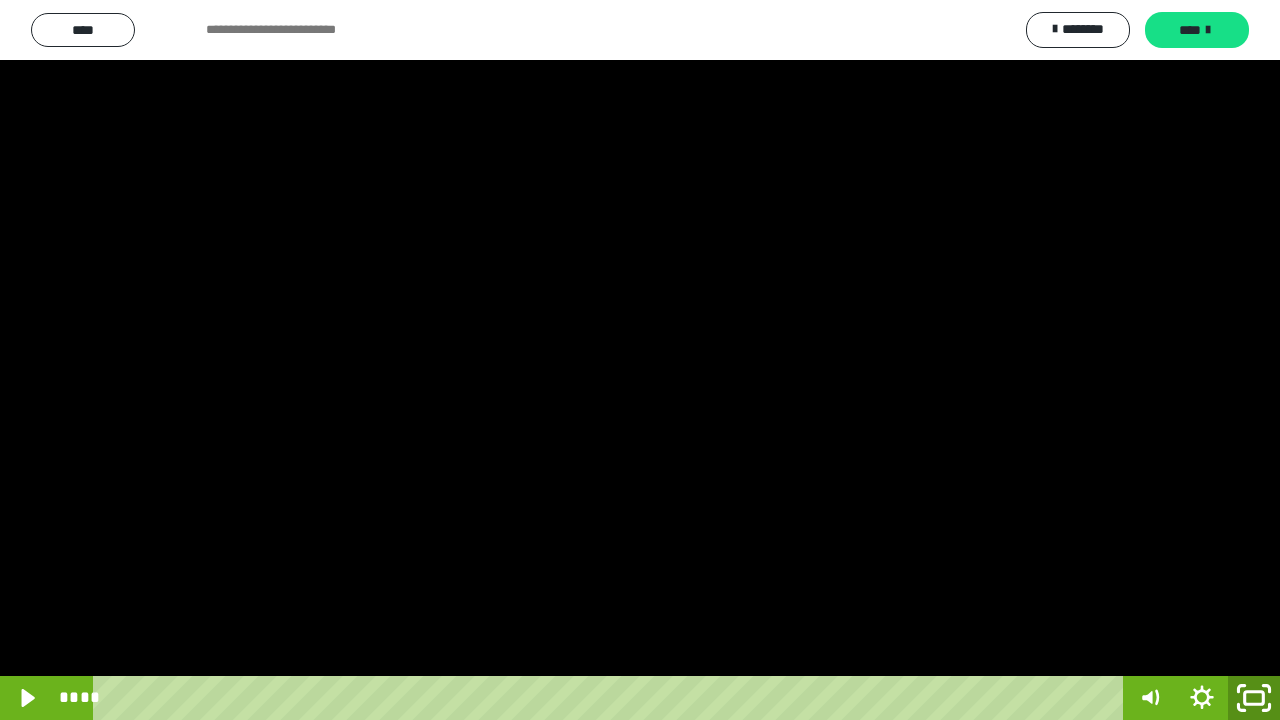 click 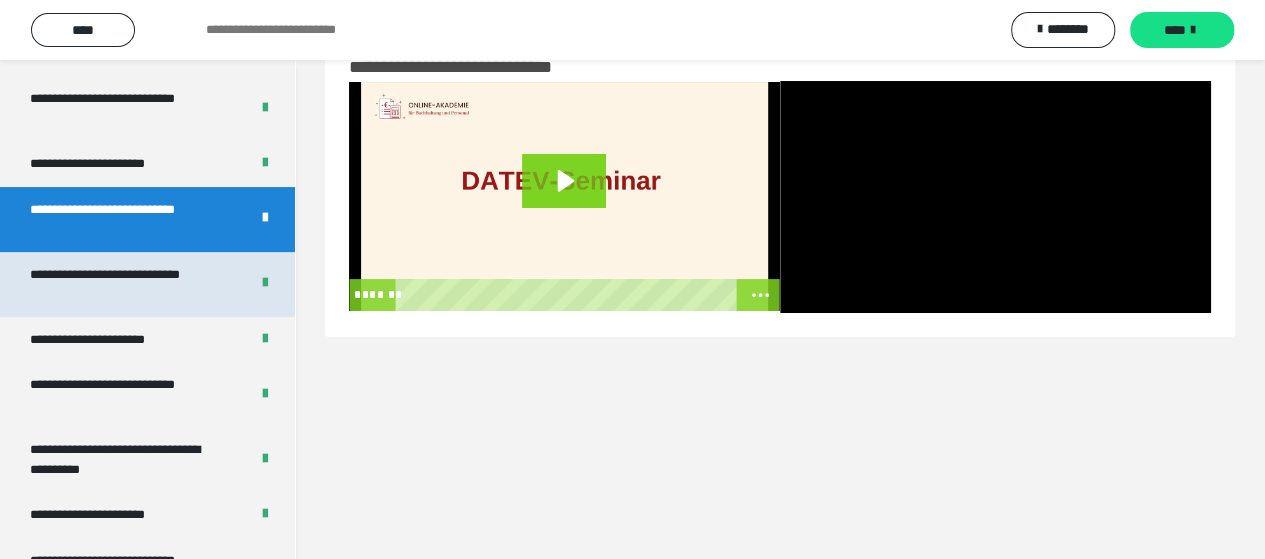 click on "**********" at bounding box center [124, 284] 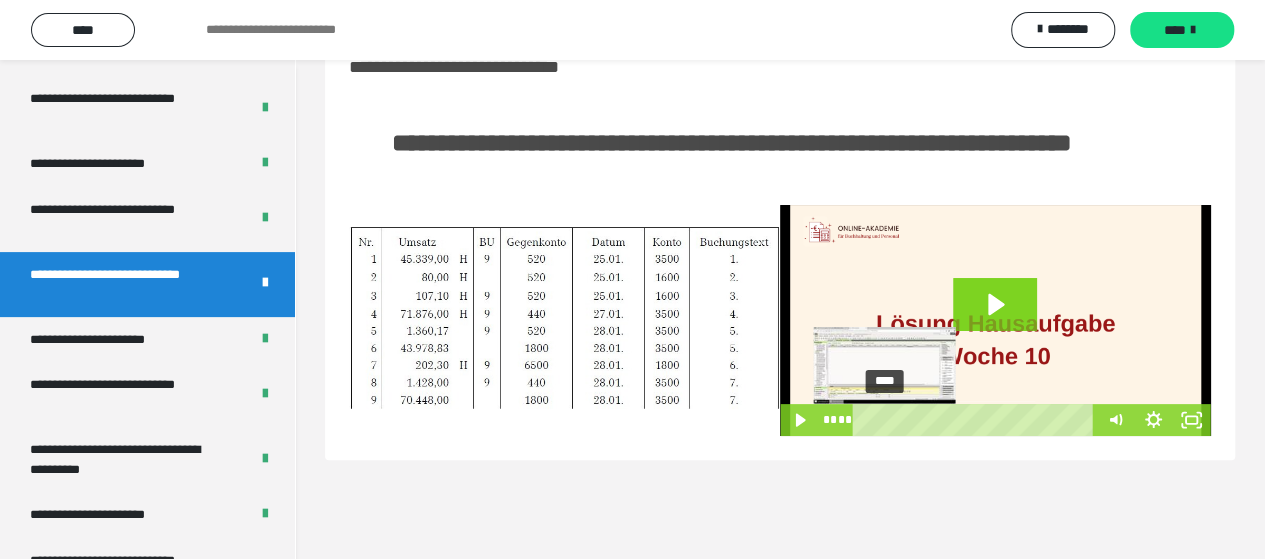 click on "****" at bounding box center [976, 420] 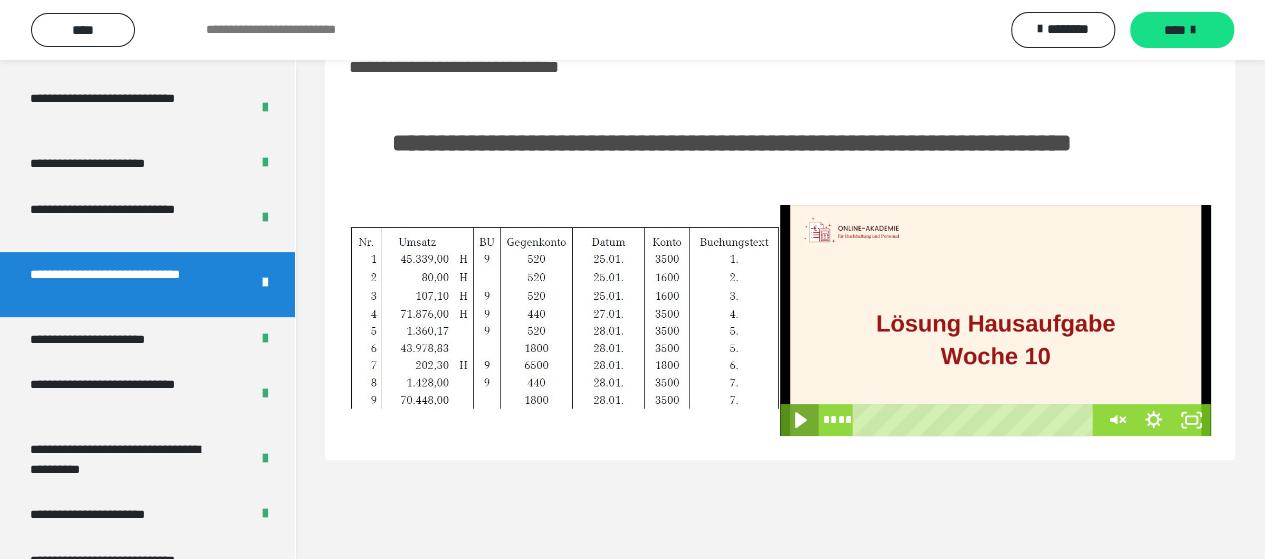 click 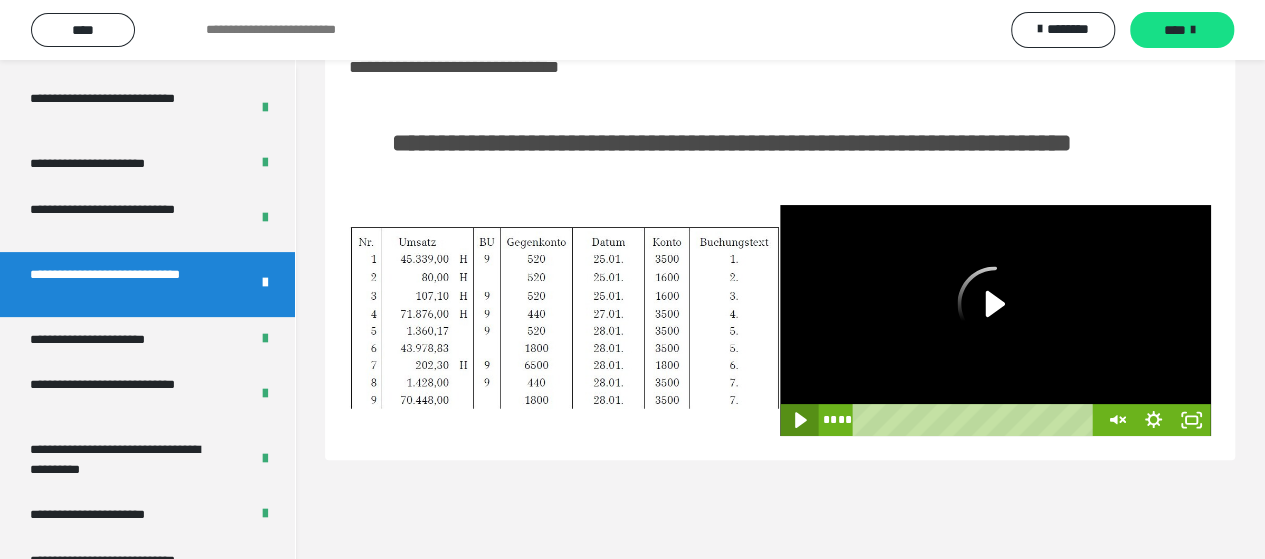 click 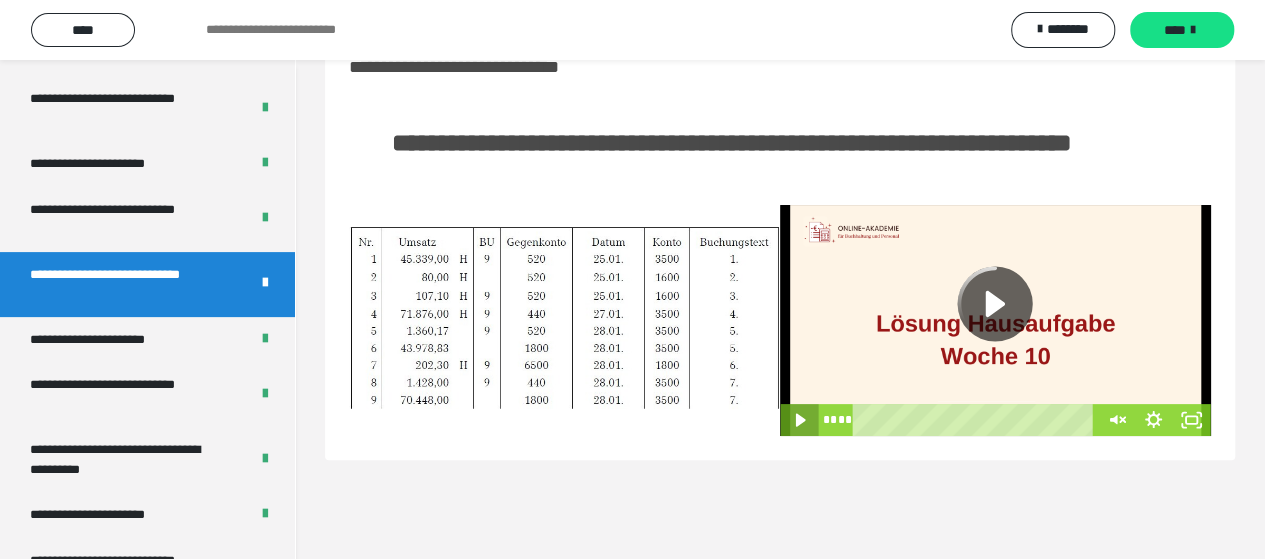 click 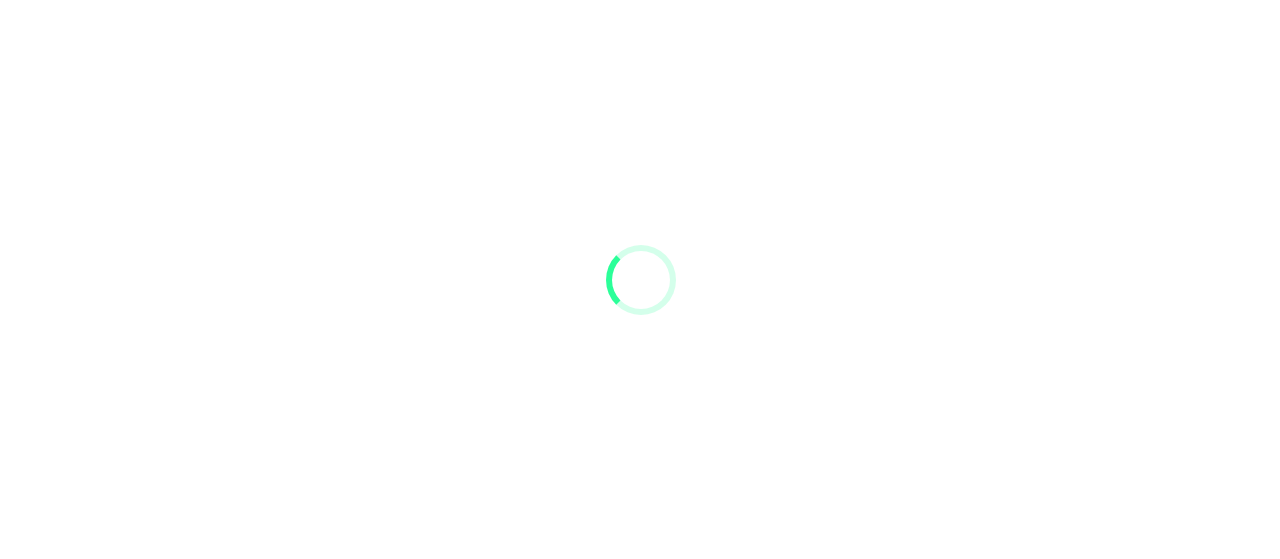 scroll, scrollTop: 0, scrollLeft: 0, axis: both 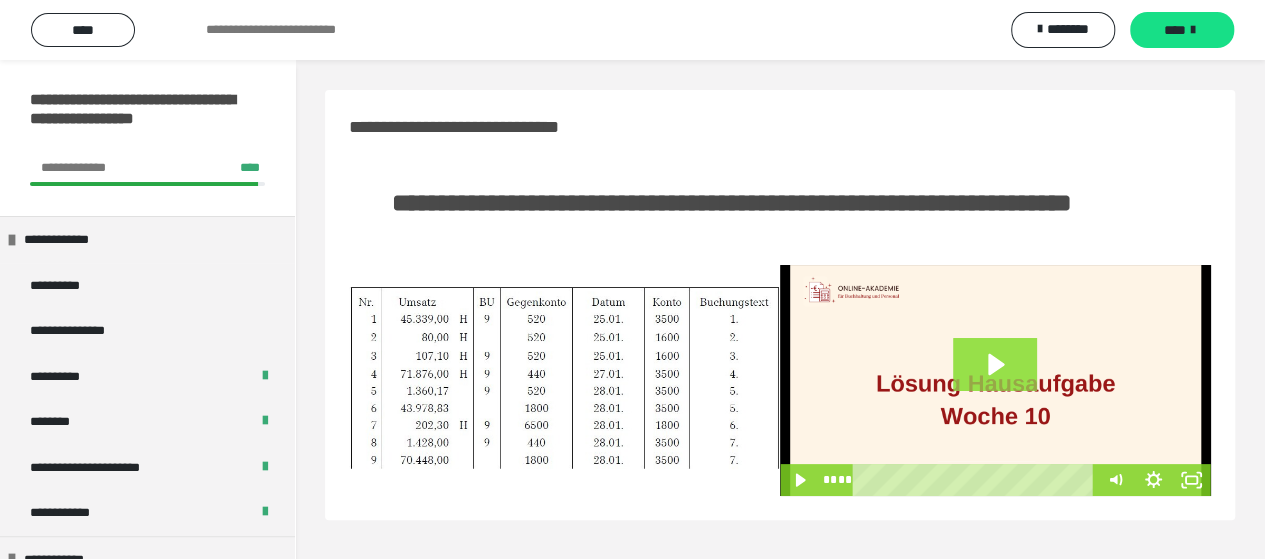 click 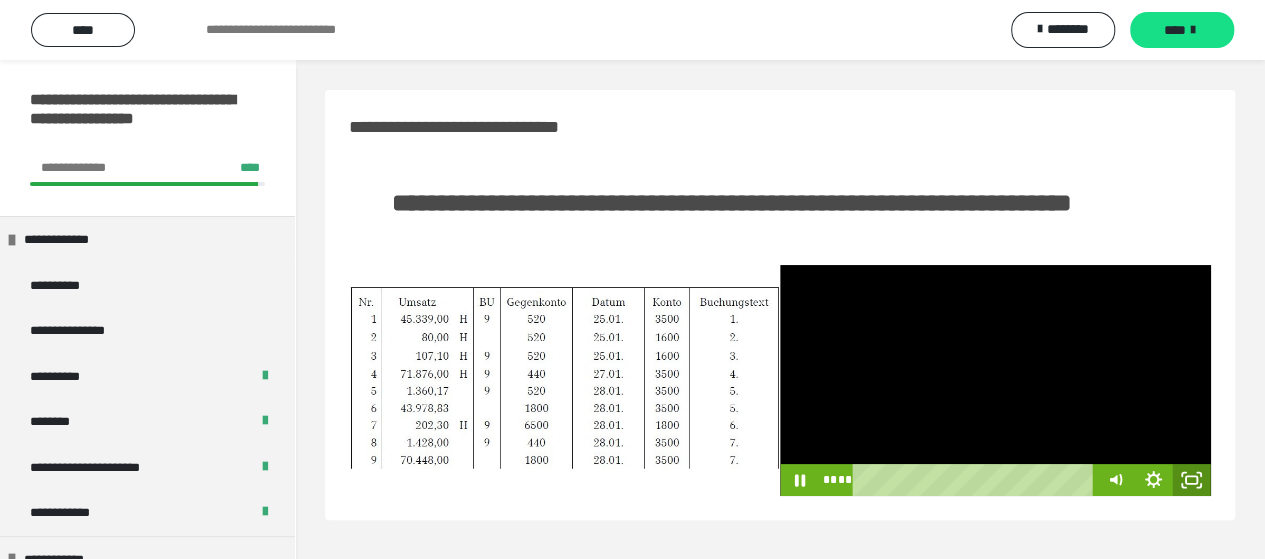 click 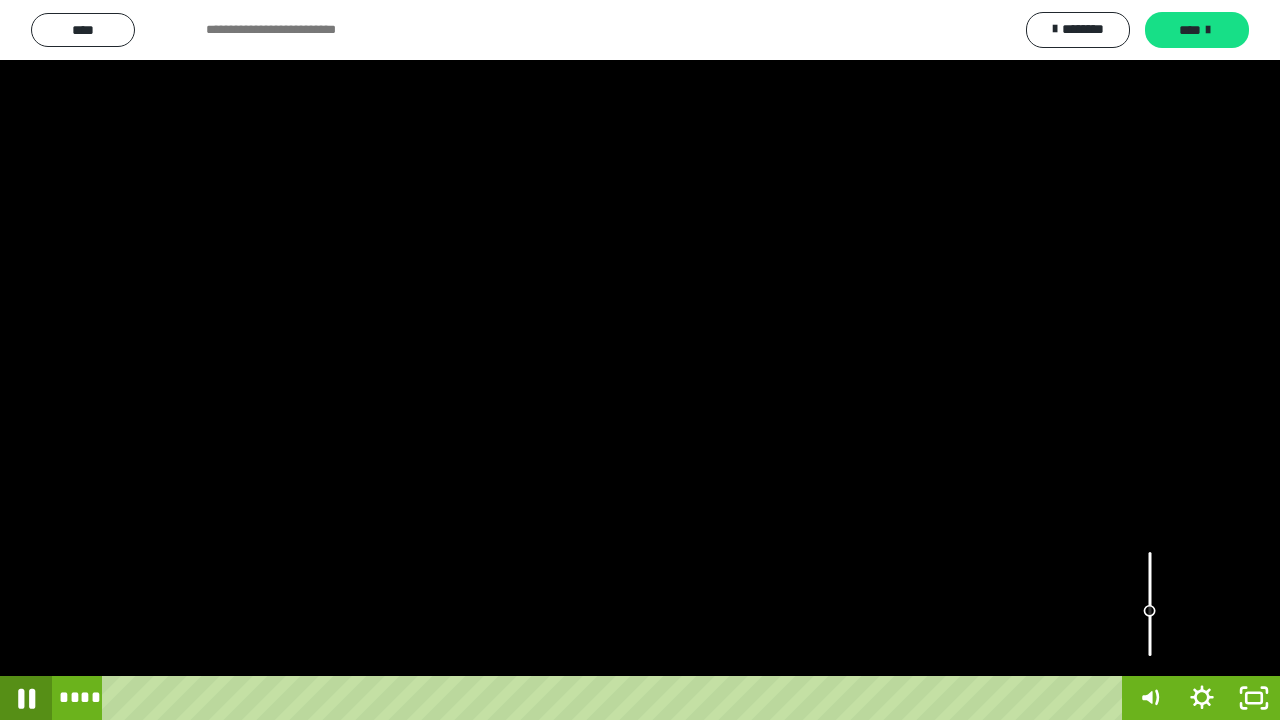 click 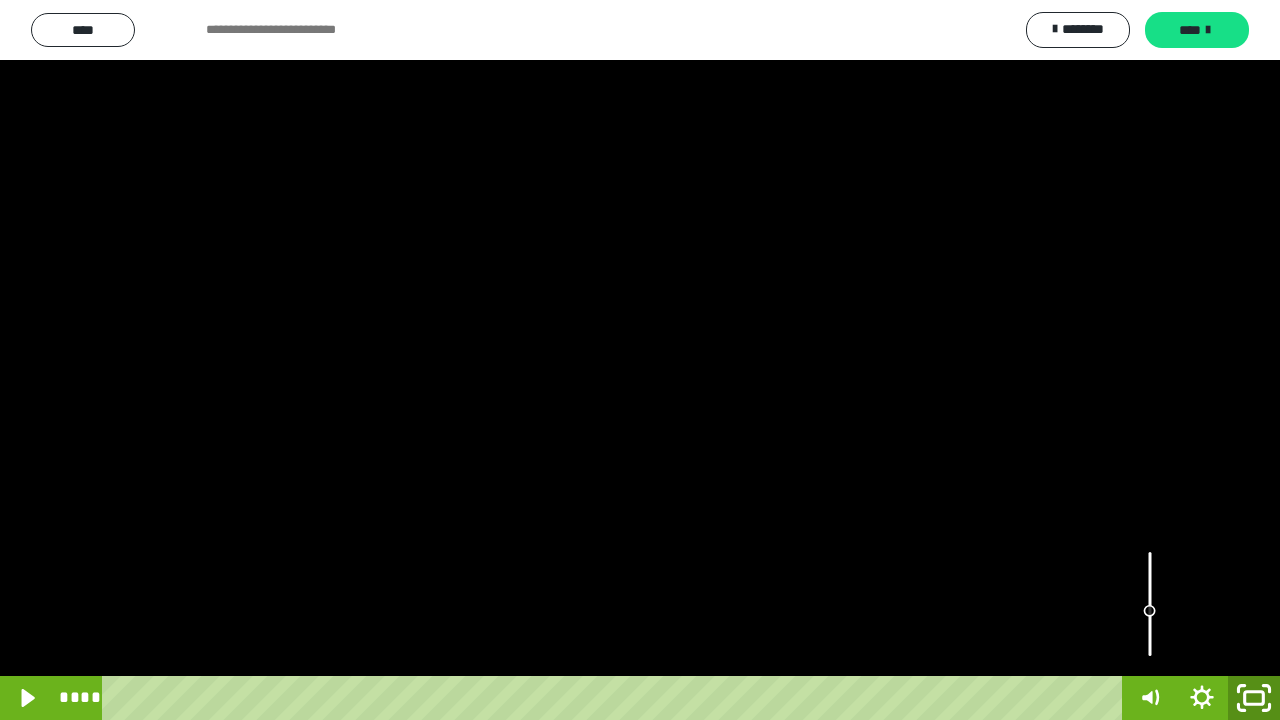 click 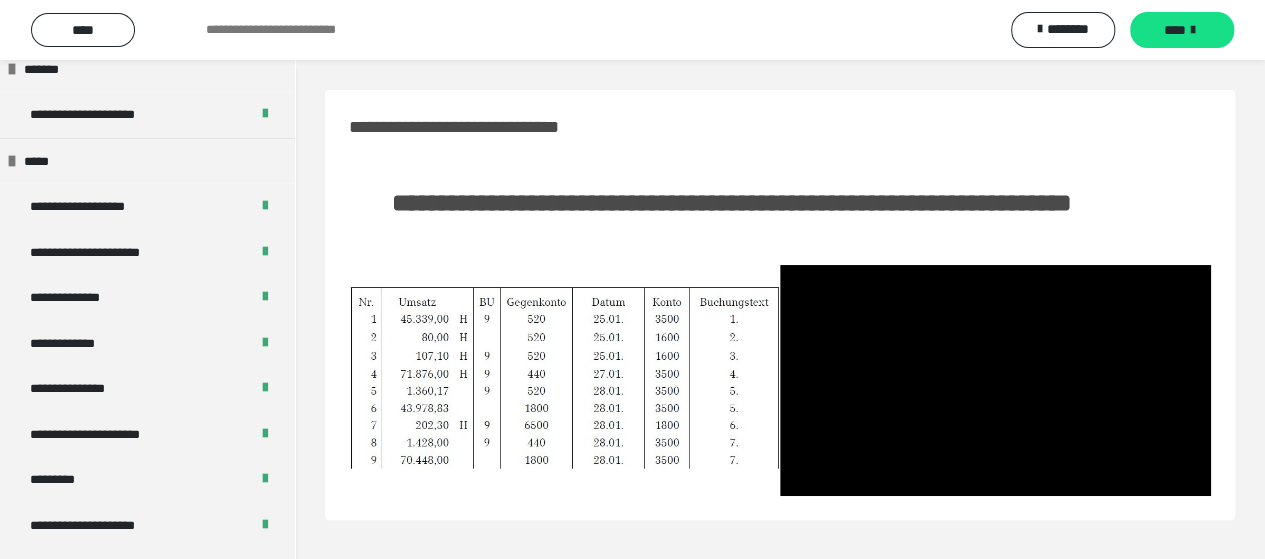 scroll, scrollTop: 2936, scrollLeft: 0, axis: vertical 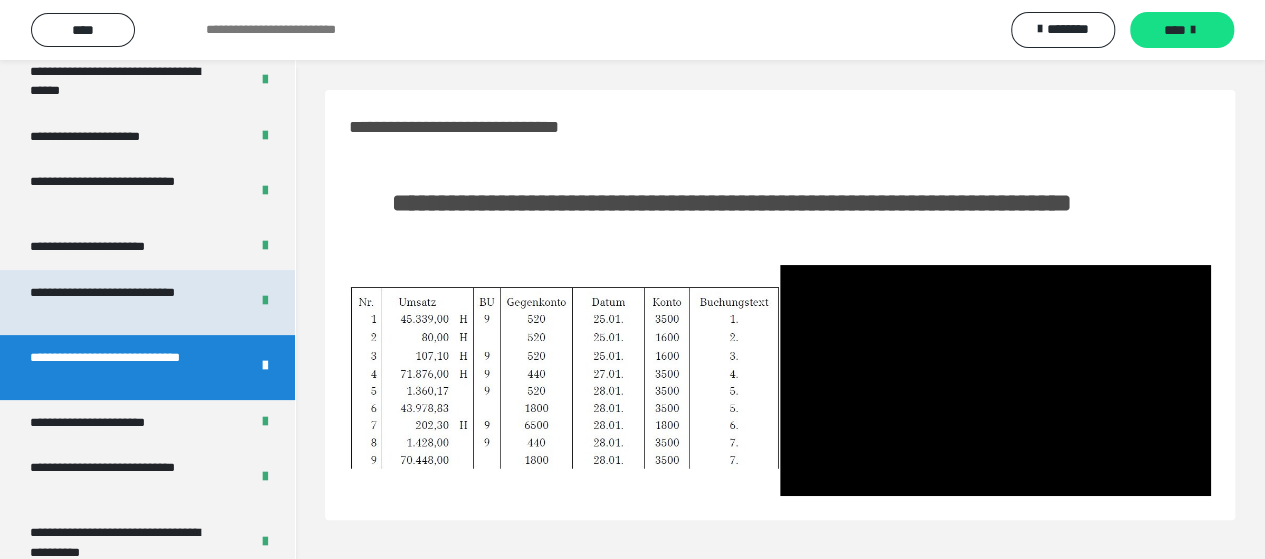 click on "**********" at bounding box center [124, 302] 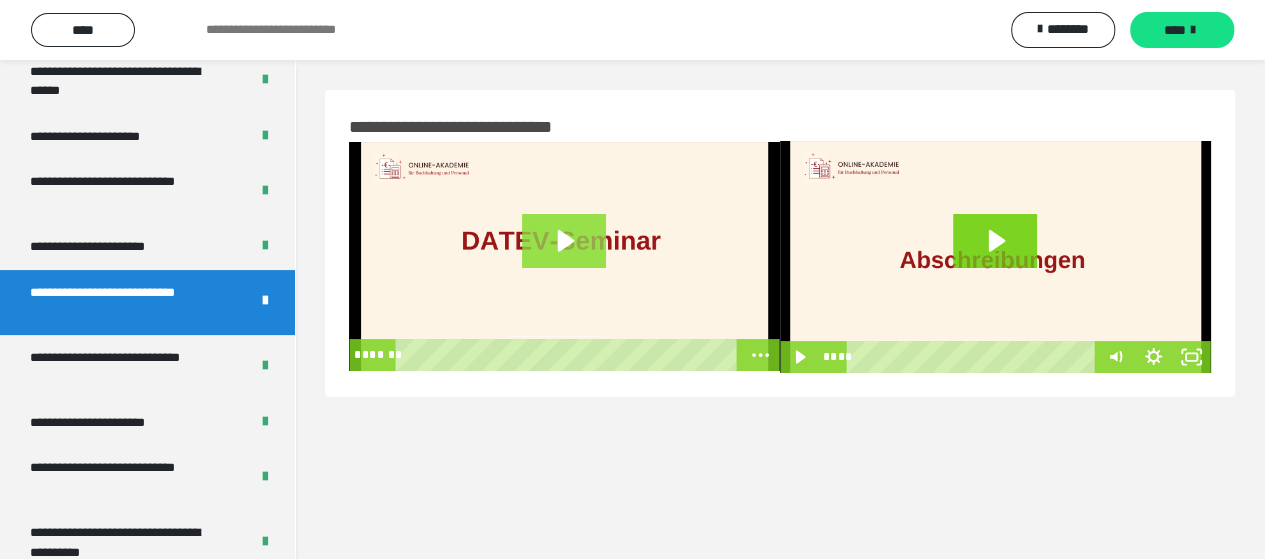click 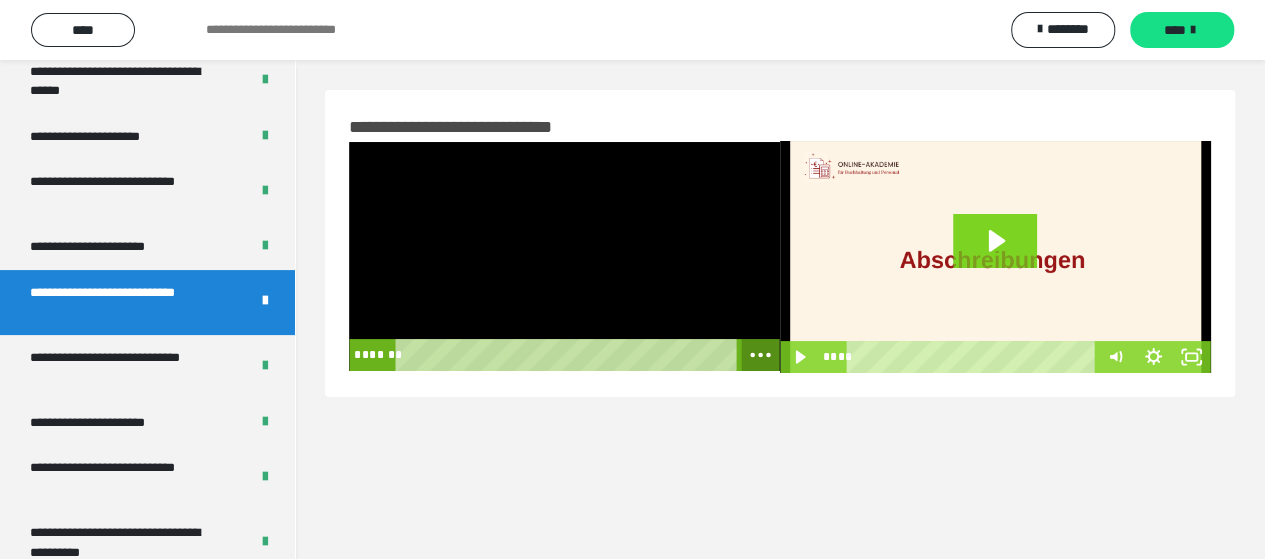 click 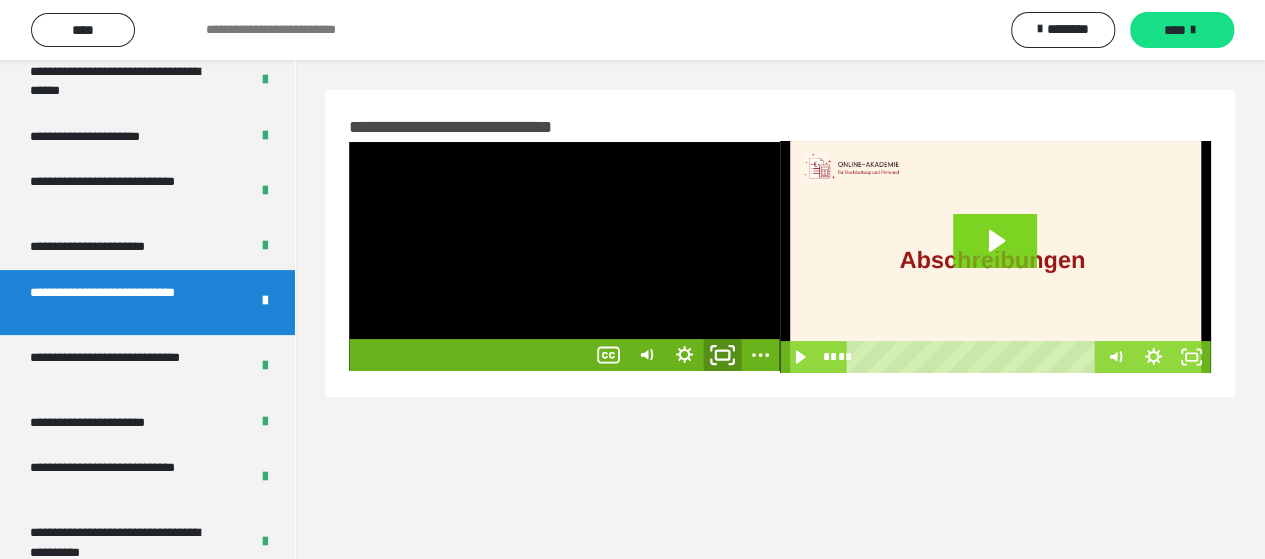 click 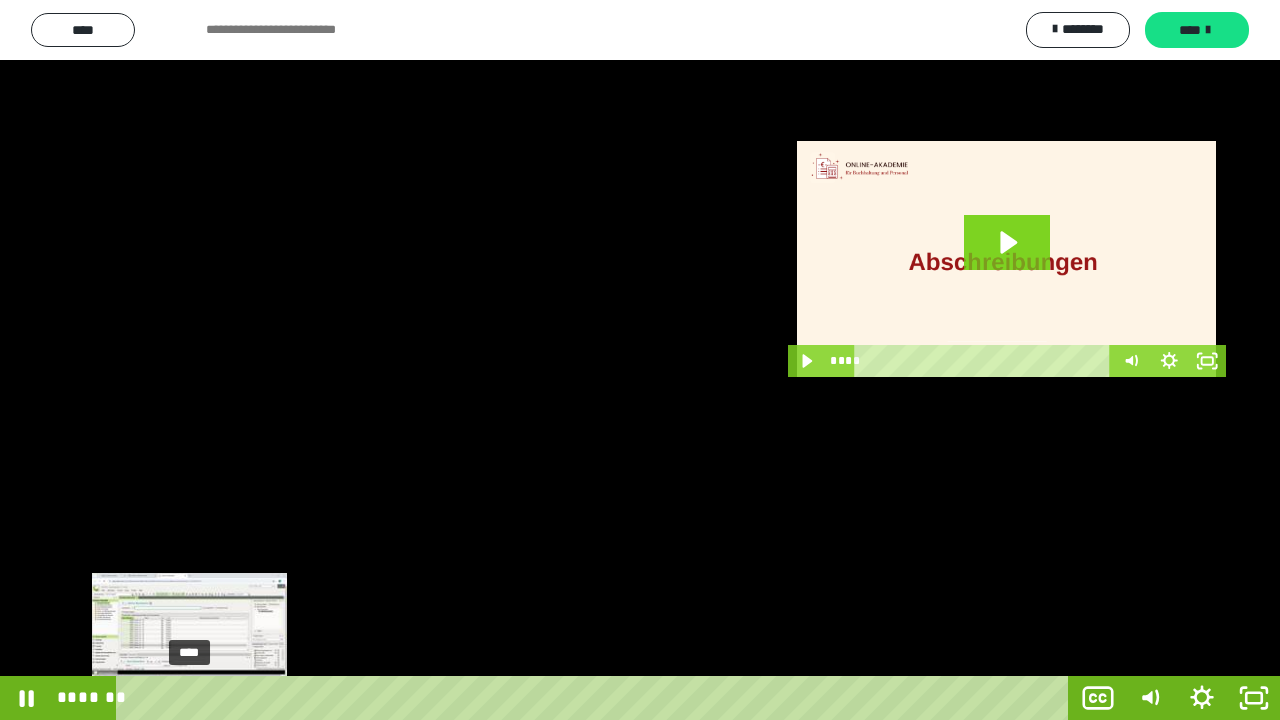 click on "****" at bounding box center (596, 698) 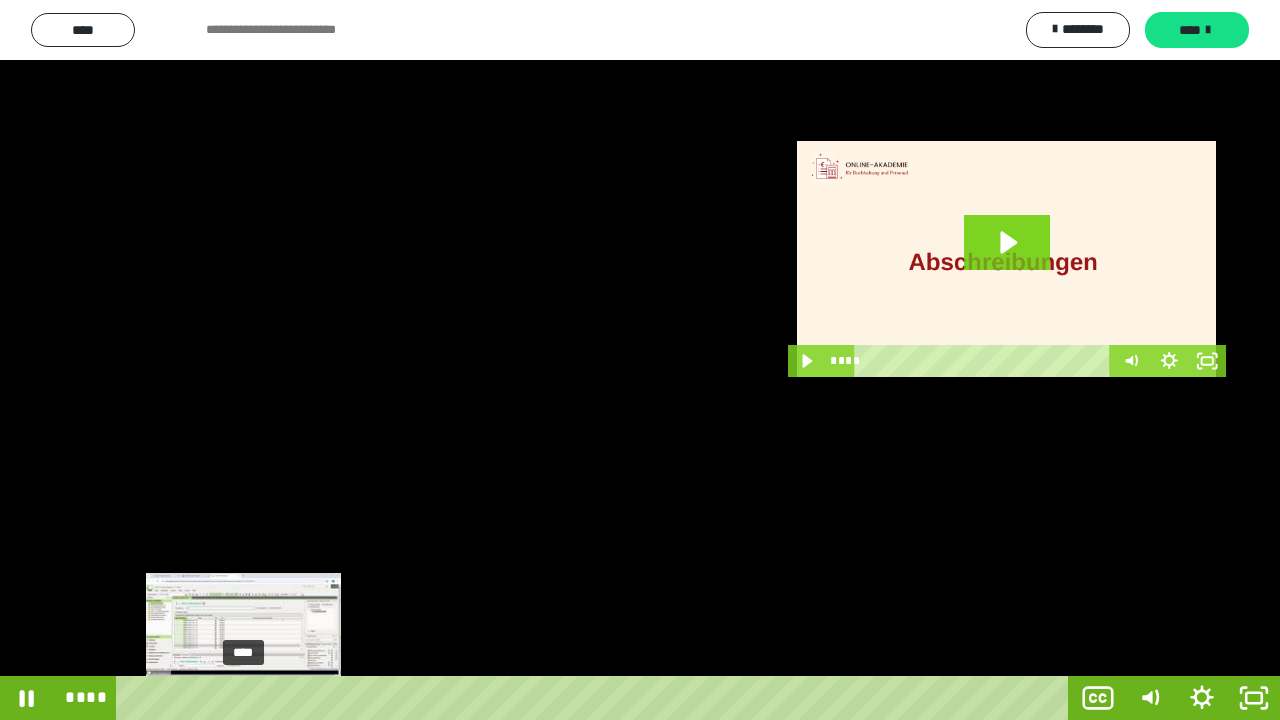 click on "****" at bounding box center [596, 698] 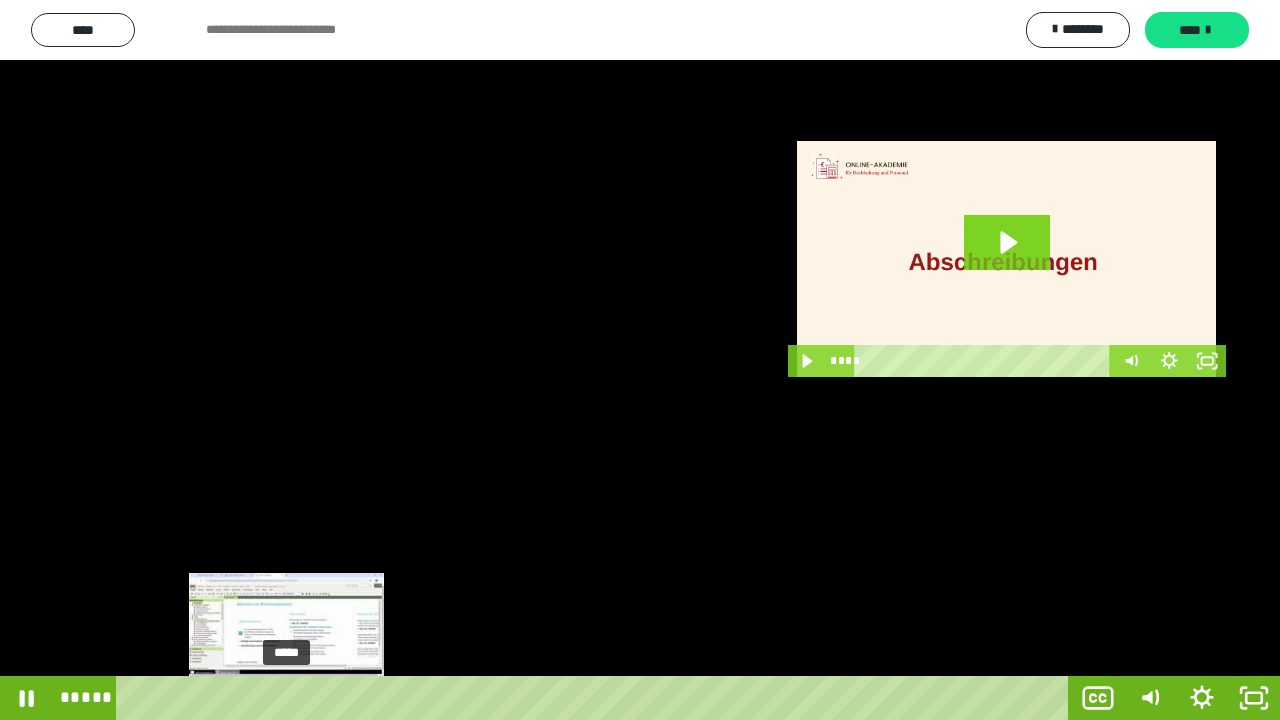 click on "*****" at bounding box center (596, 698) 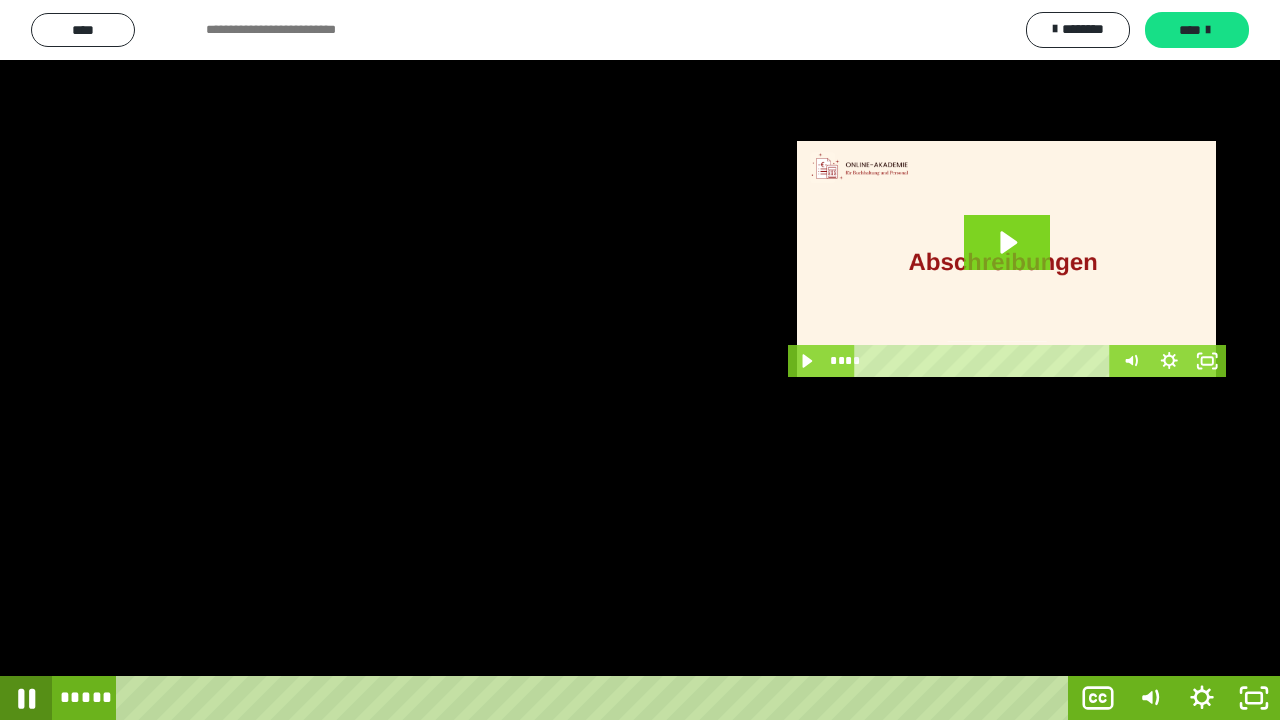 click 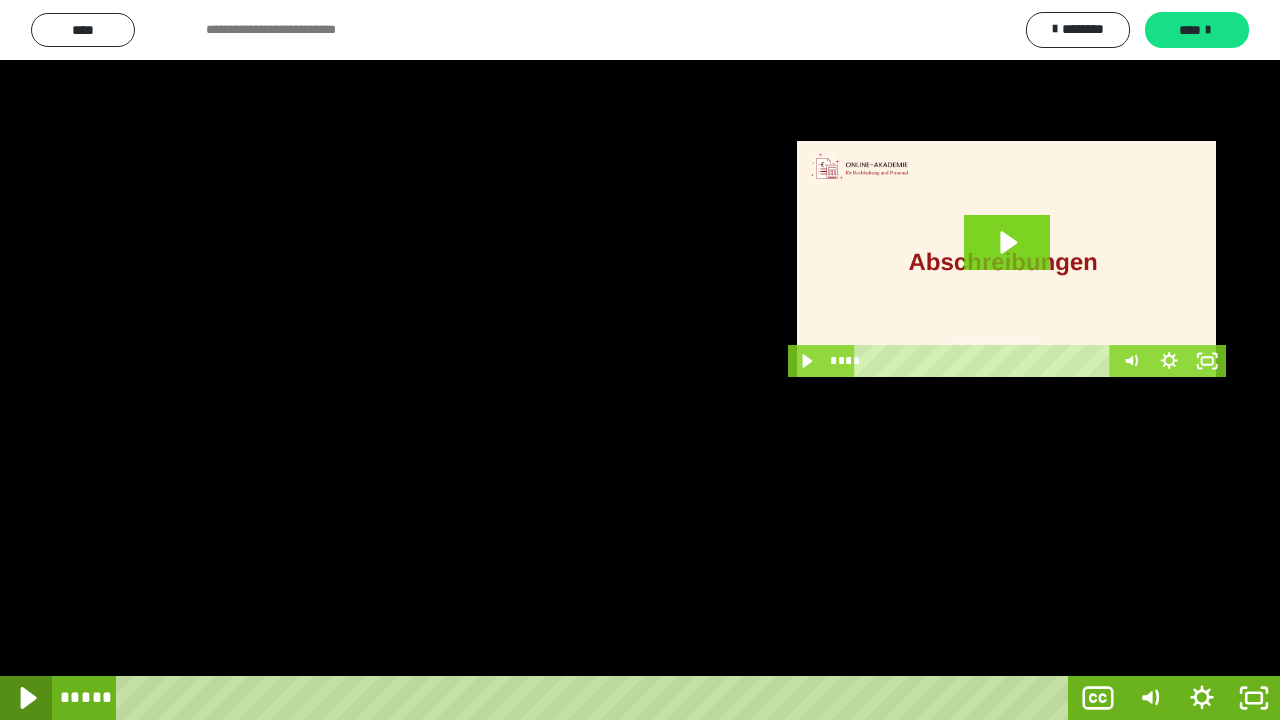 click 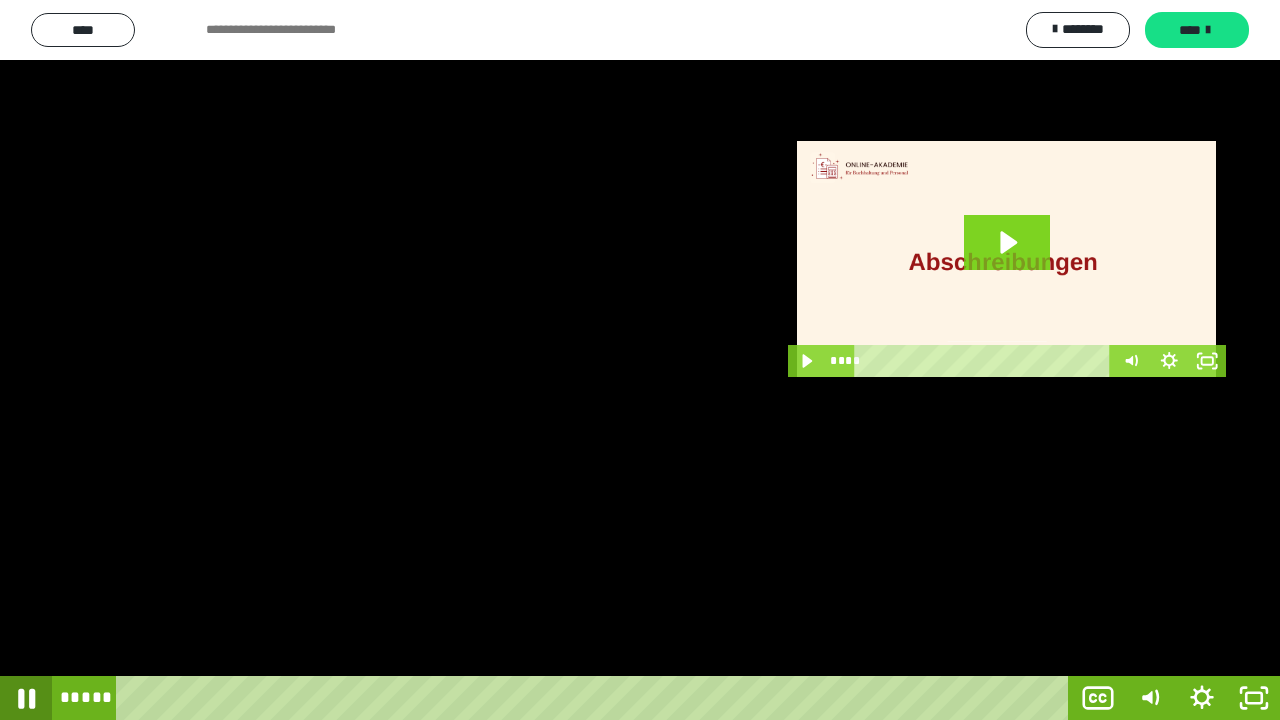 click 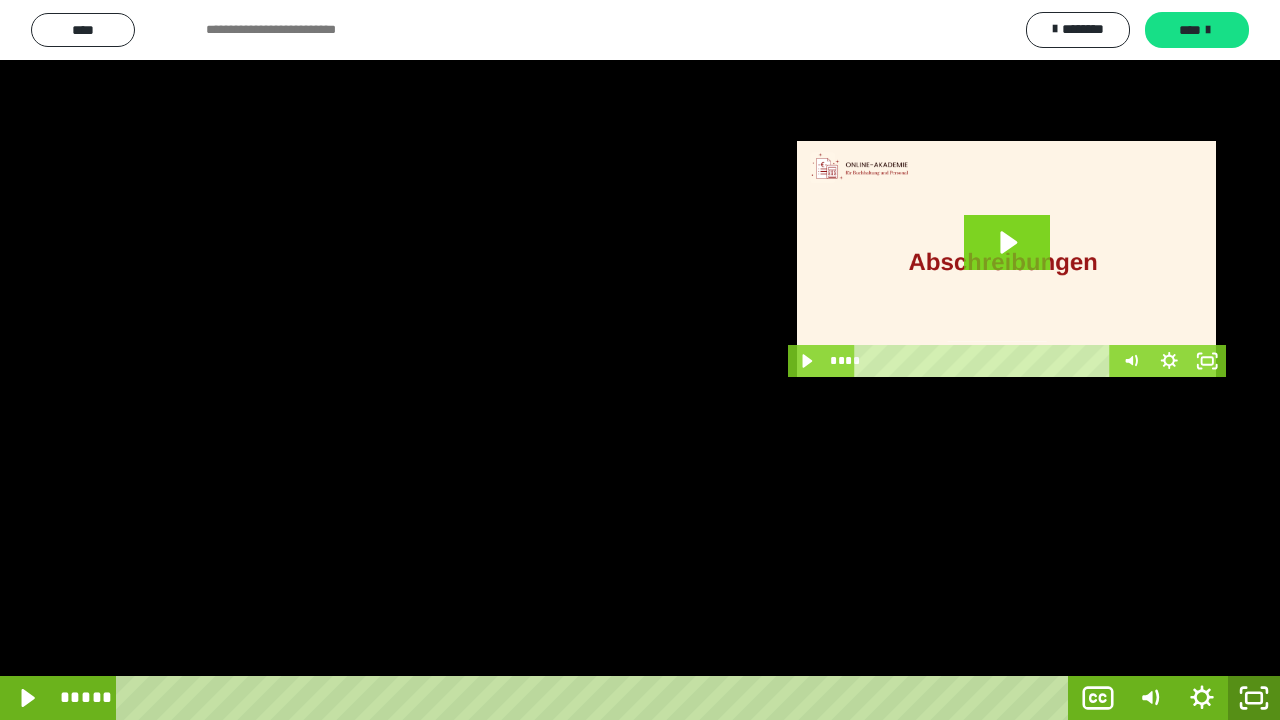 click 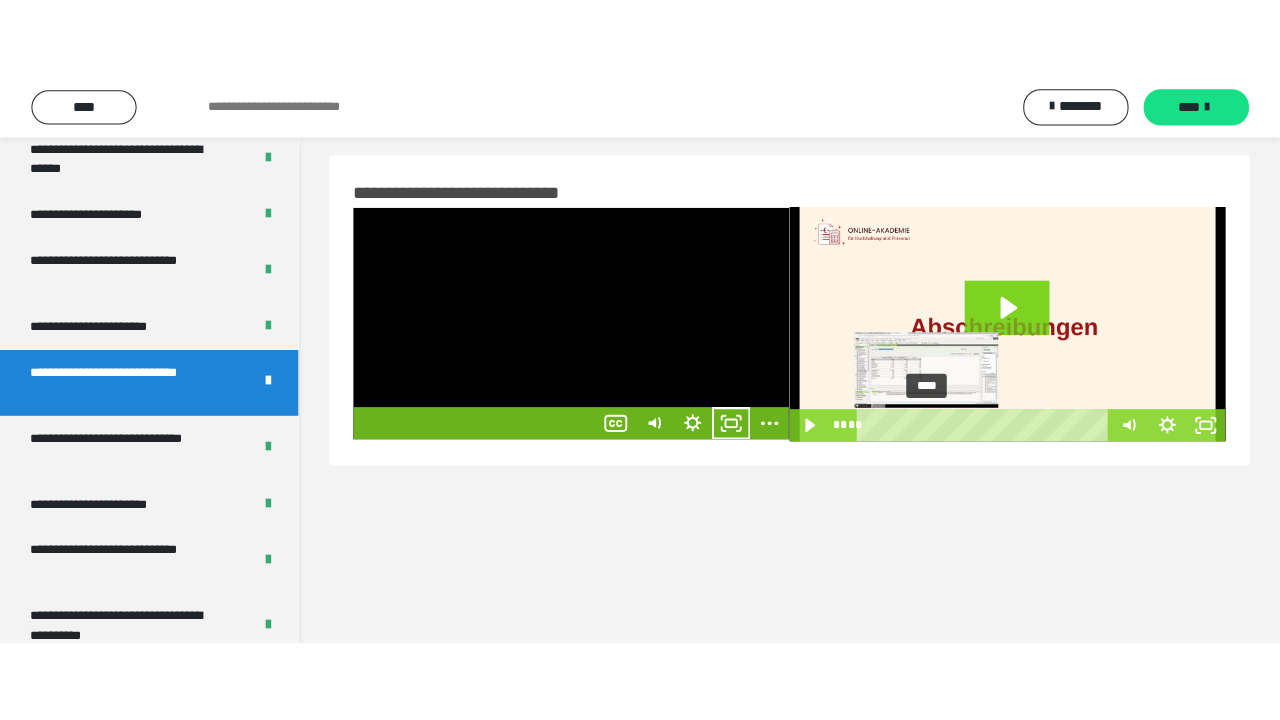 scroll, scrollTop: 0, scrollLeft: 0, axis: both 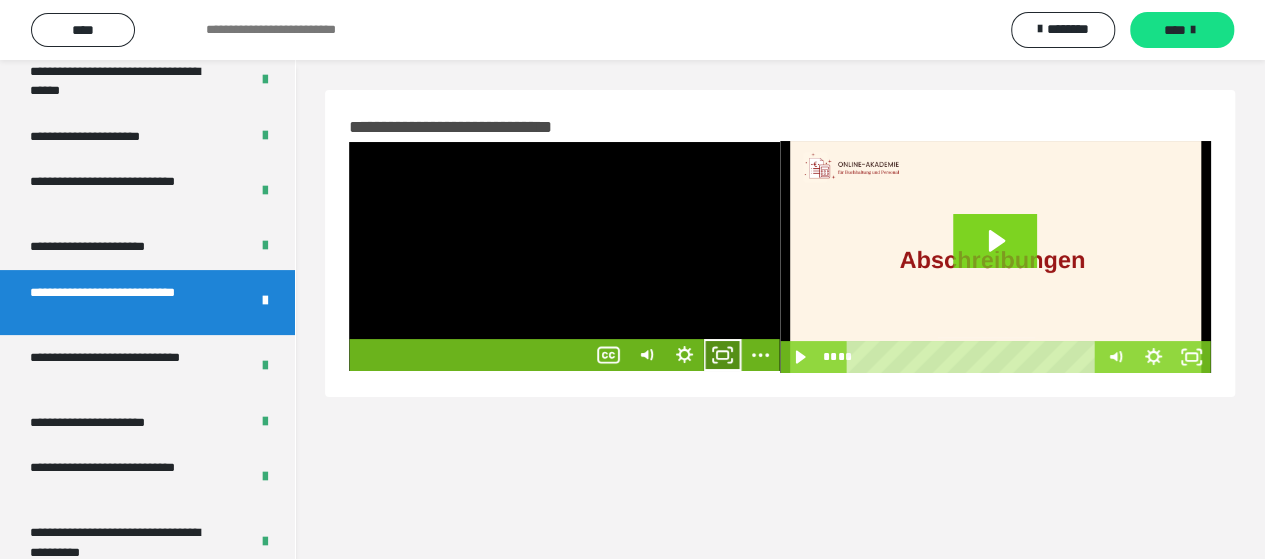 drag, startPoint x: 724, startPoint y: 351, endPoint x: 722, endPoint y: 472, distance: 121.016525 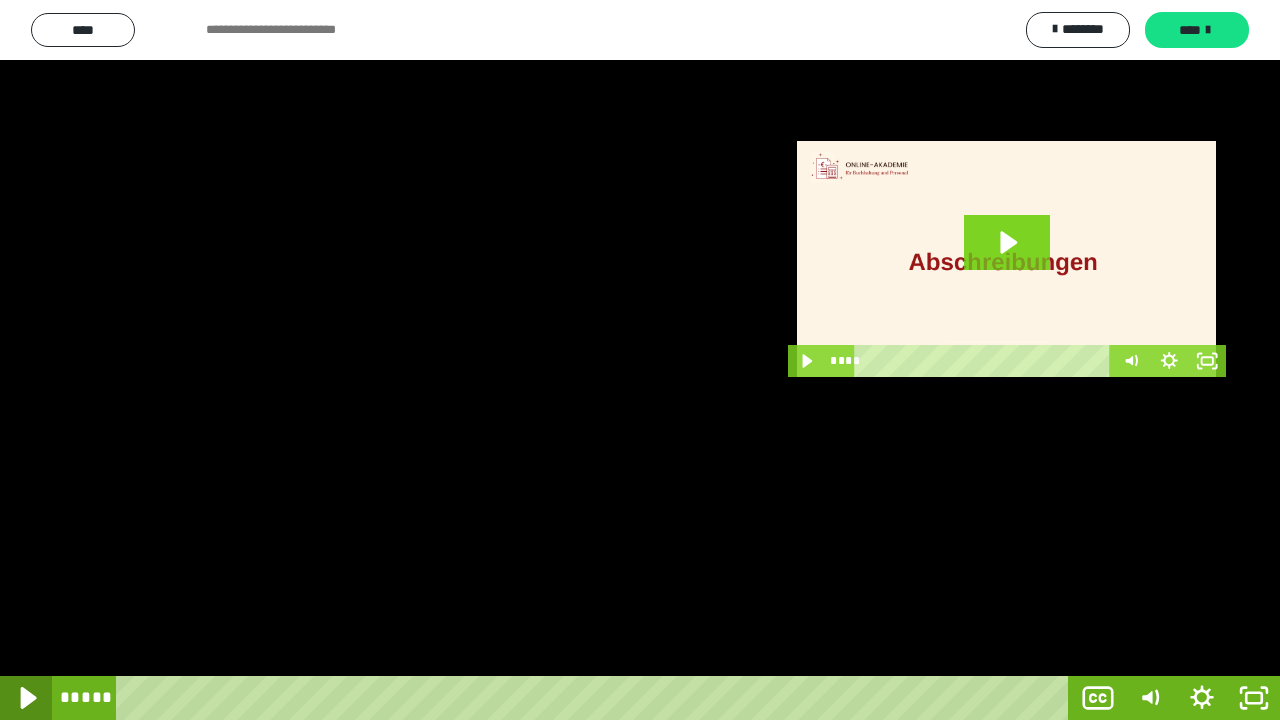click 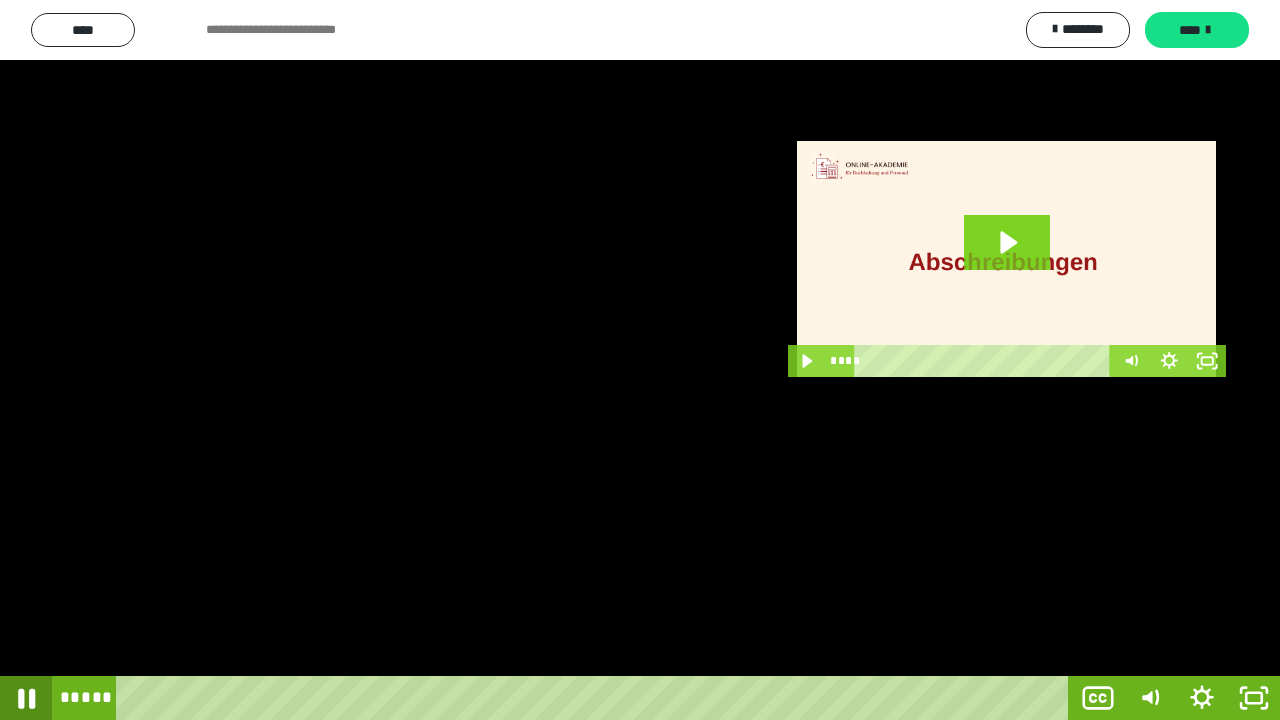 click 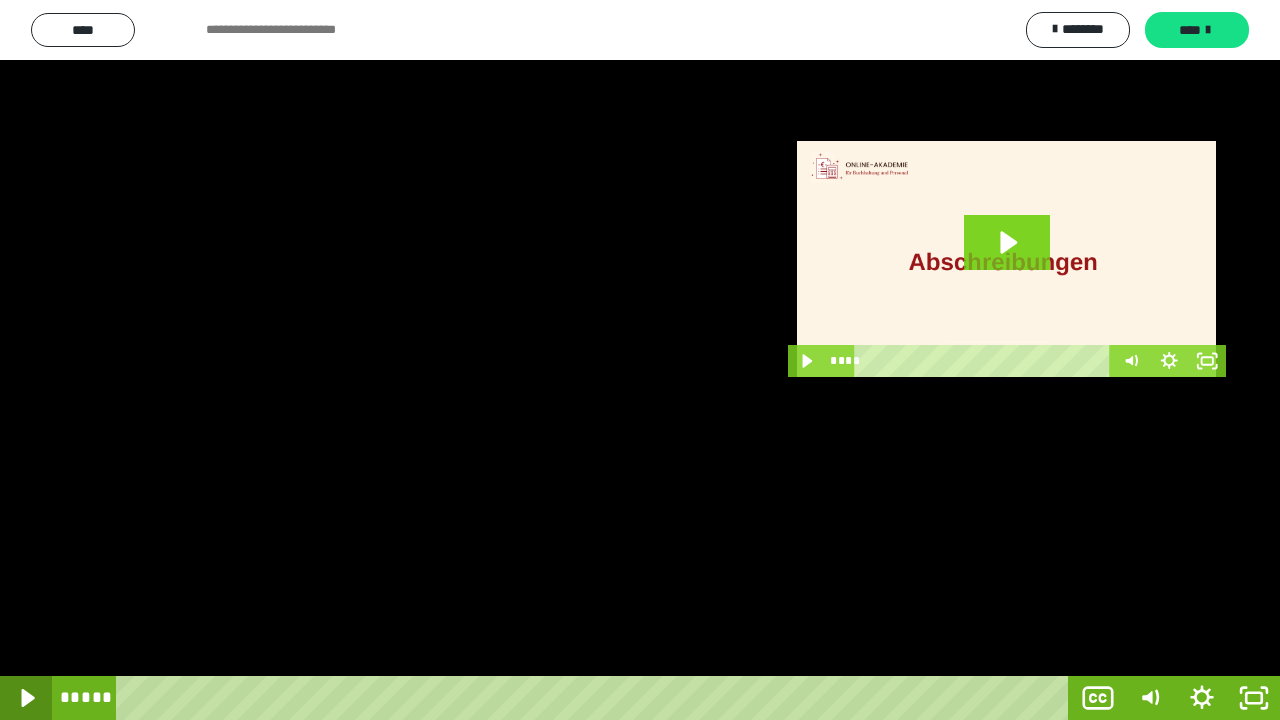 click 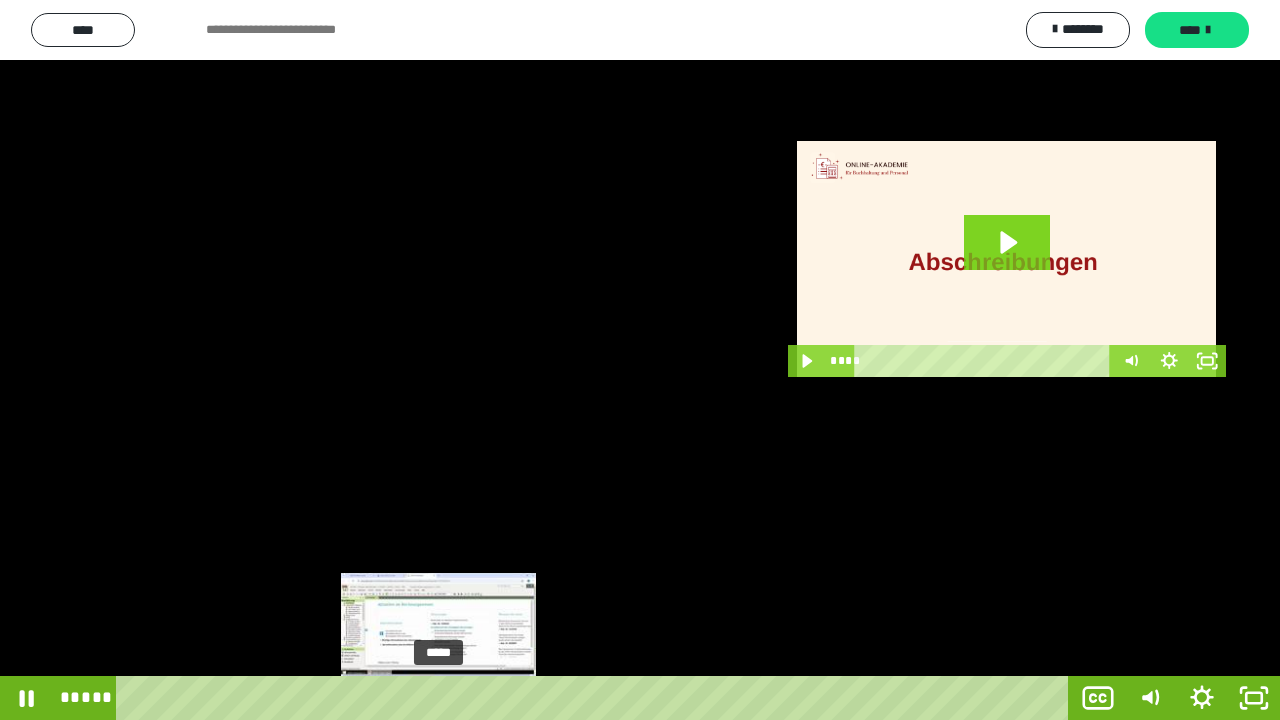 click on "*****" at bounding box center [596, 698] 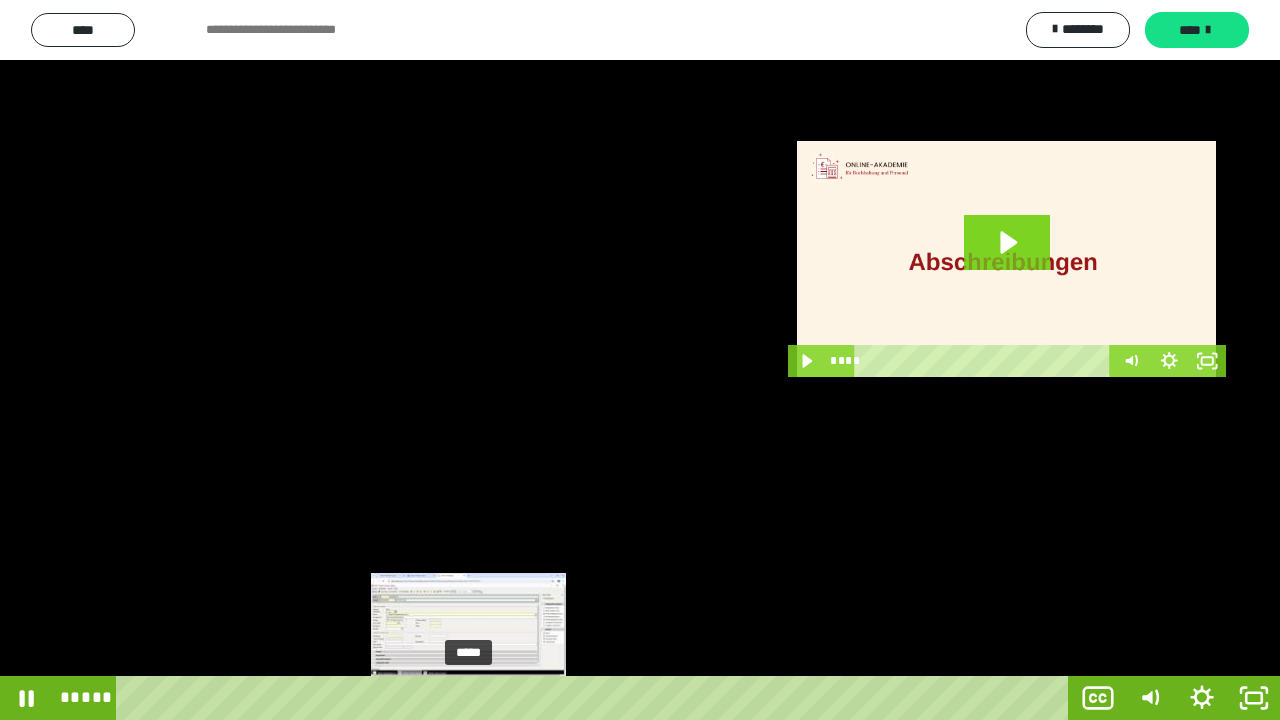 click on "*****" at bounding box center [596, 698] 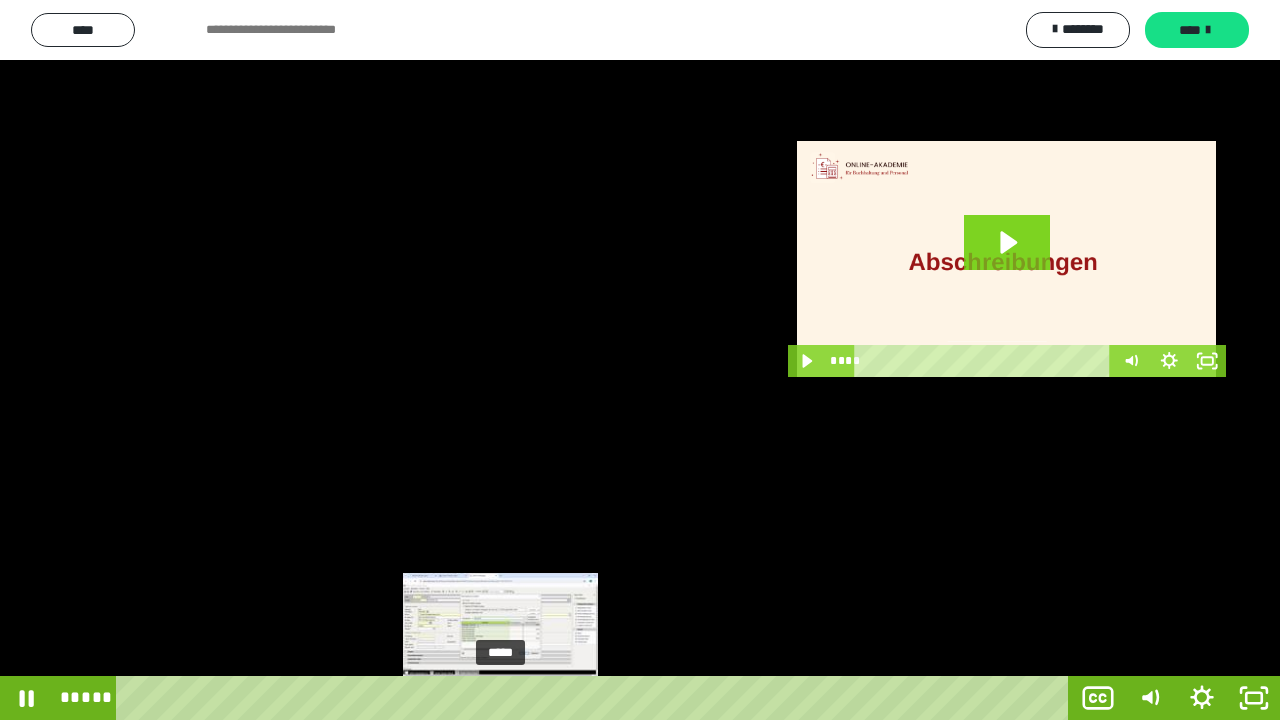 click on "*****" at bounding box center (596, 698) 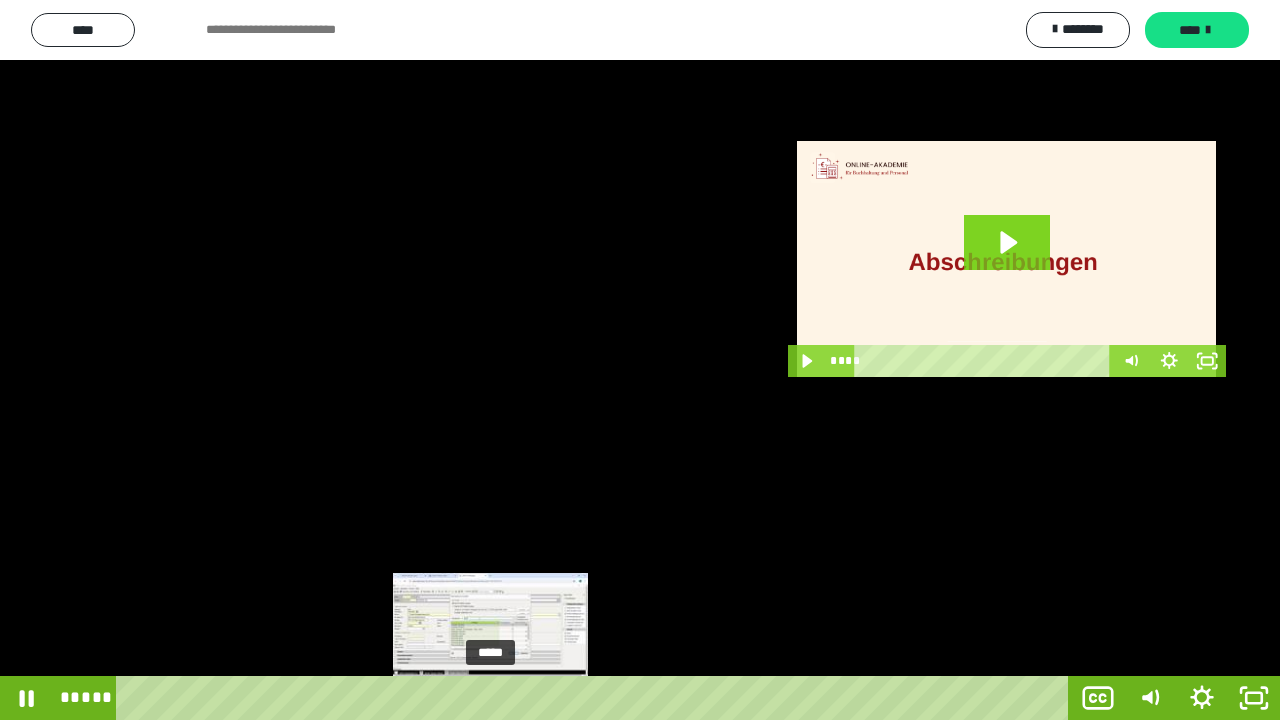 click on "*****" at bounding box center (596, 698) 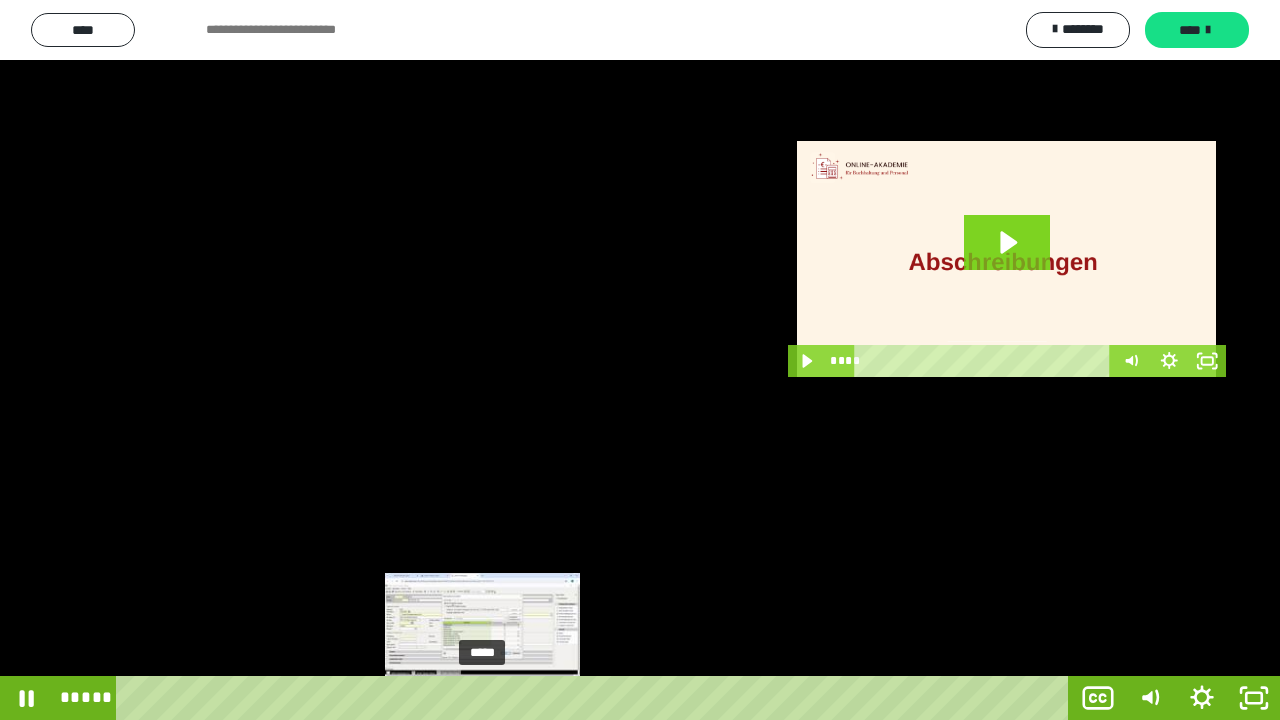 click on "*****" at bounding box center (596, 698) 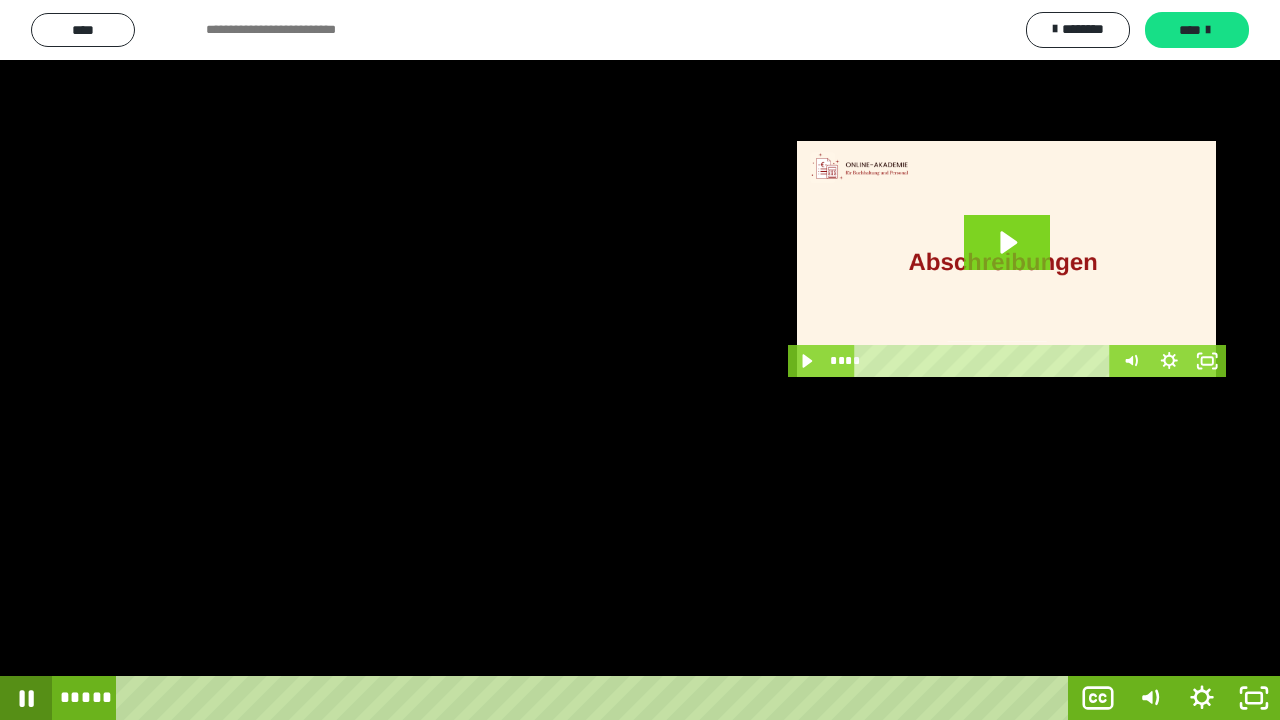 click 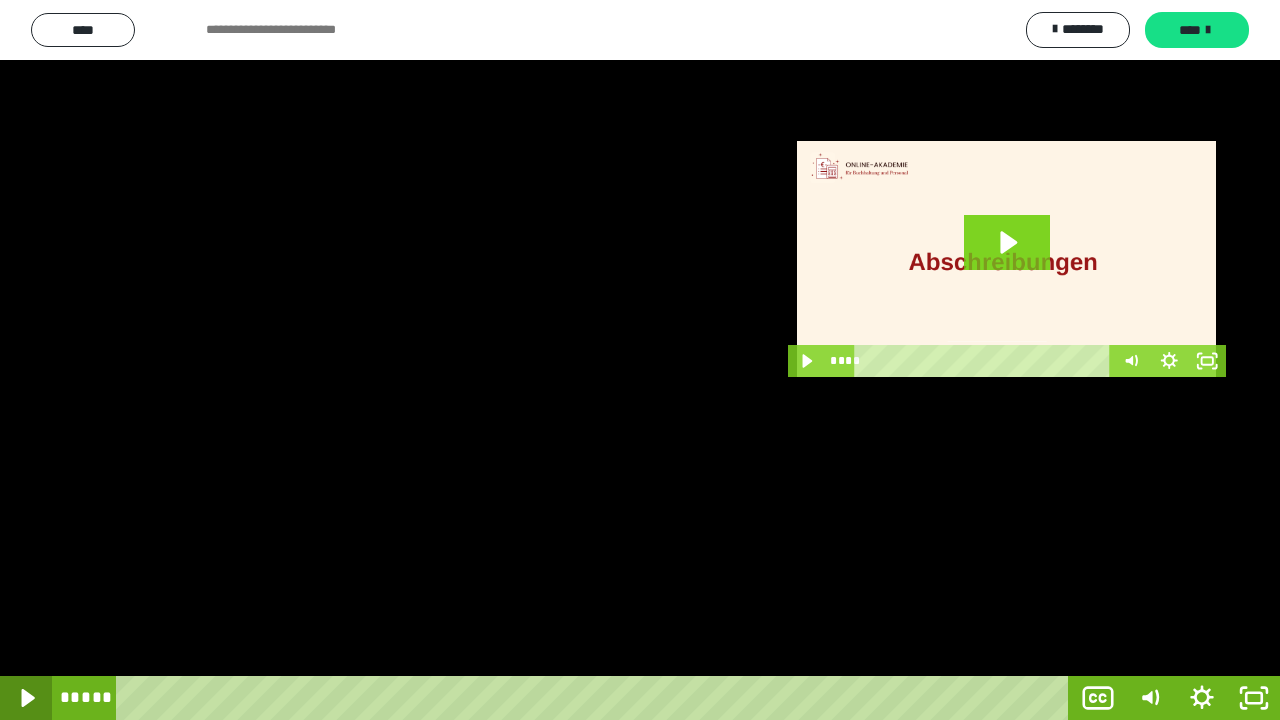 click 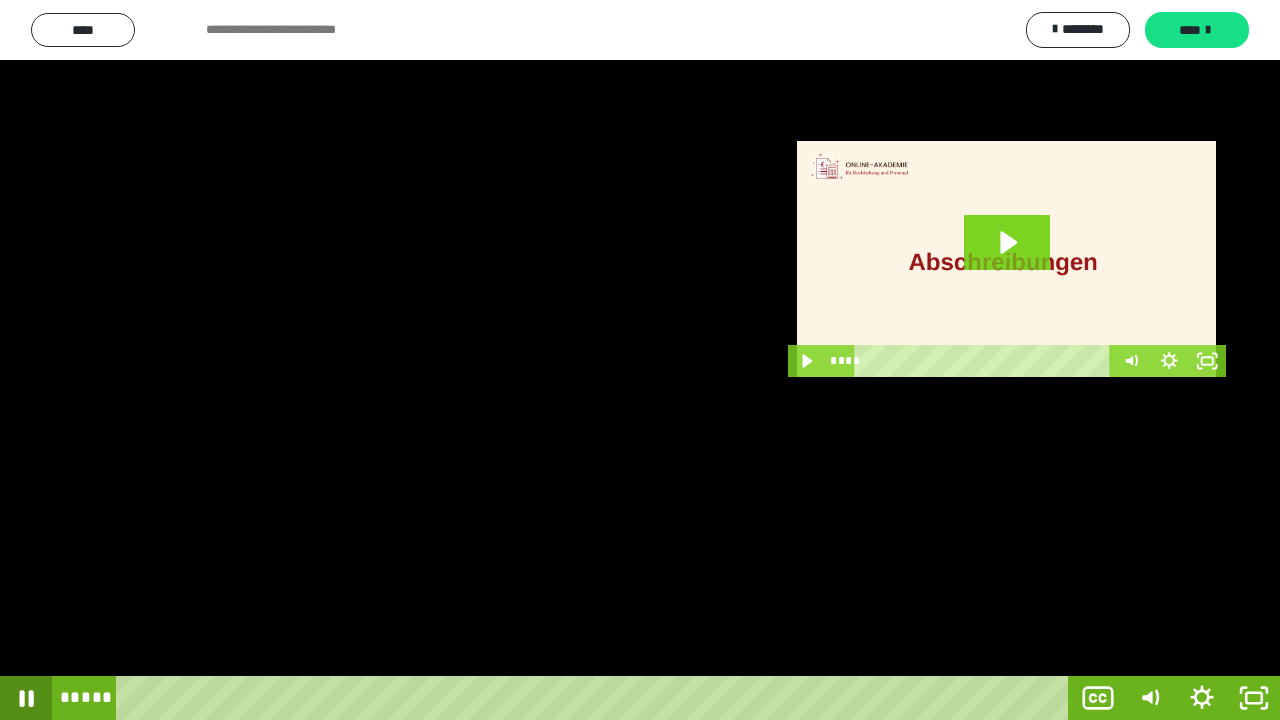 click 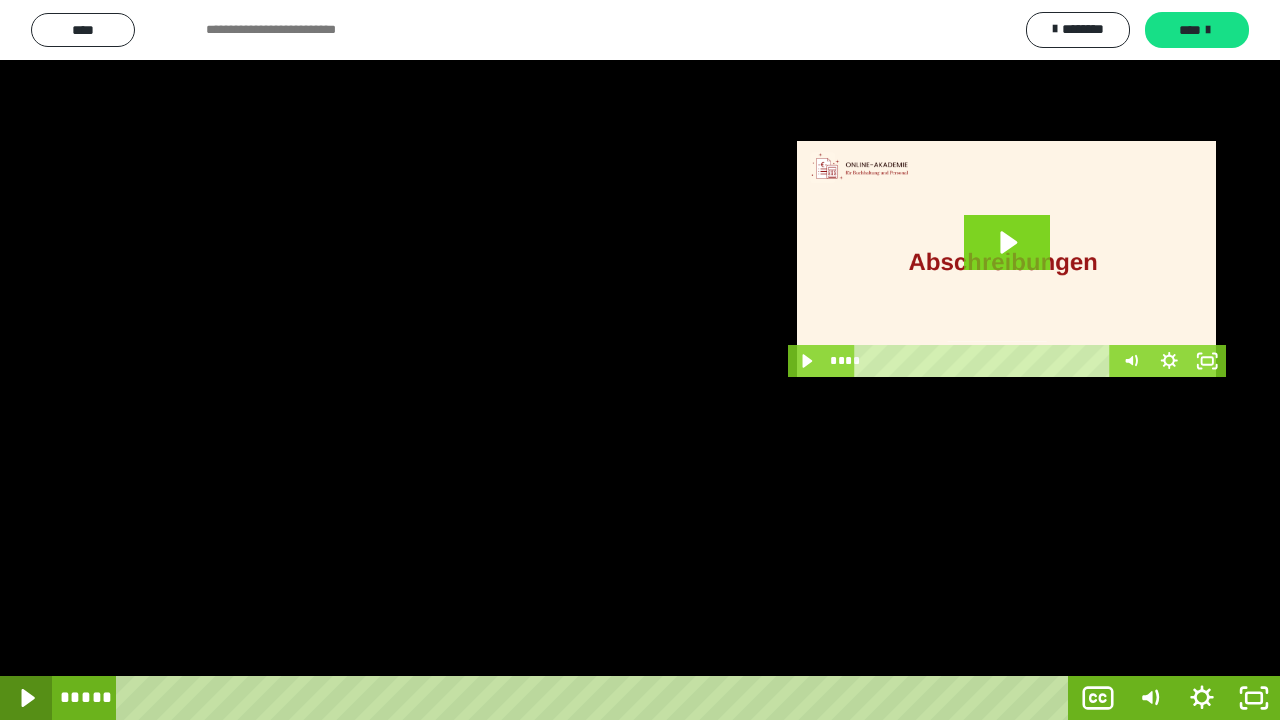 click 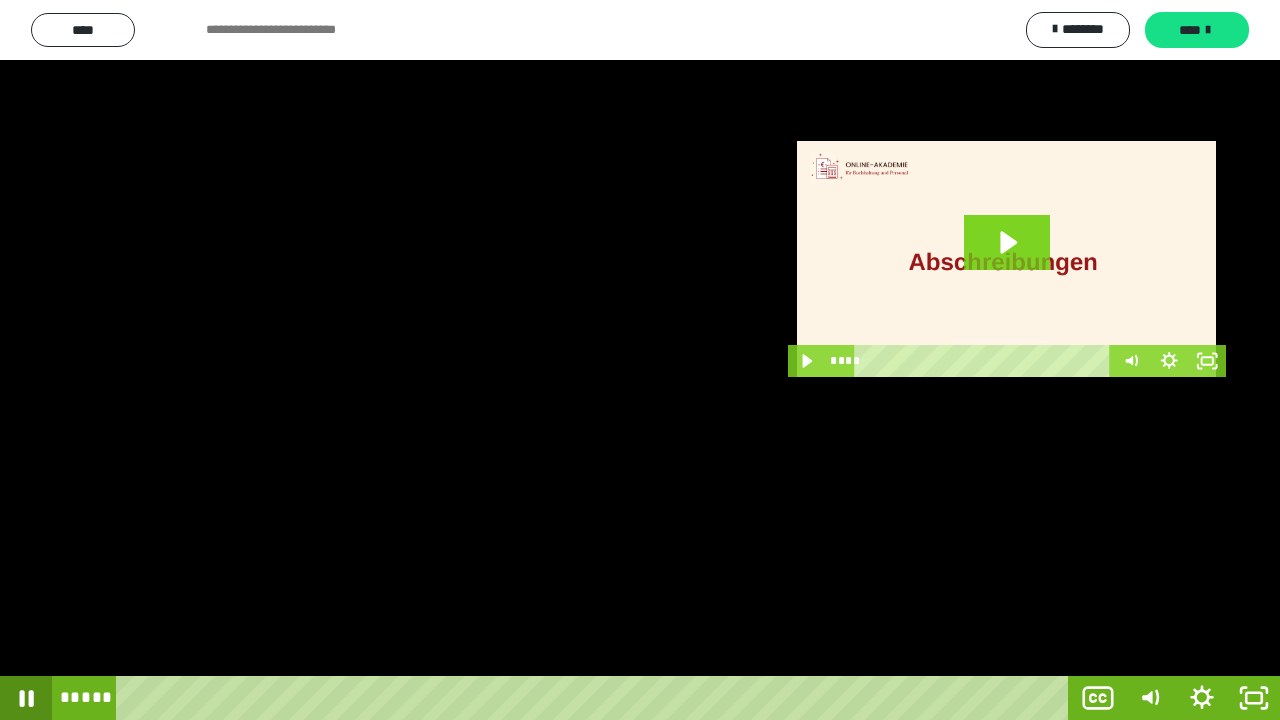 click 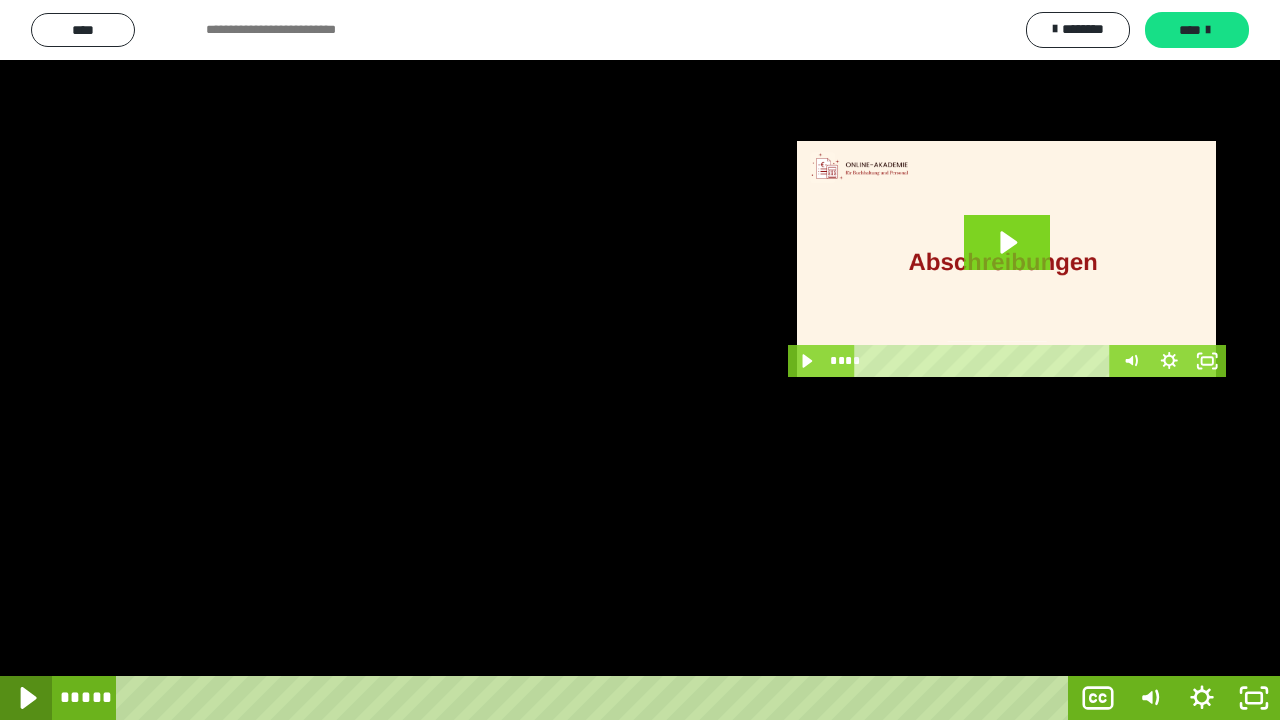 click 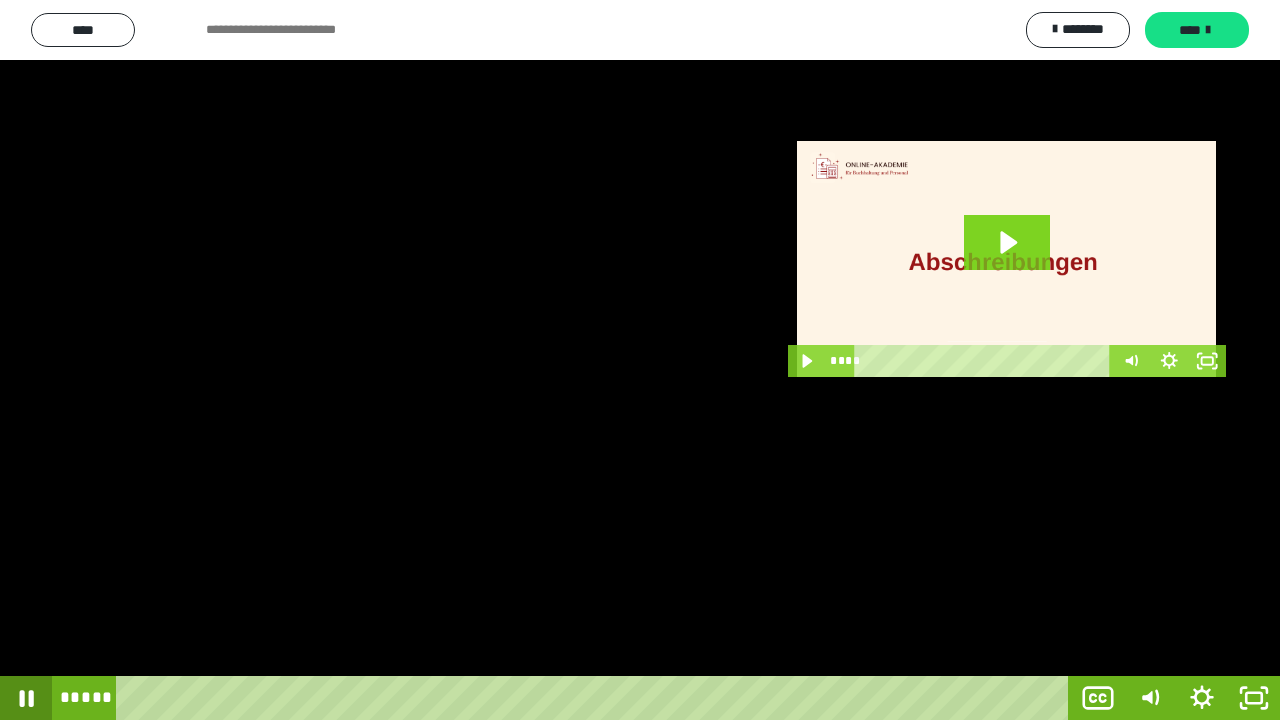 click 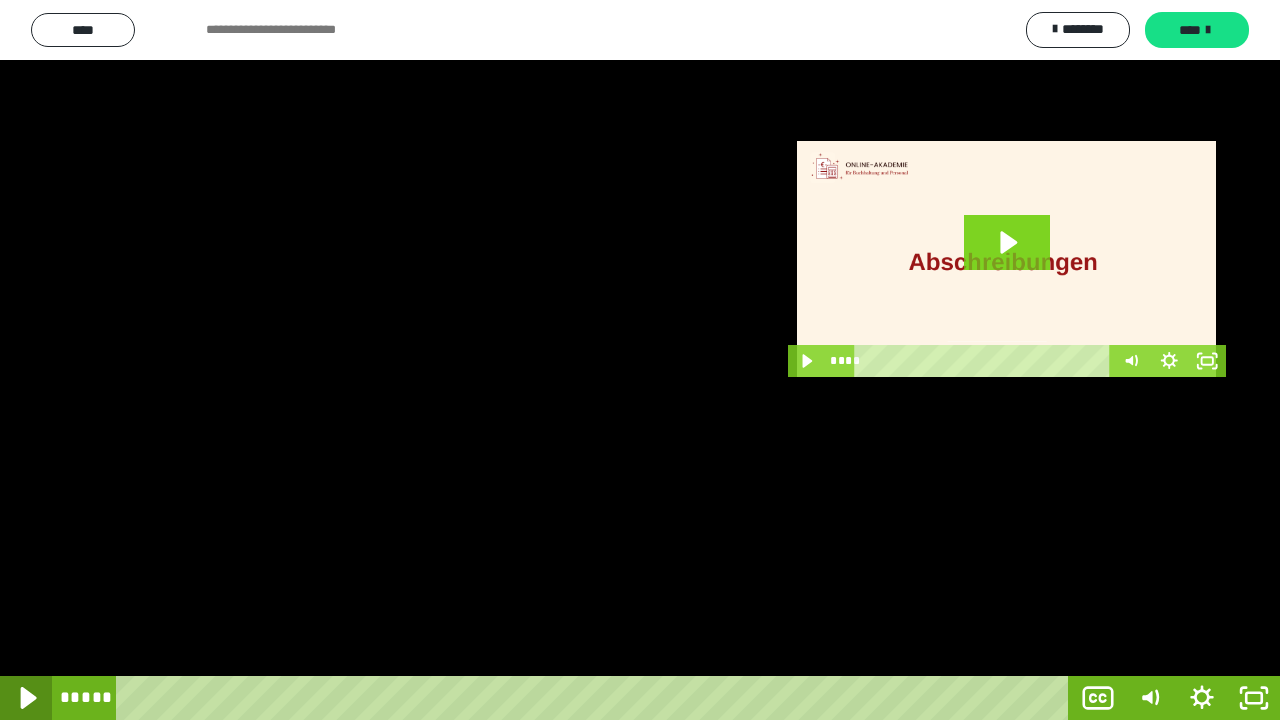click 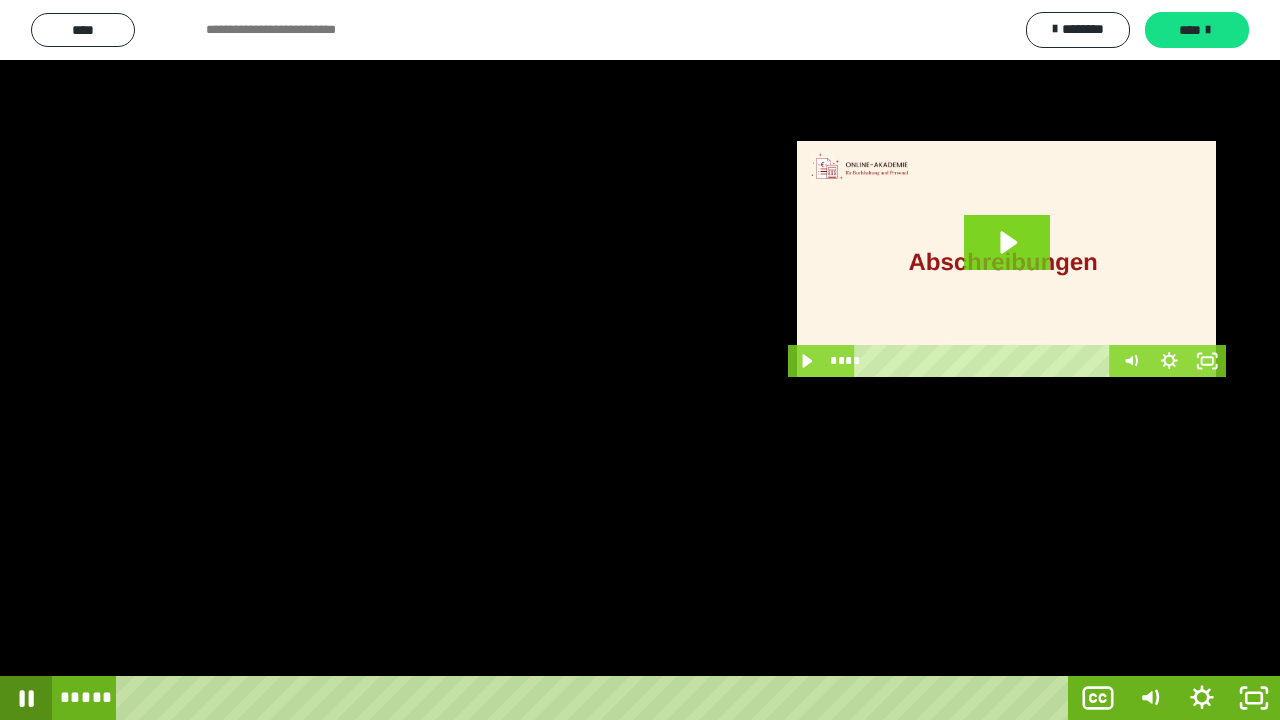 click 